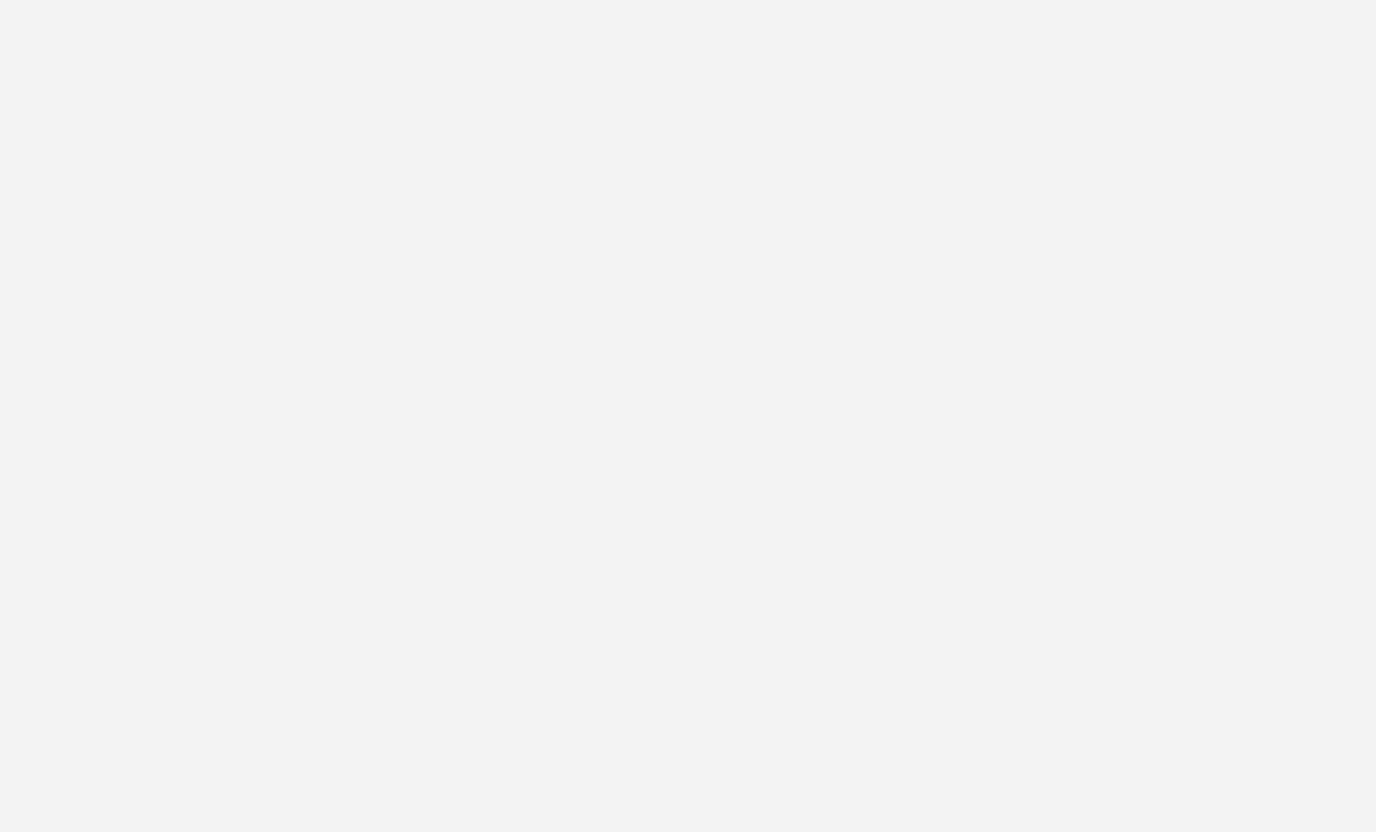 scroll, scrollTop: 0, scrollLeft: 0, axis: both 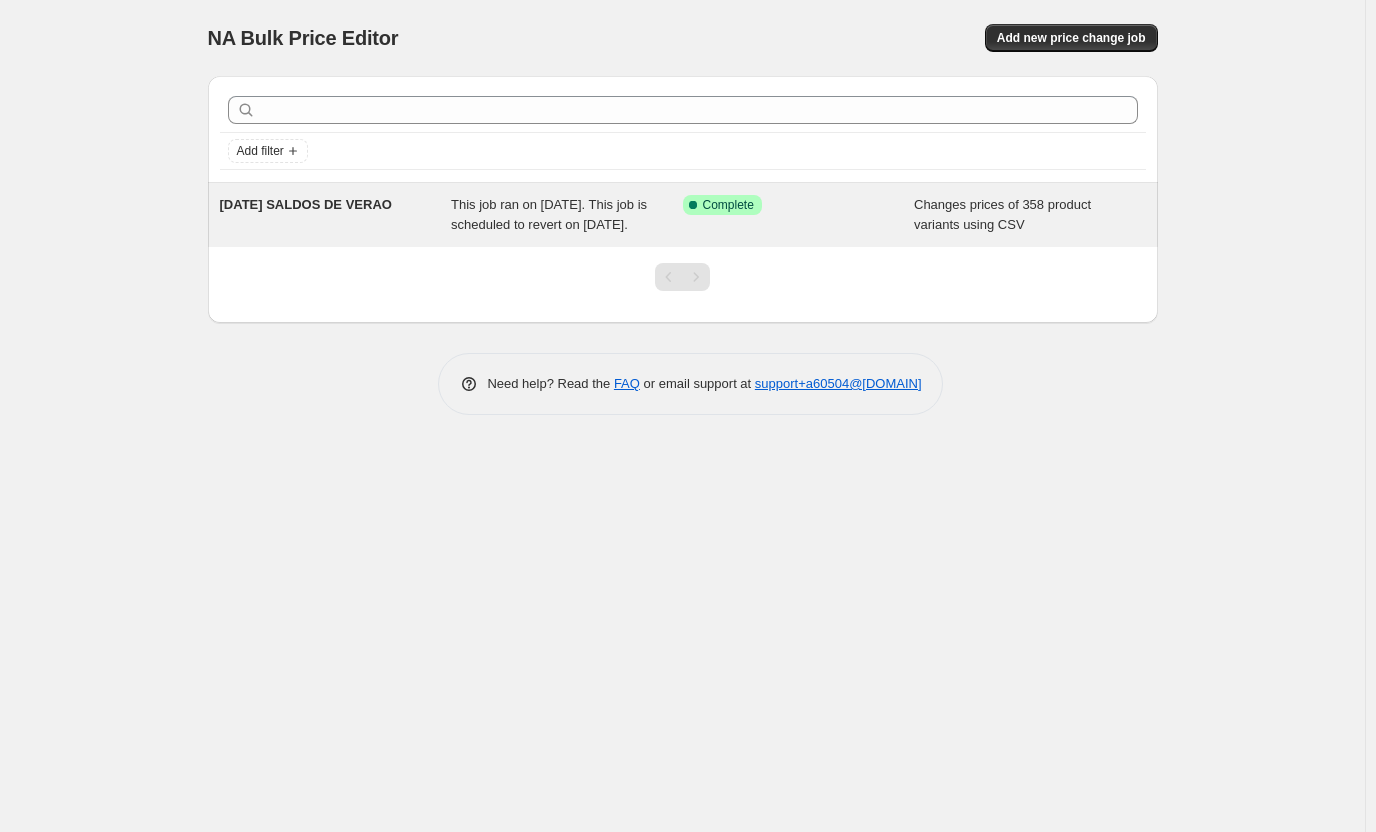 click on "This job ran on [DATE]. This job is scheduled to revert on [DATE]." at bounding box center (567, 215) 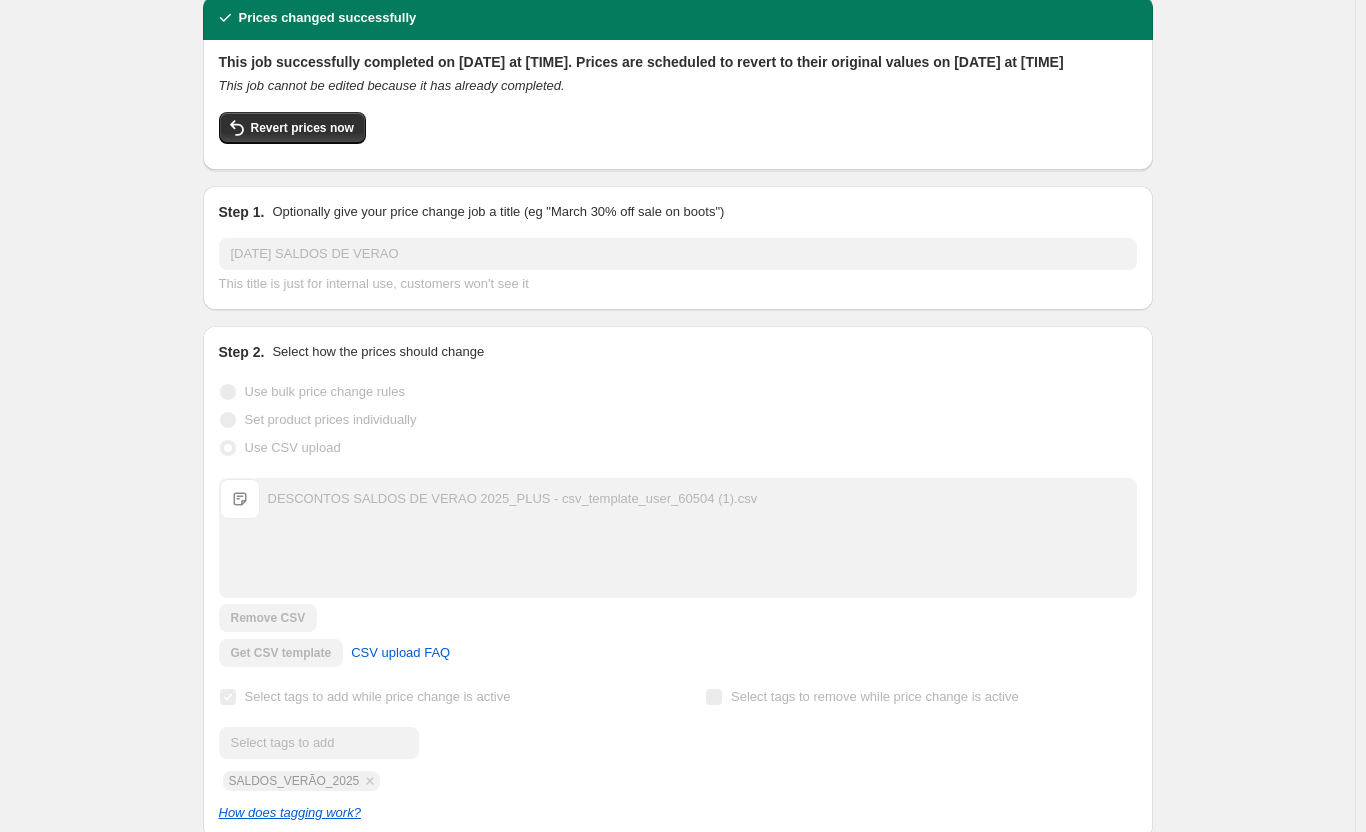 scroll, scrollTop: 0, scrollLeft: 0, axis: both 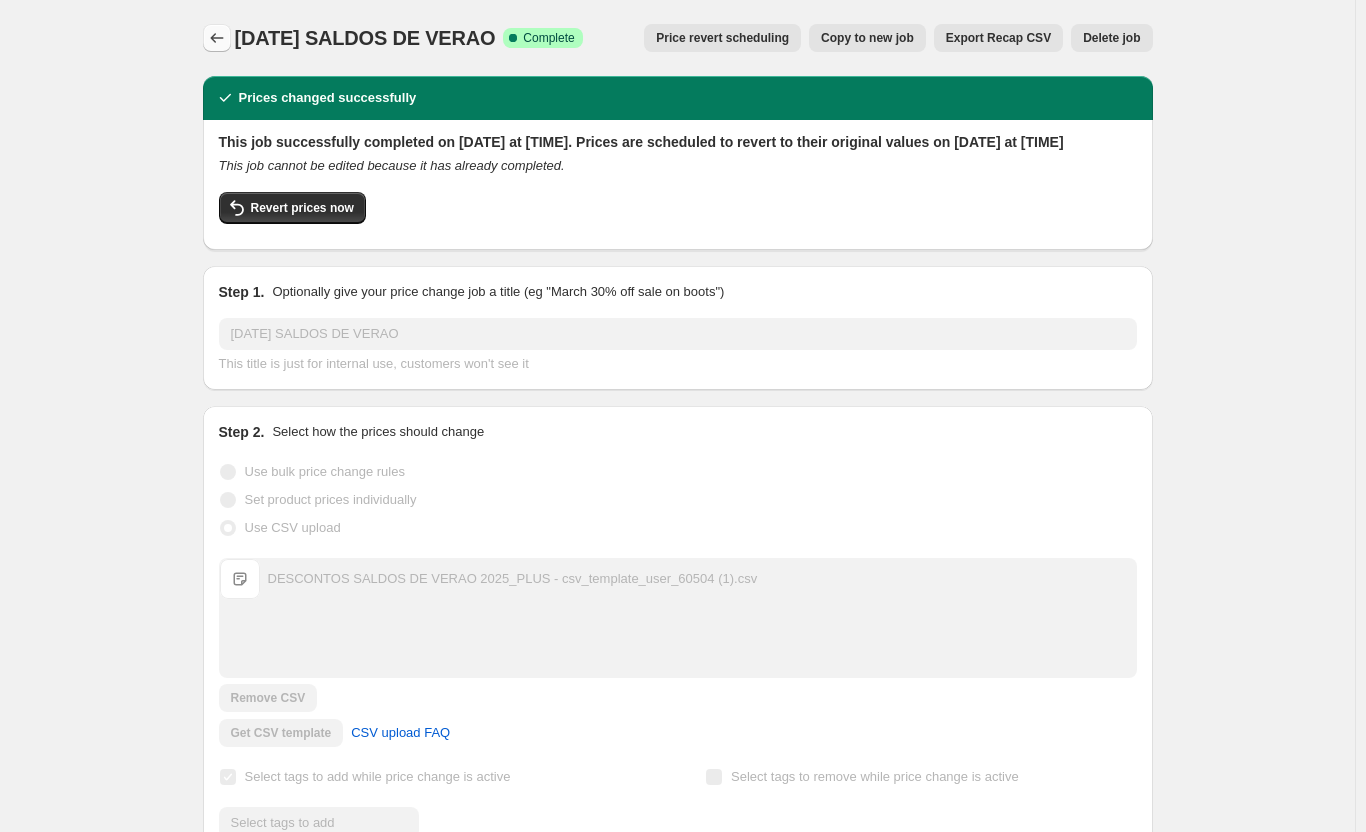 click 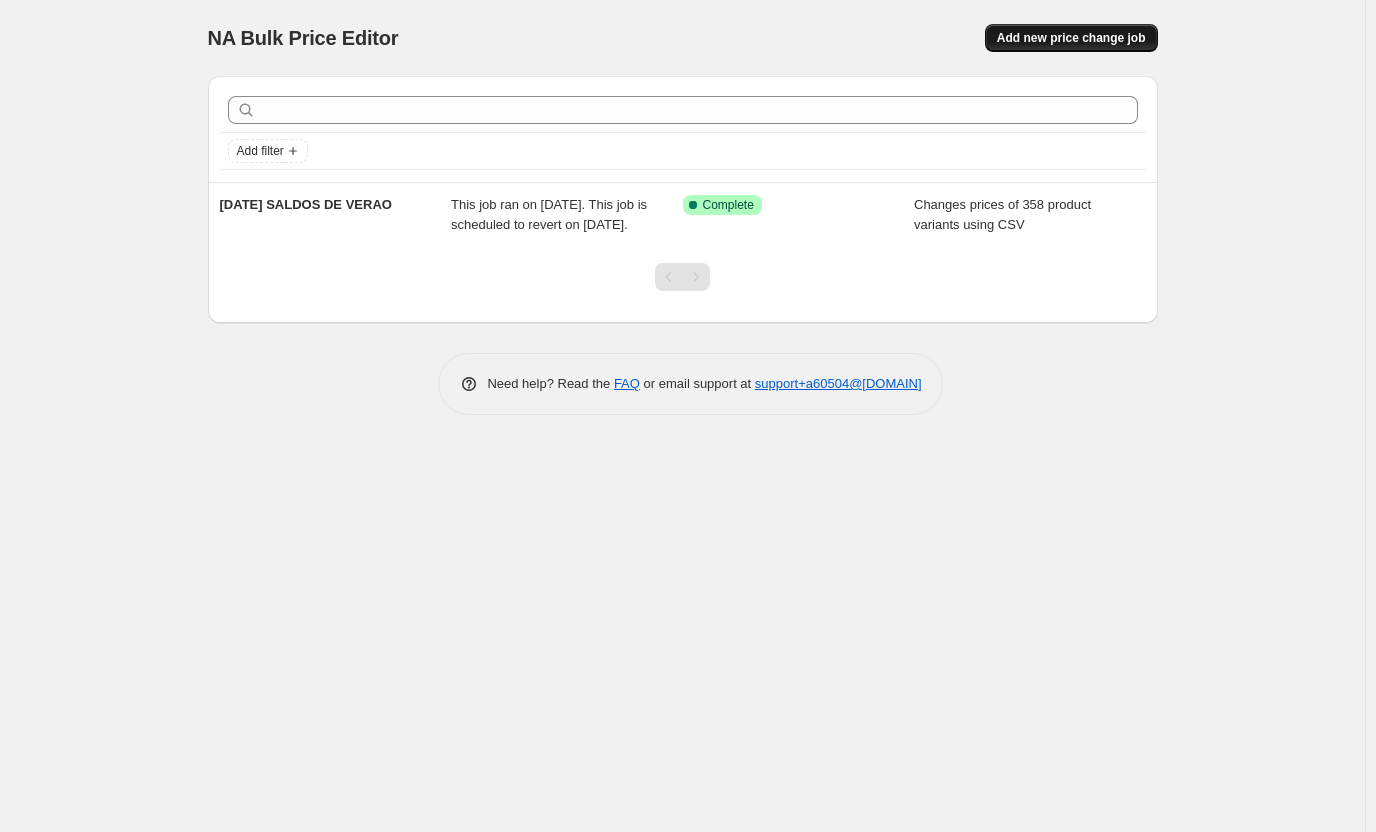 click on "Add new price change job" at bounding box center (1071, 38) 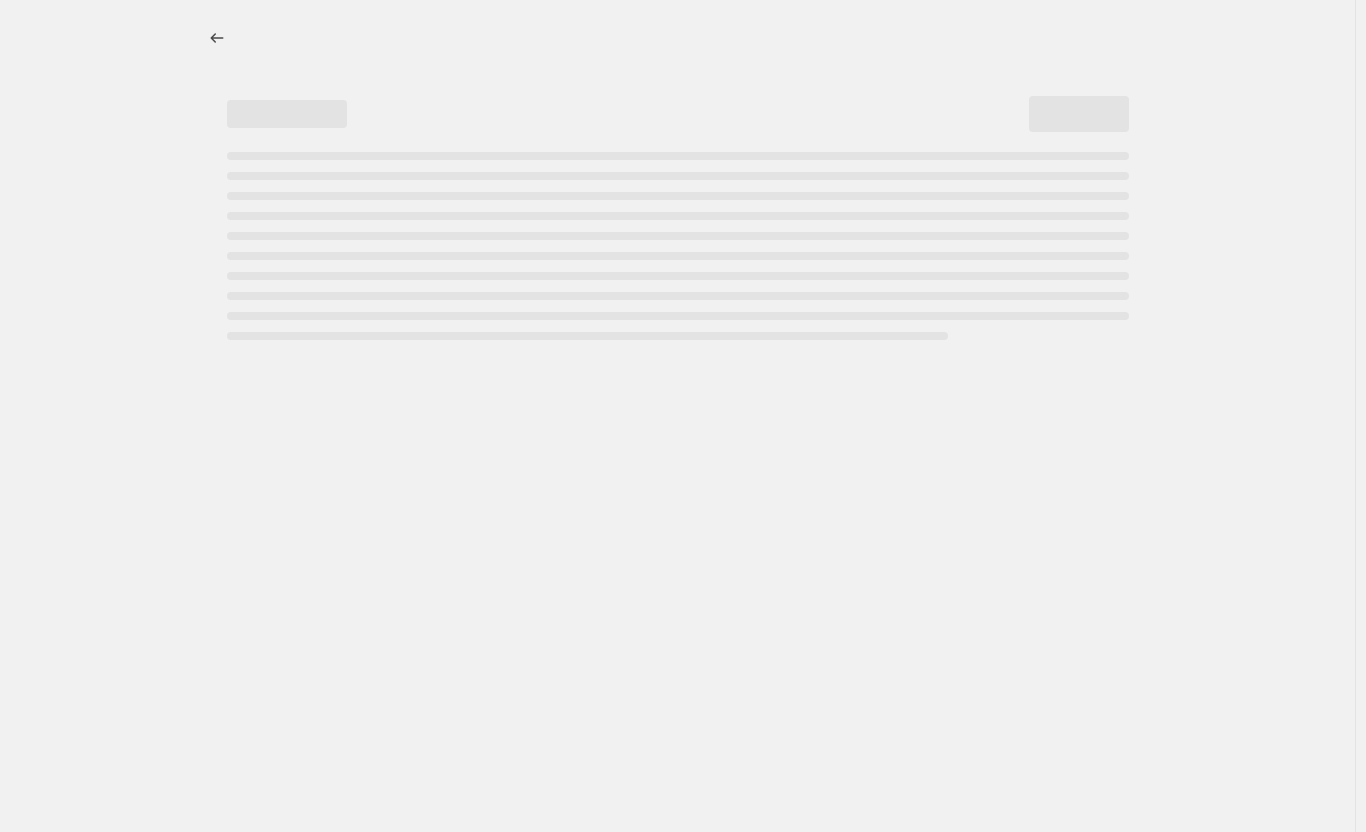 select on "percentage" 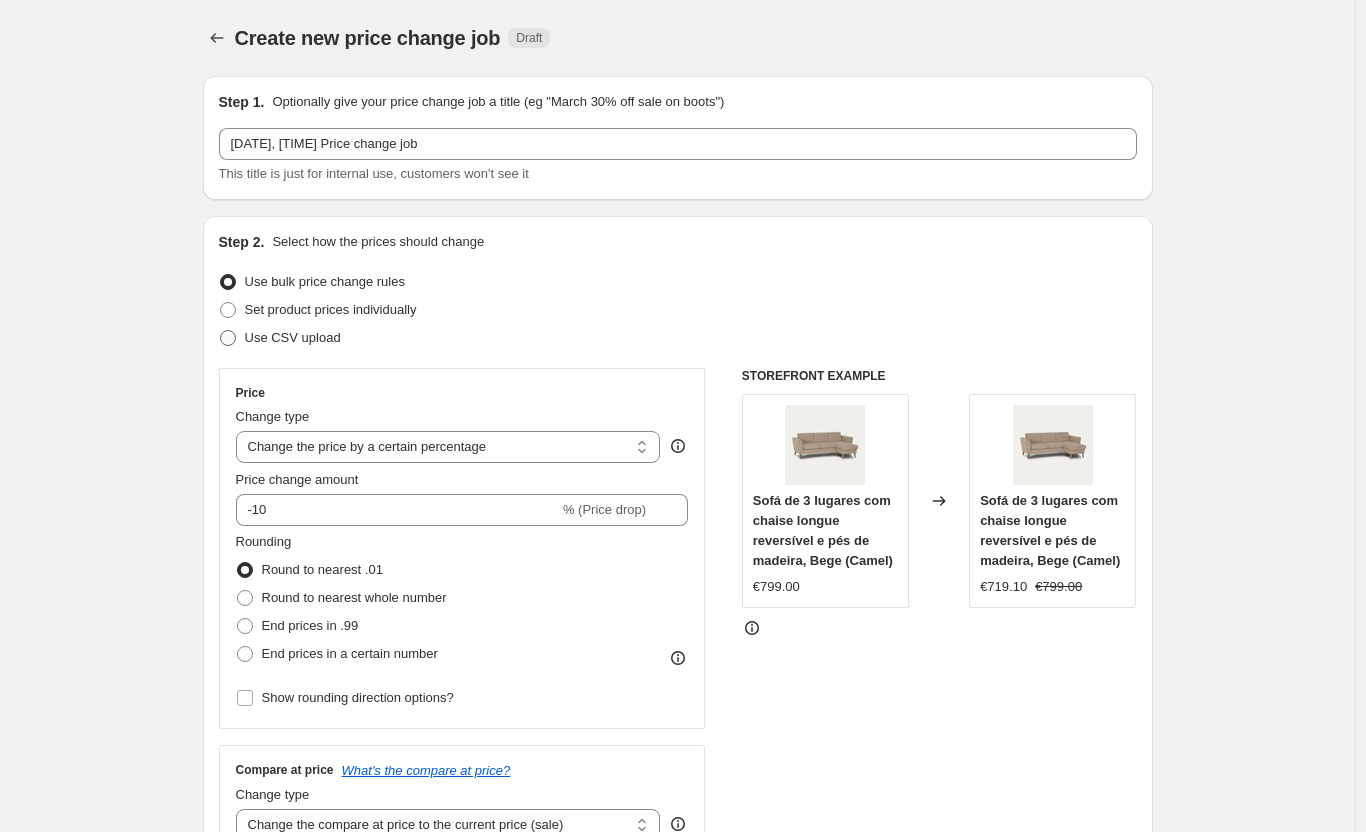 click at bounding box center (228, 338) 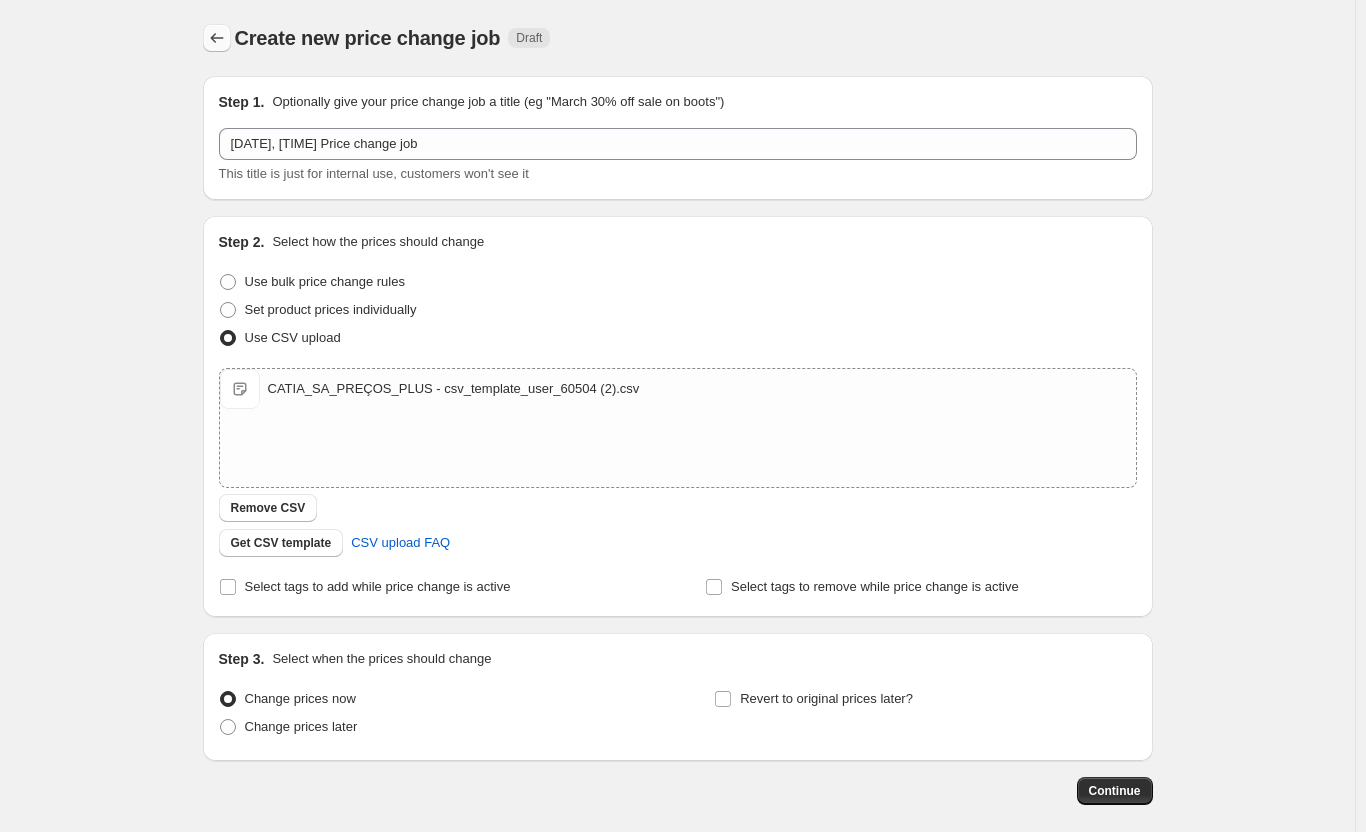 click at bounding box center [217, 38] 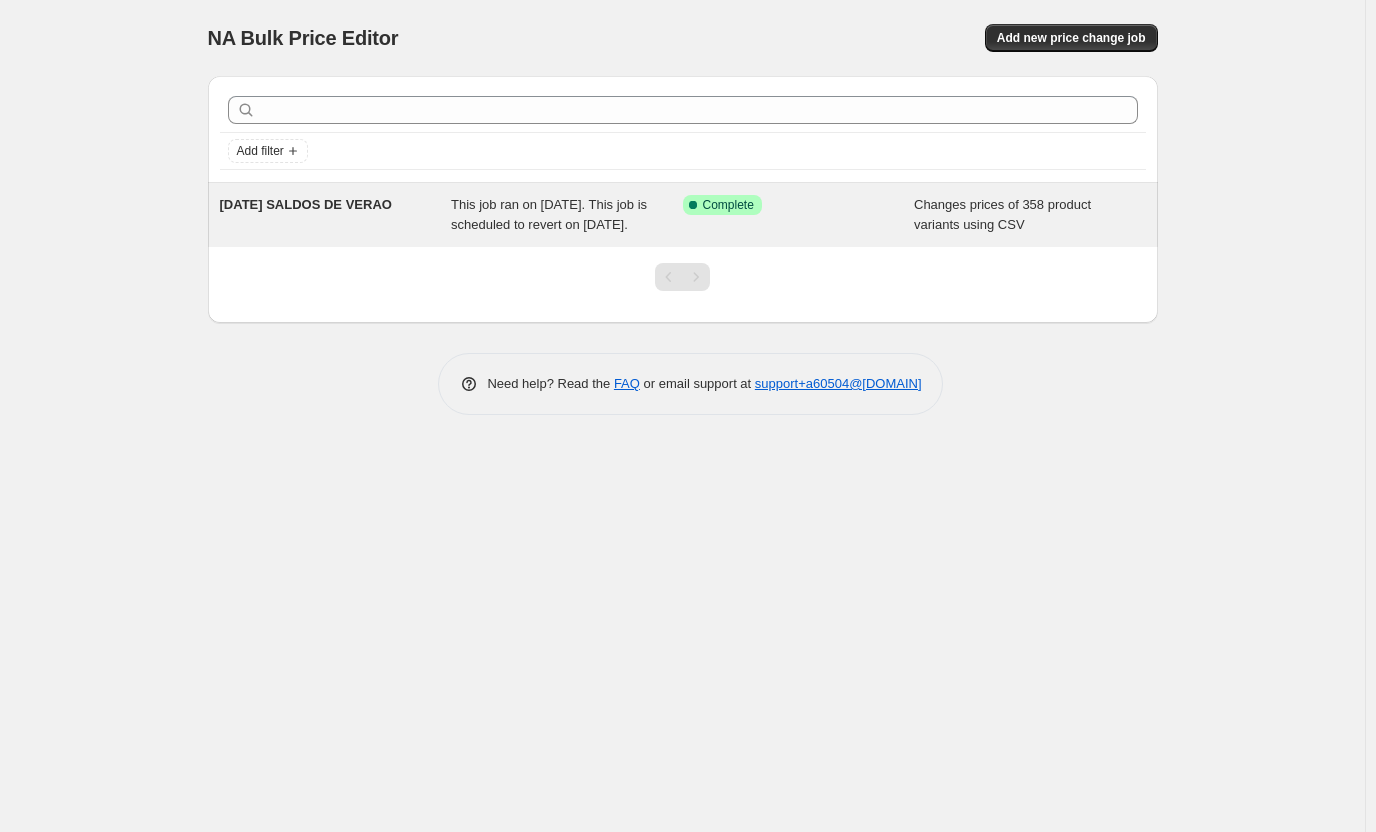 click on "This job ran on [DATE]. This job is scheduled to revert on [DATE]." at bounding box center (549, 214) 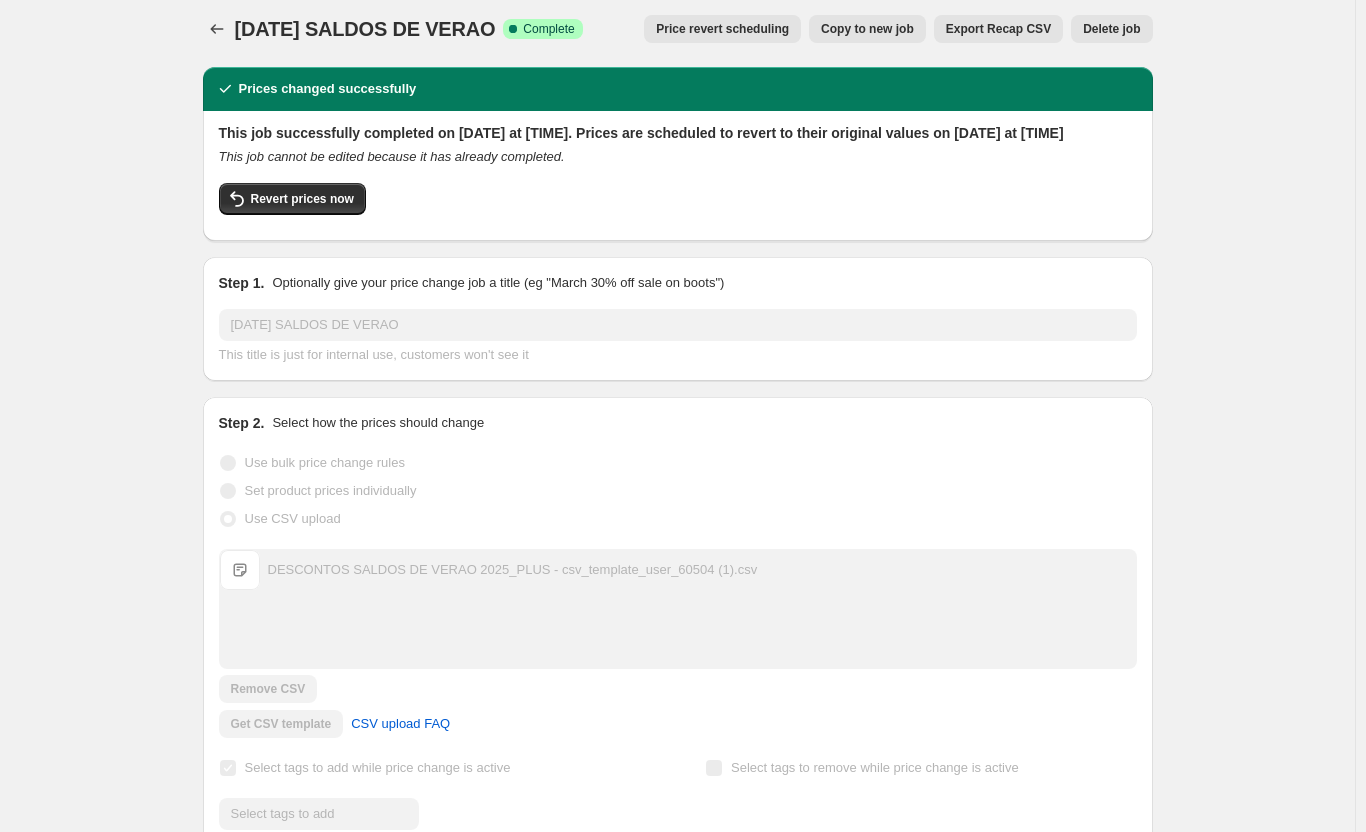scroll, scrollTop: 0, scrollLeft: 0, axis: both 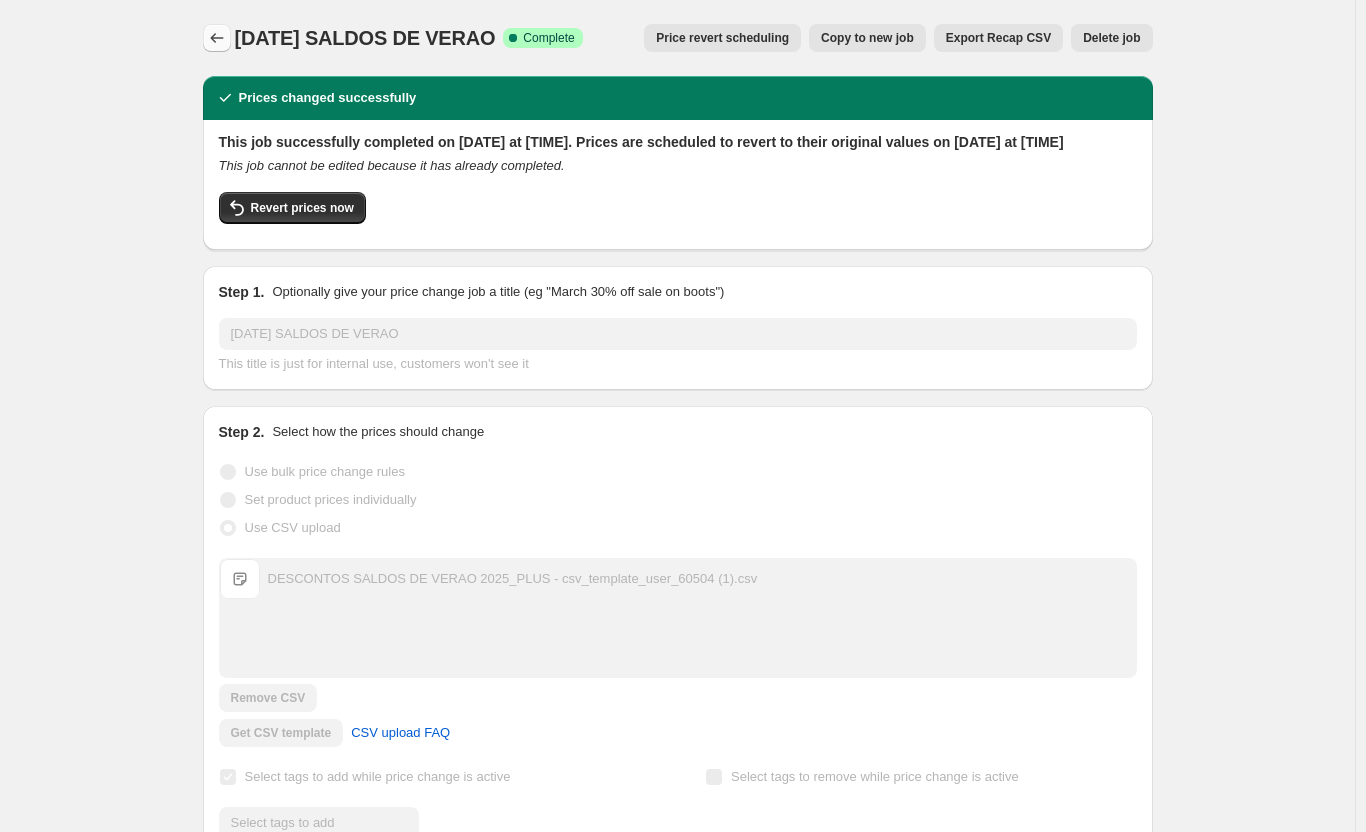 click 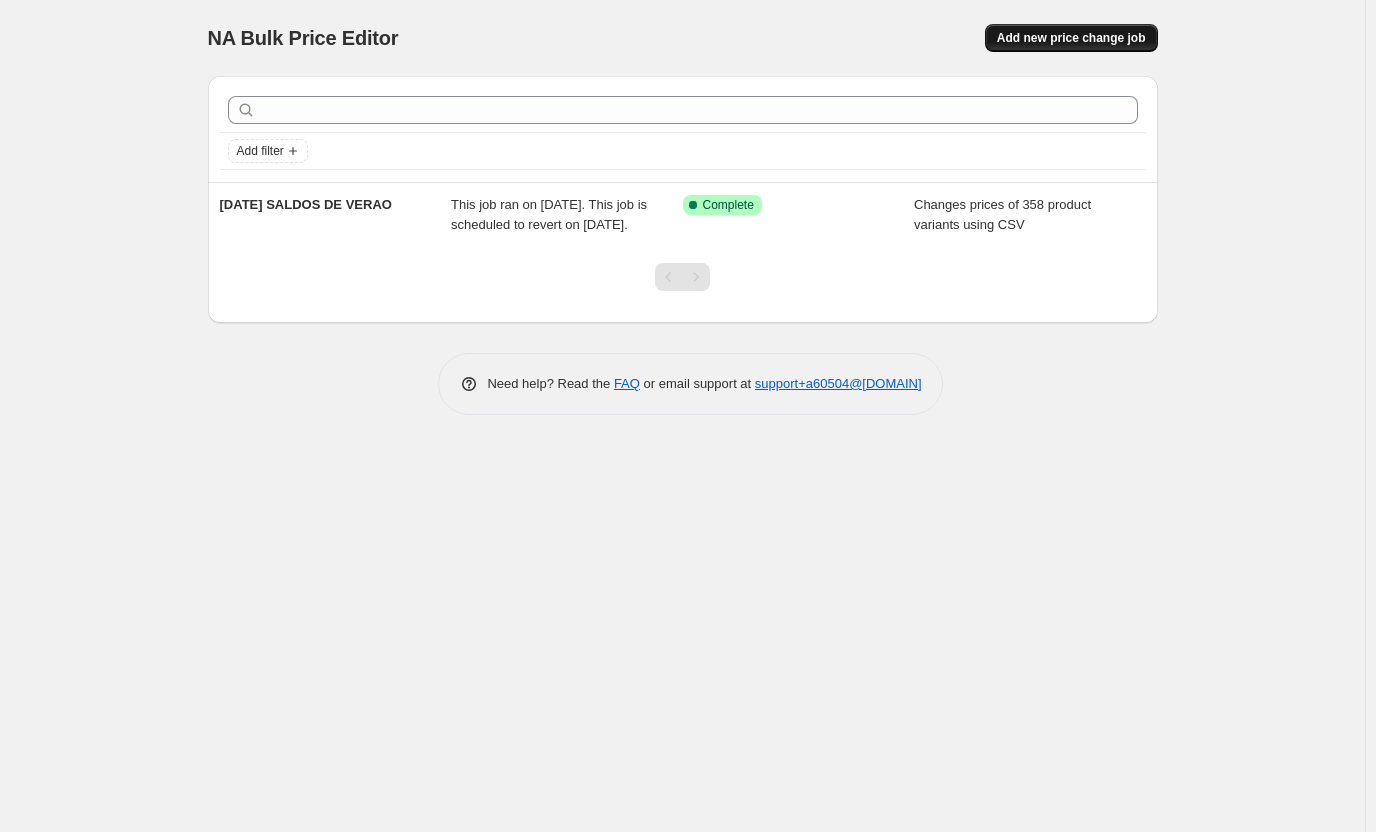 click on "Add new price change job" at bounding box center [1071, 38] 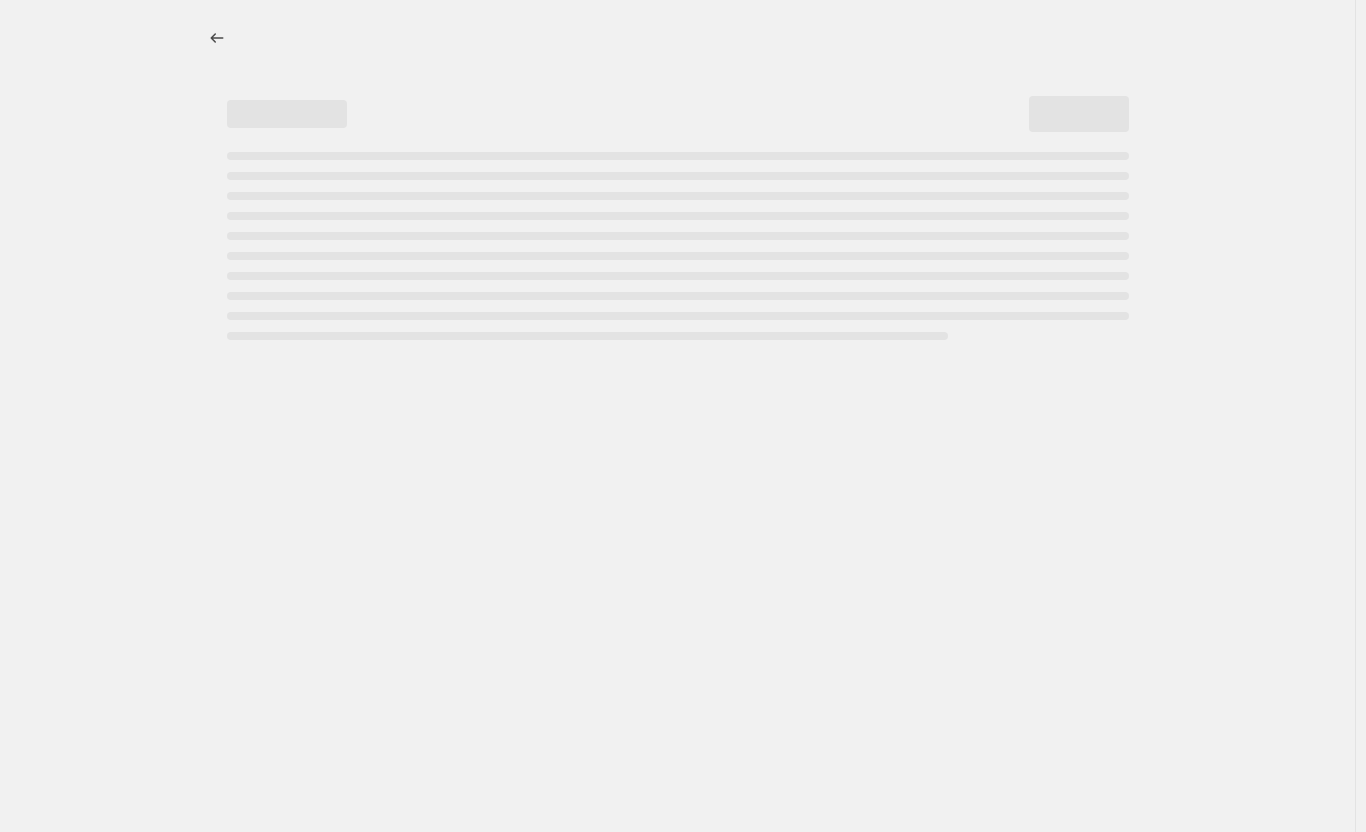 select on "percentage" 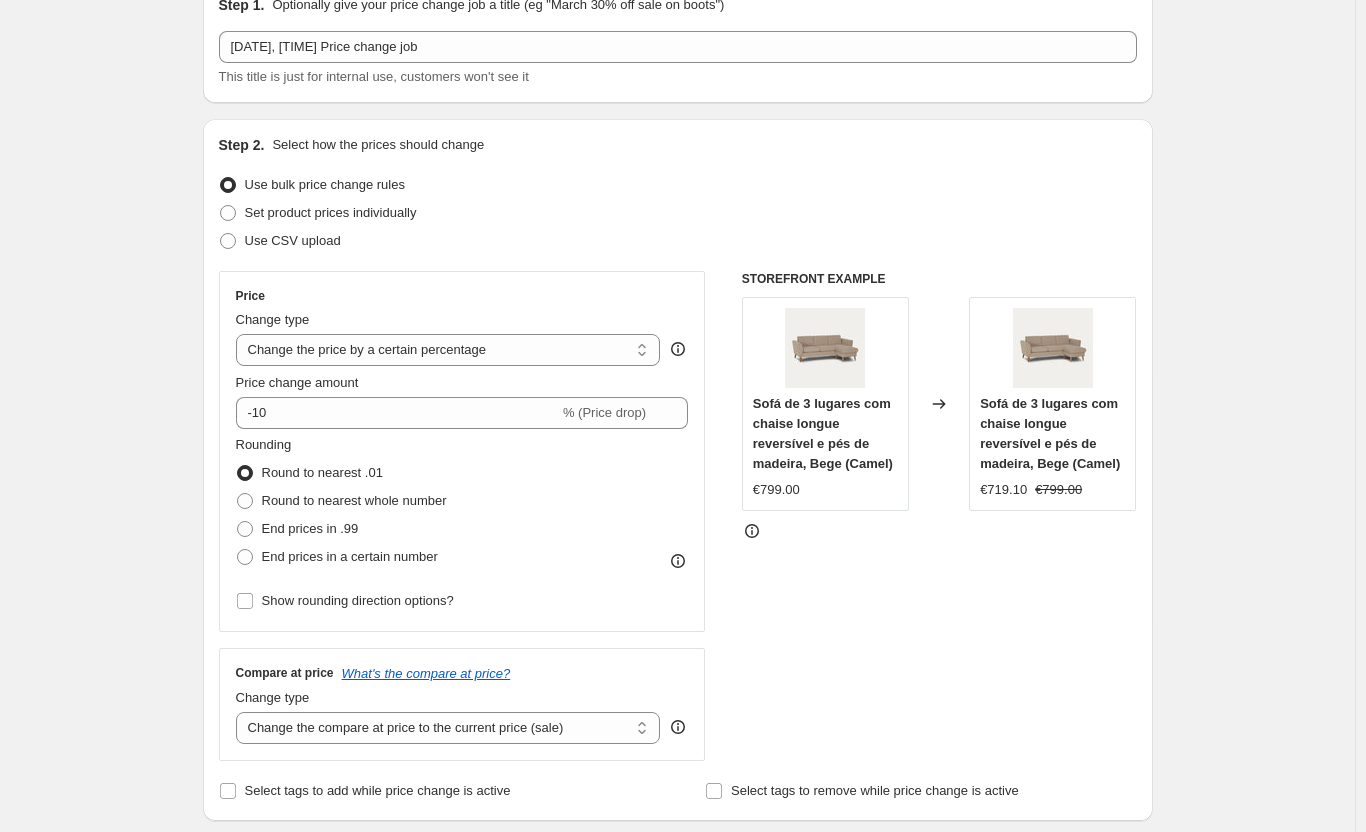 scroll, scrollTop: 0, scrollLeft: 0, axis: both 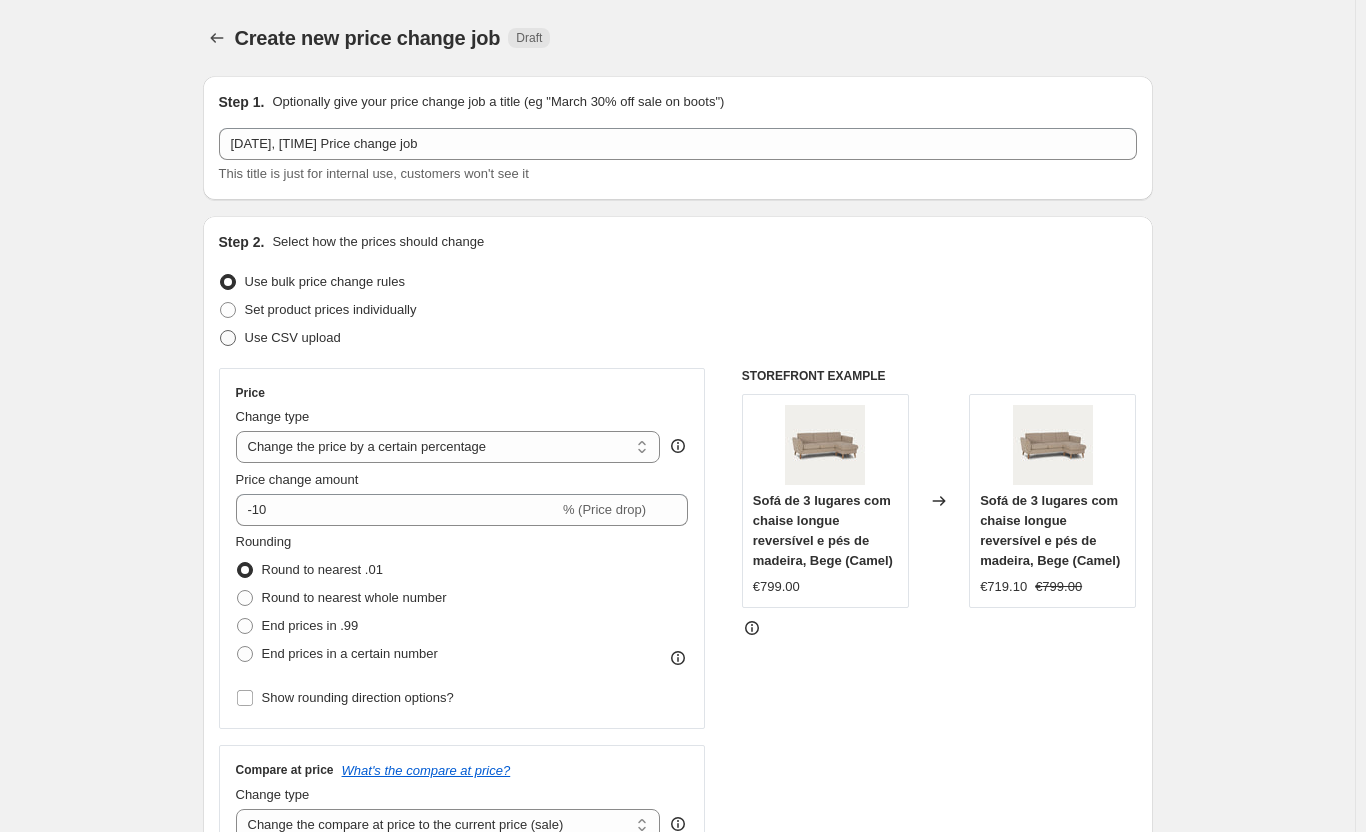 click at bounding box center [228, 338] 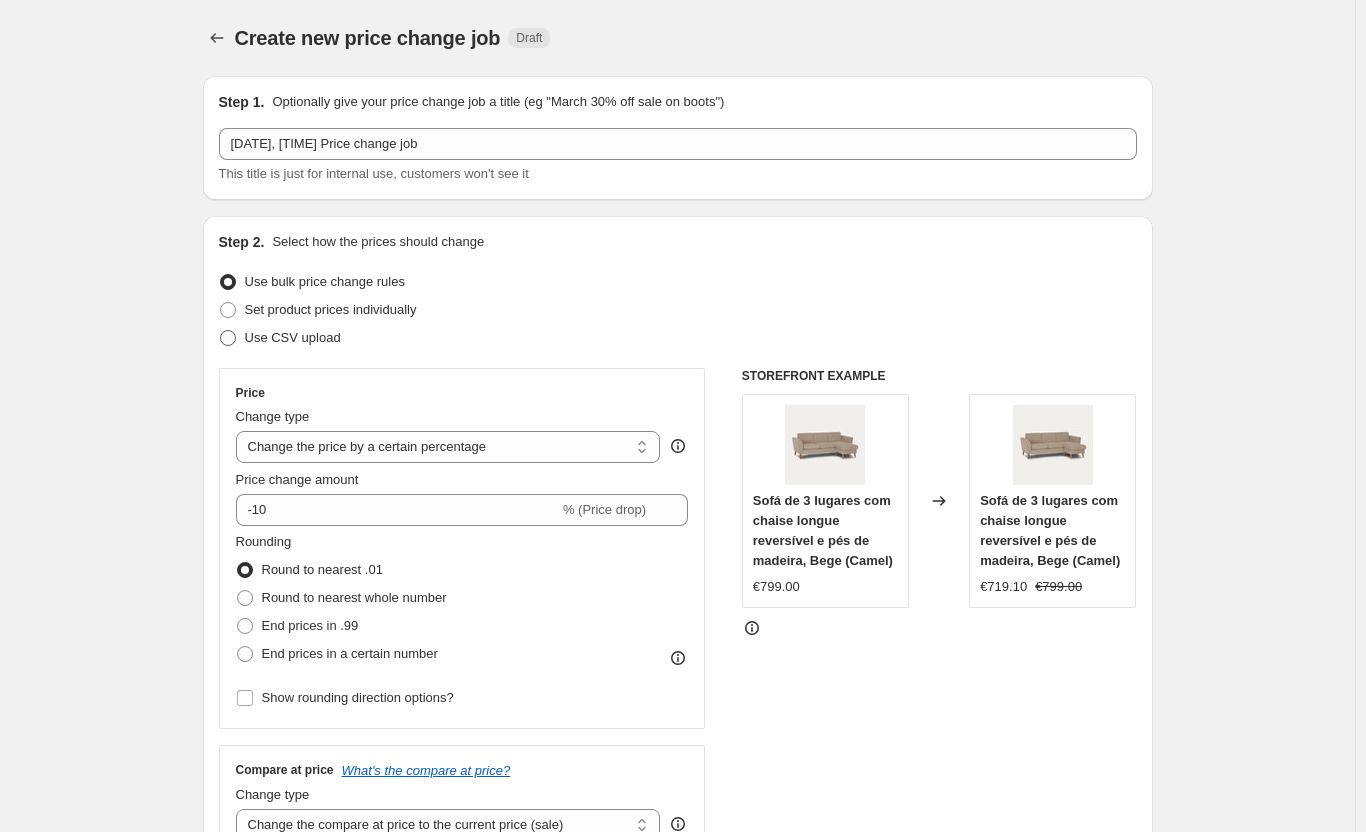 radio on "true" 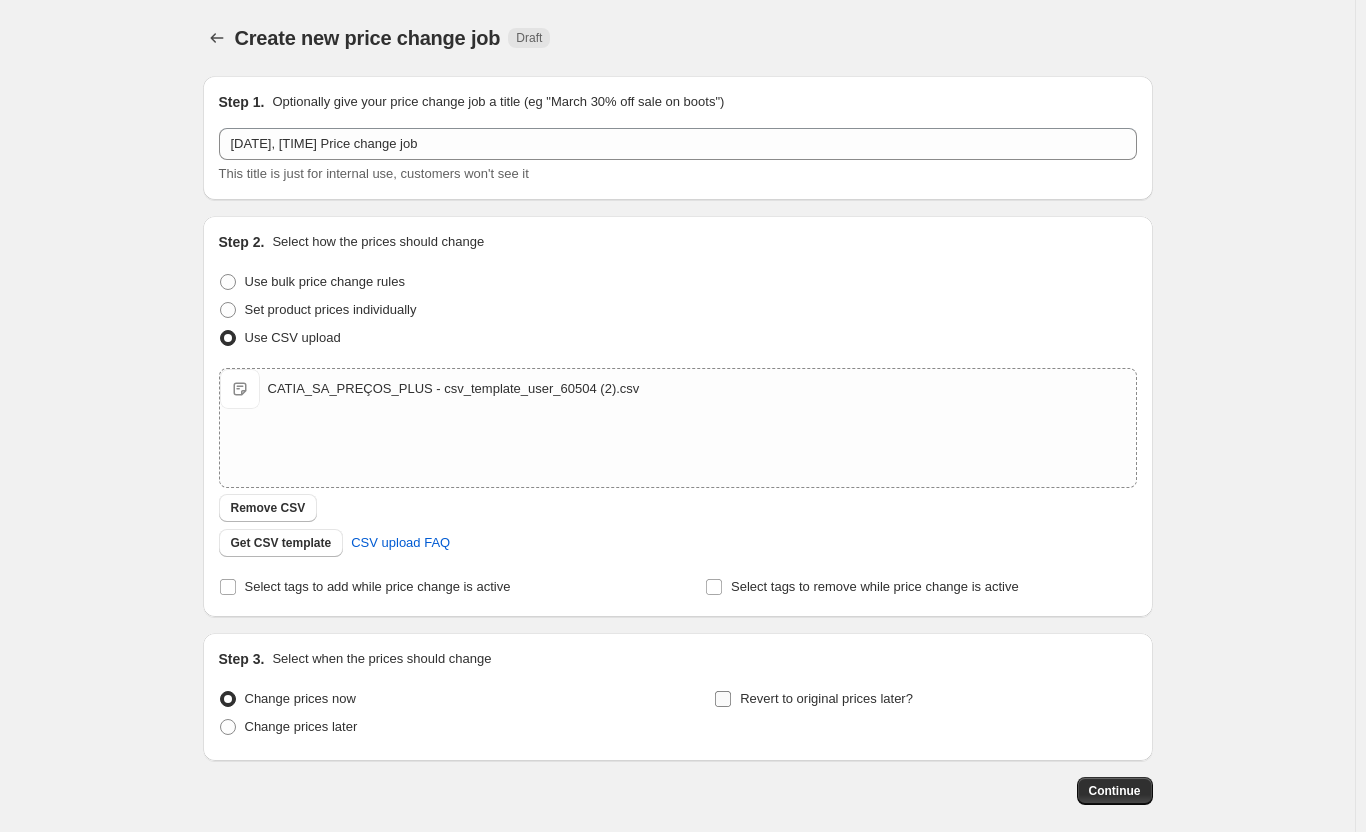 click on "Revert to original prices later?" at bounding box center [723, 699] 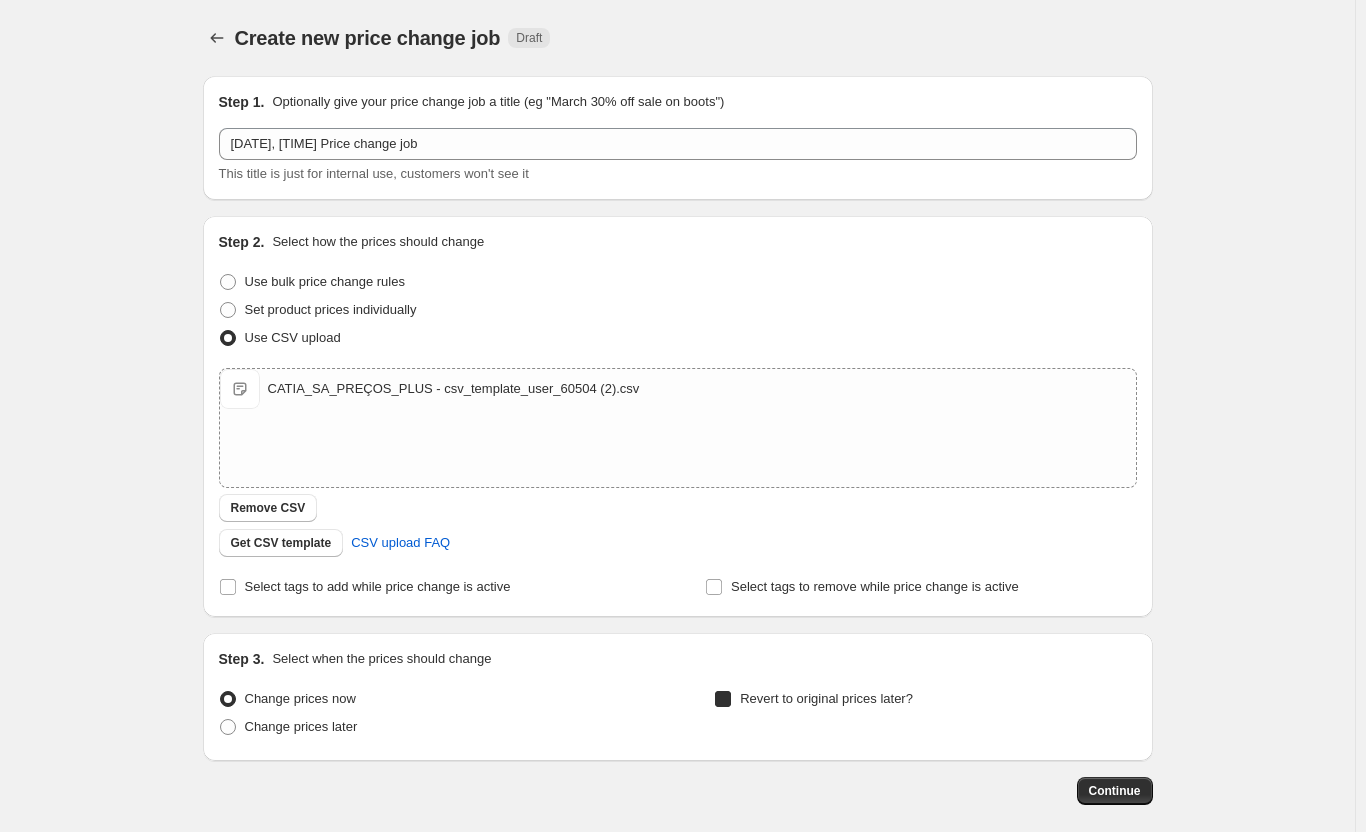 checkbox on "true" 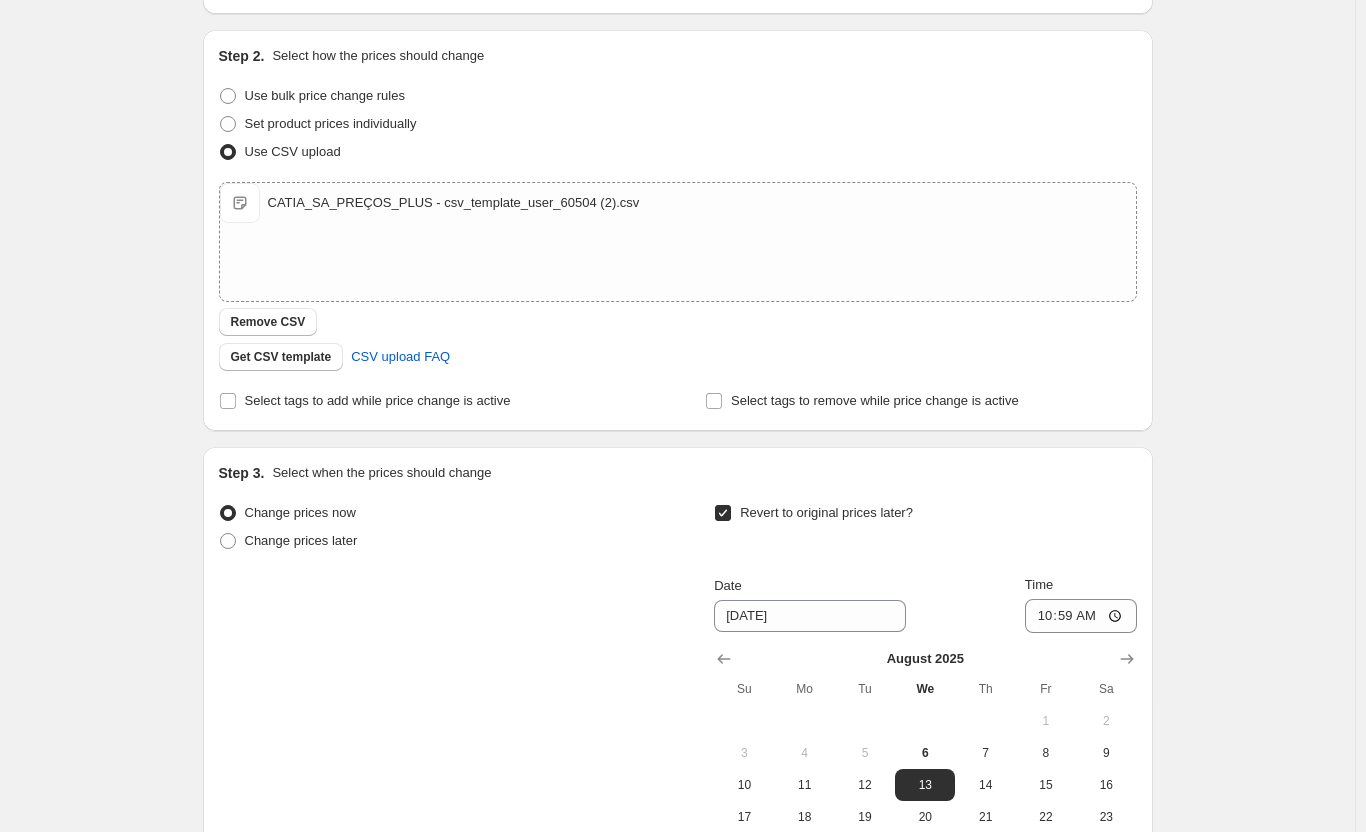 scroll, scrollTop: 200, scrollLeft: 0, axis: vertical 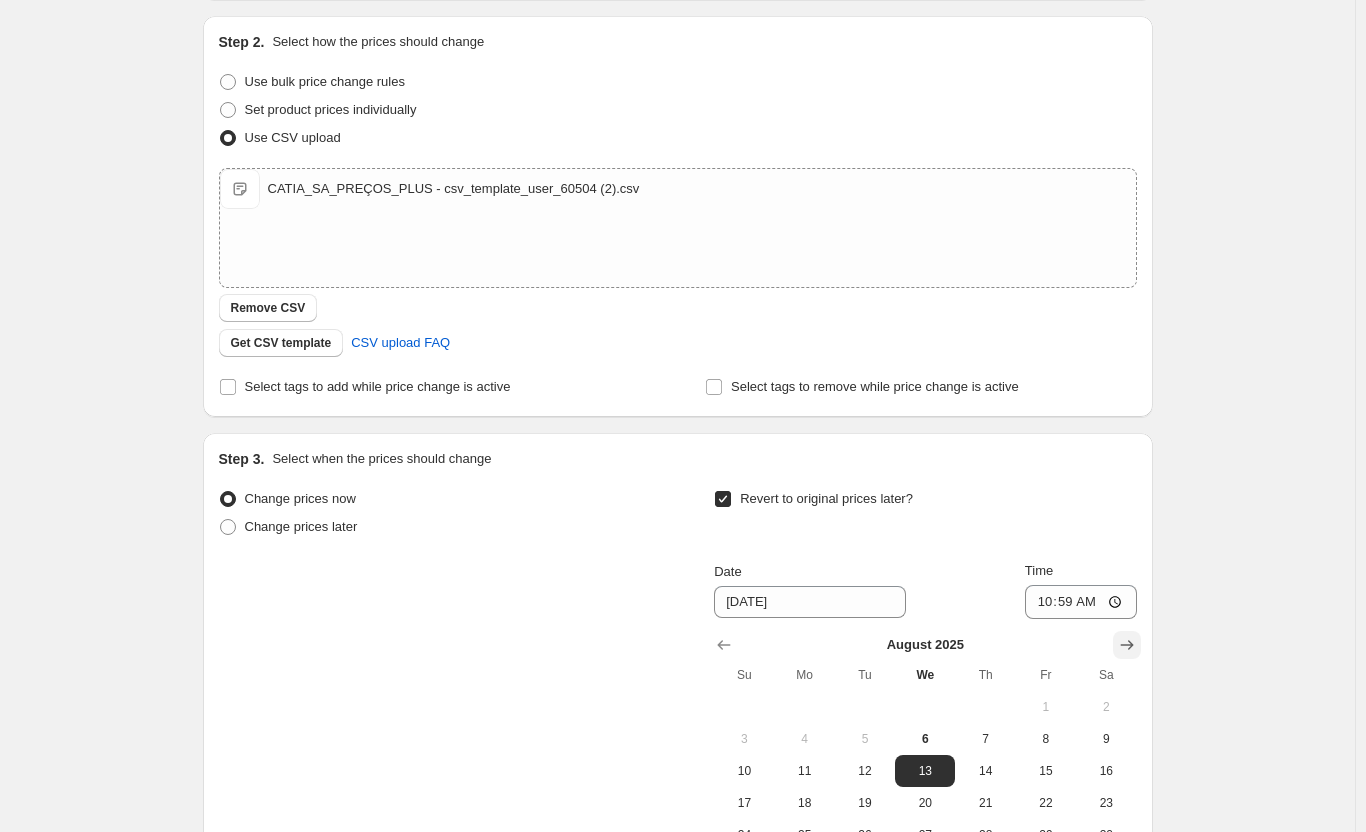 click 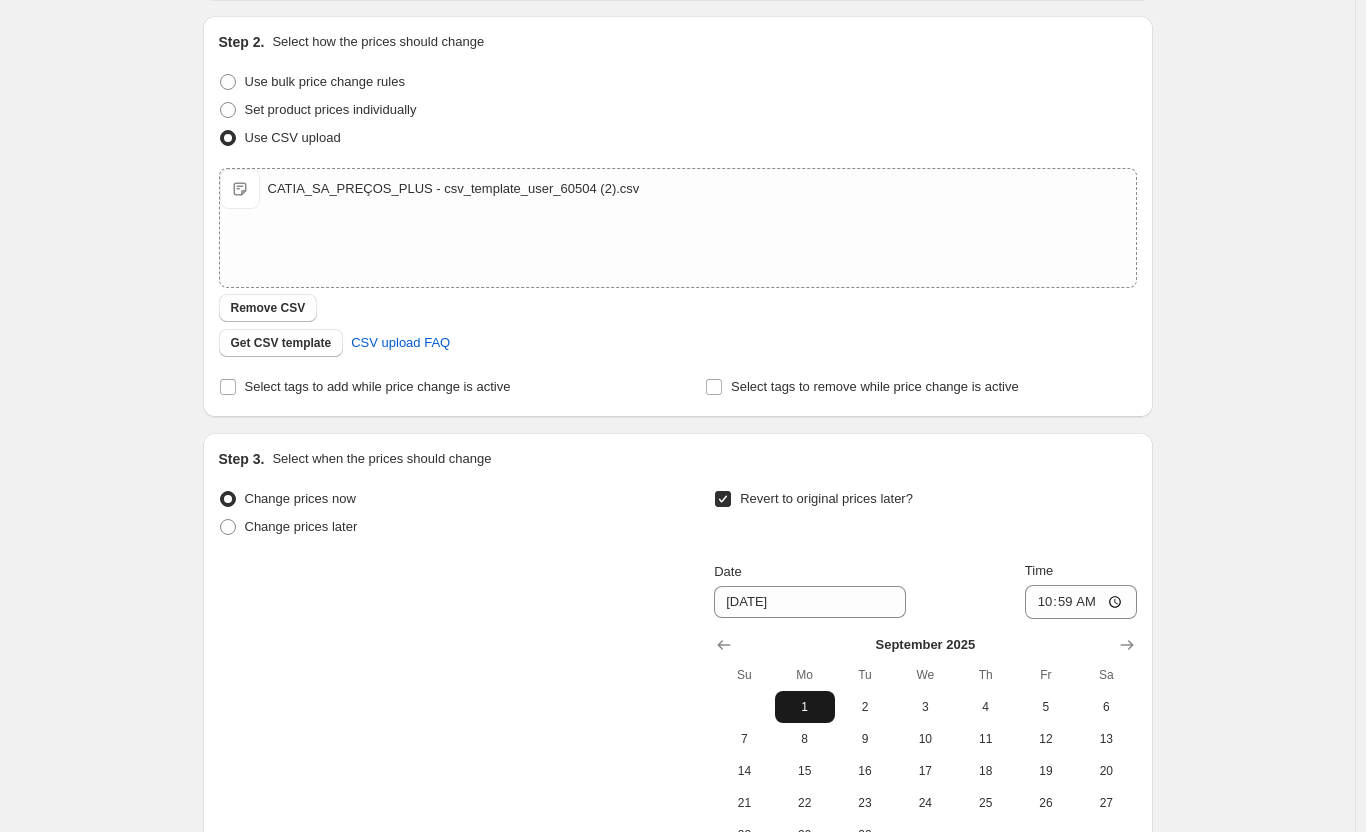 click on "1" at bounding box center [805, 707] 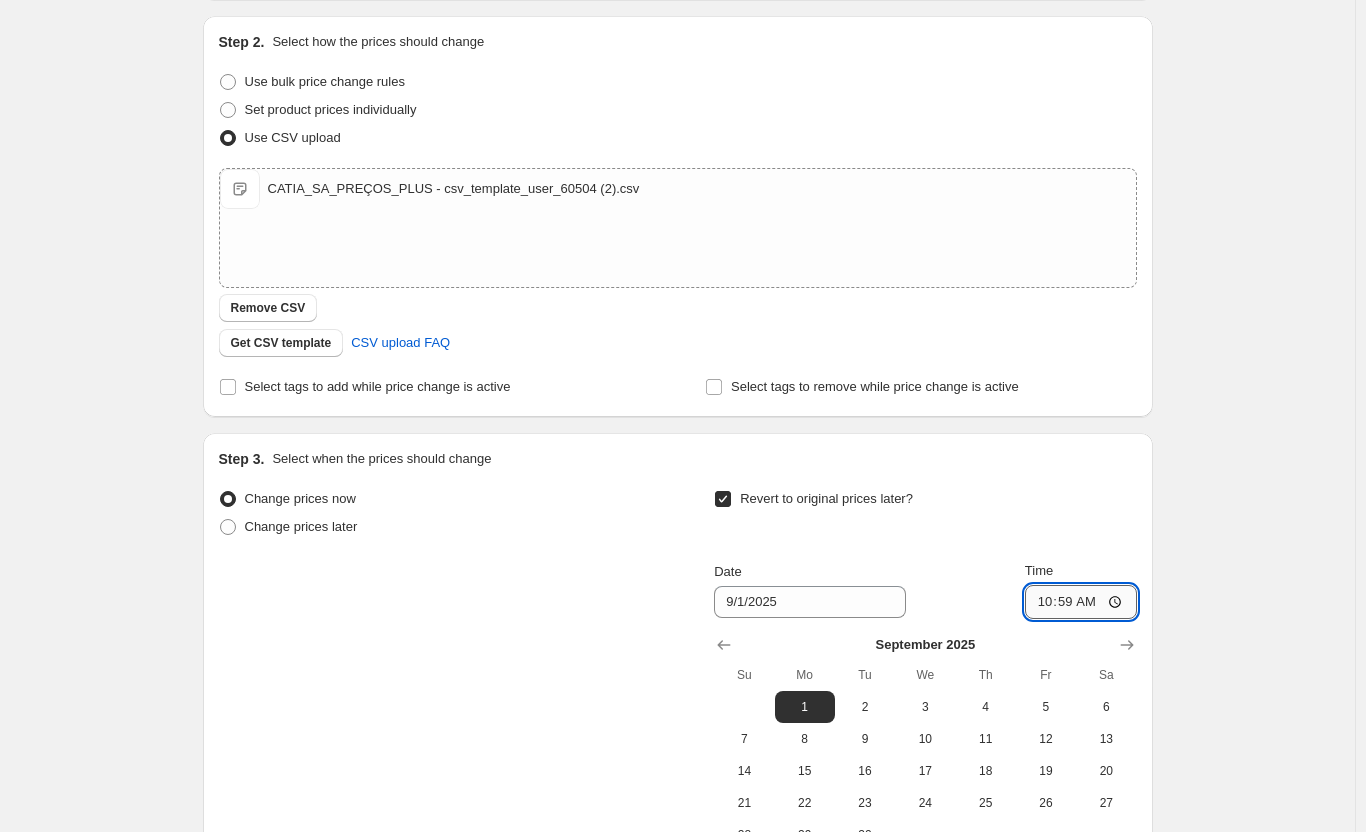 click on "10:59" at bounding box center [1081, 602] 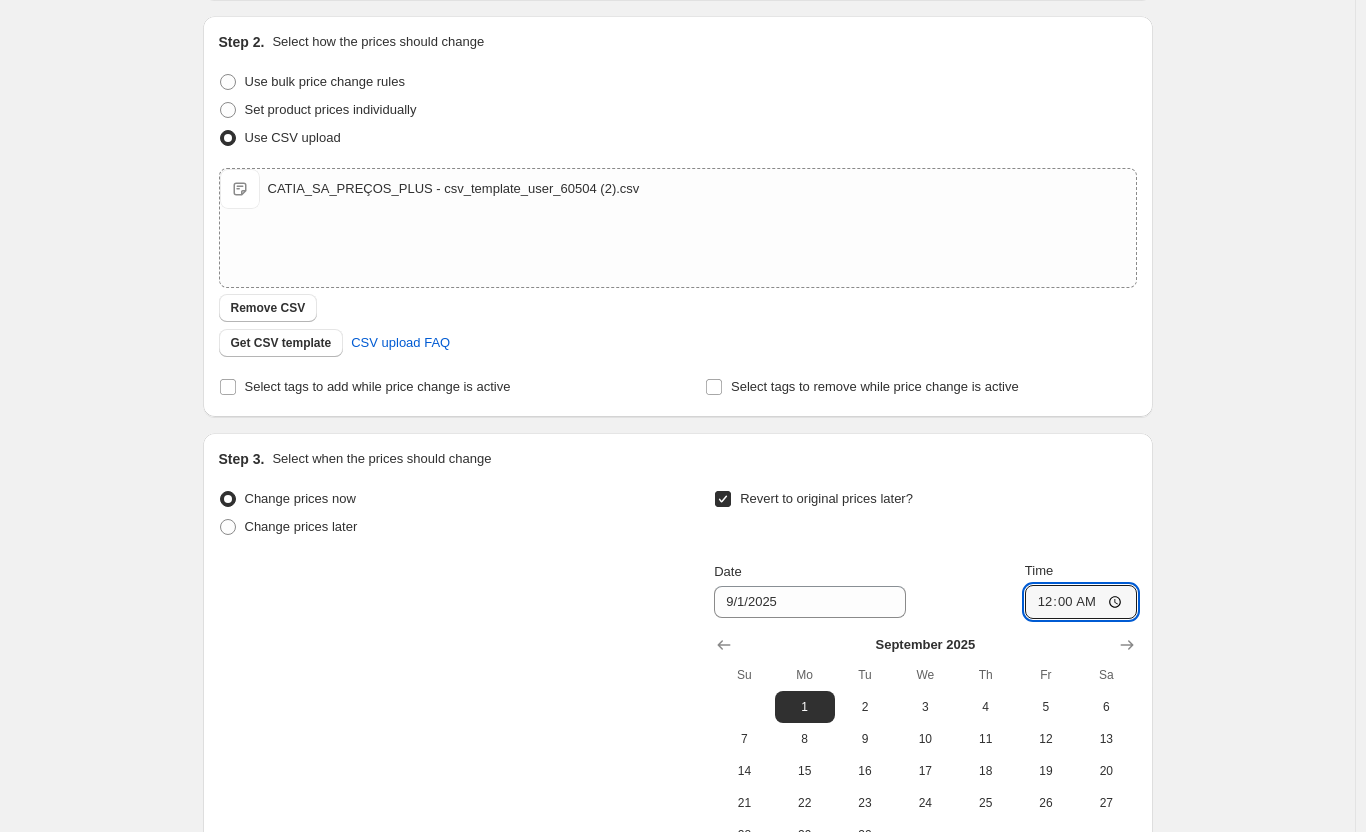 type on "00:00" 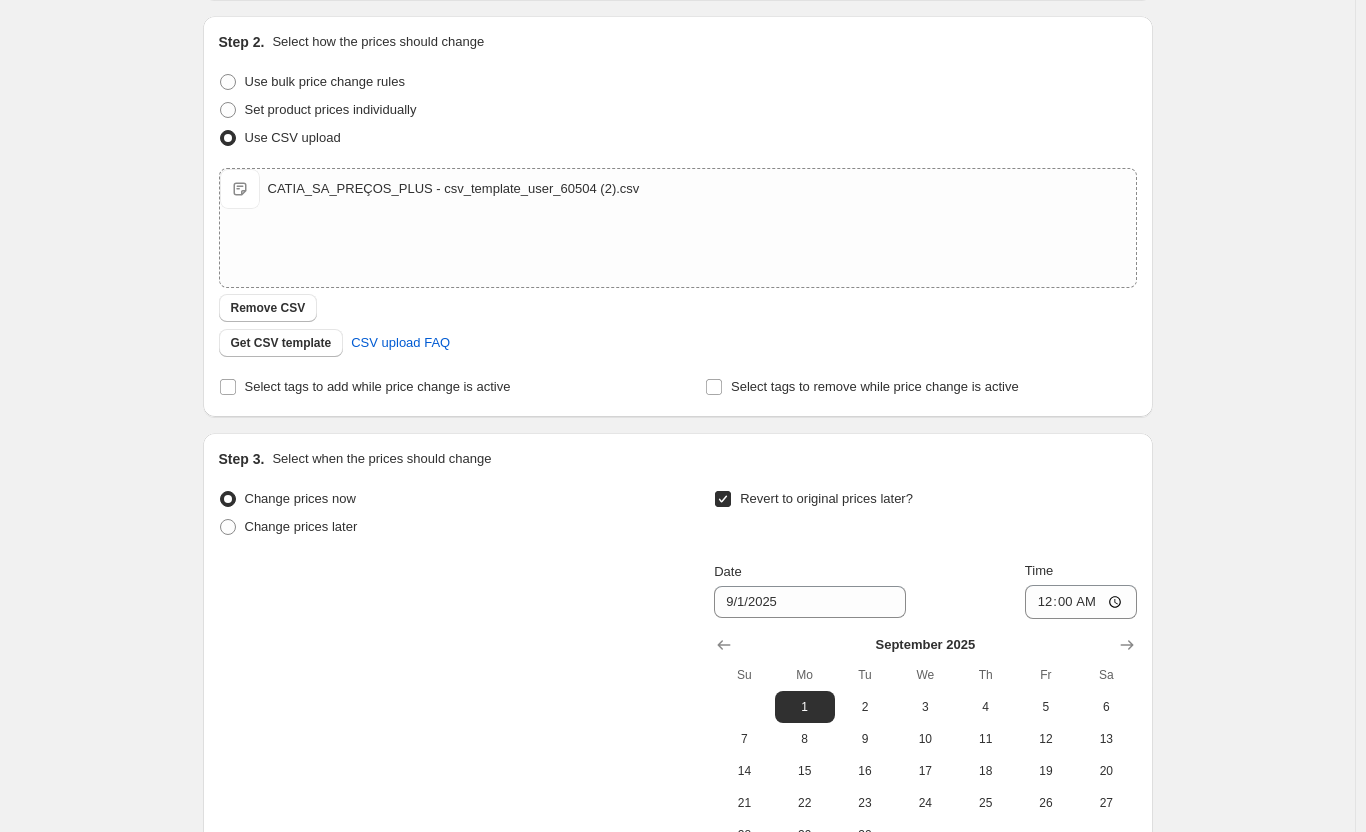 click on "Create new price change job. This page is ready Create new price change job Draft Step 1. Optionally give your price change job a title (eg "March 30% off sale on boots") [DATE], [TIME] Price change job This title is just for internal use, customers won't see it Step 2. Select how the prices should change Use bulk price change rules Set product prices individually Use CSV upload Upload files CATIA_SA_PREÇOS_PLUS - csv_template_user_60504 (2).csv CATIA_SA_PREÇOS_PLUS - csv_template_user_60504 (2).csv Remove CSV Get CSV template CSV upload FAQ Select tags to add while price change is active Select tags to remove while price change is active Step 3. Select when the prices should change Change prices now Change prices later Revert to original prices later? Date [DATE] Time [TIME] September   2025 Su Mo Tu We Th Fr Sa 1 2 3 4 5 6 7 8 9 10 11 12 13 14 15 16 17 18 19 20 21 22 23 24 25 26 27 28 29 30 Dates and times shown above use   Europe/Lisbon   as the timezone, where the current time is   [TIME] Continue" at bounding box center (677, 434) 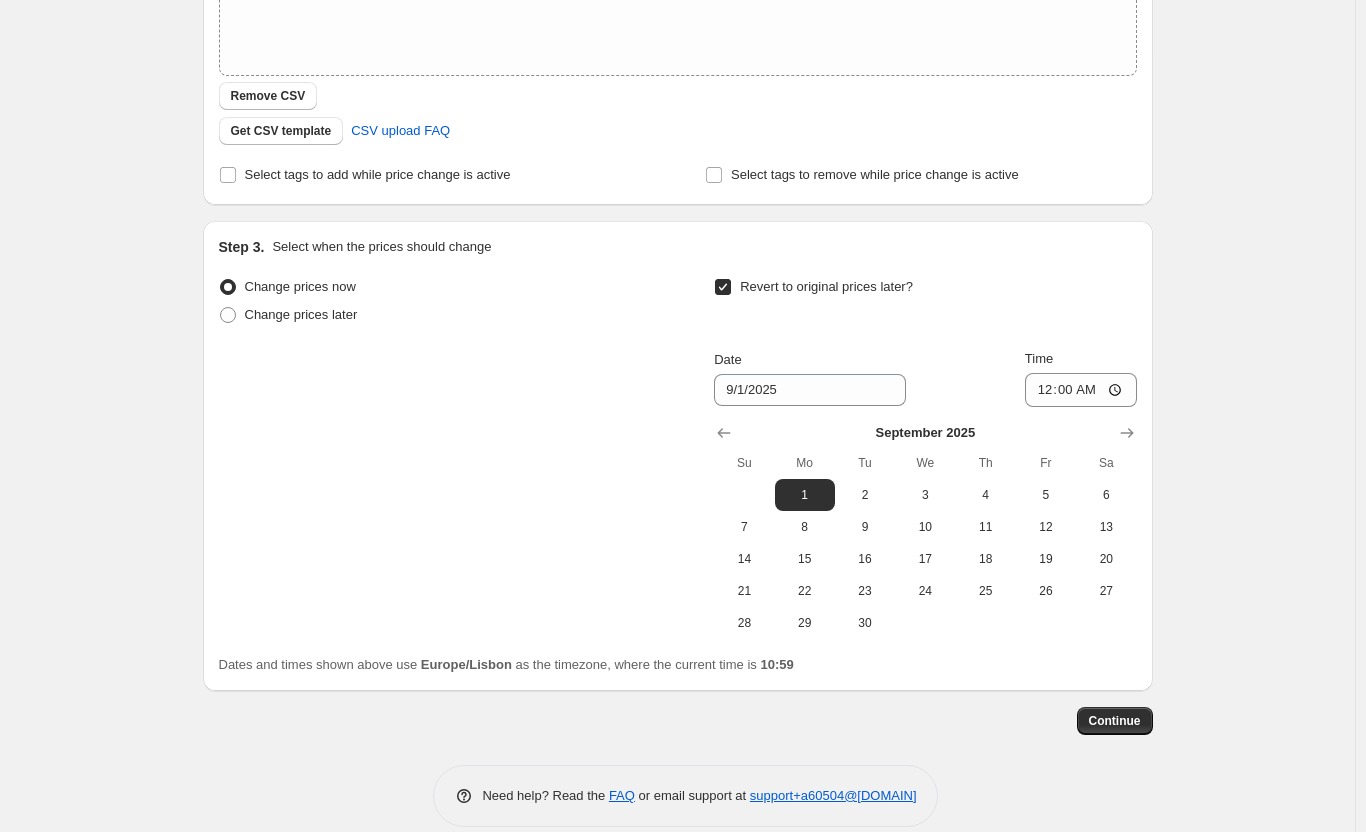 scroll, scrollTop: 437, scrollLeft: 0, axis: vertical 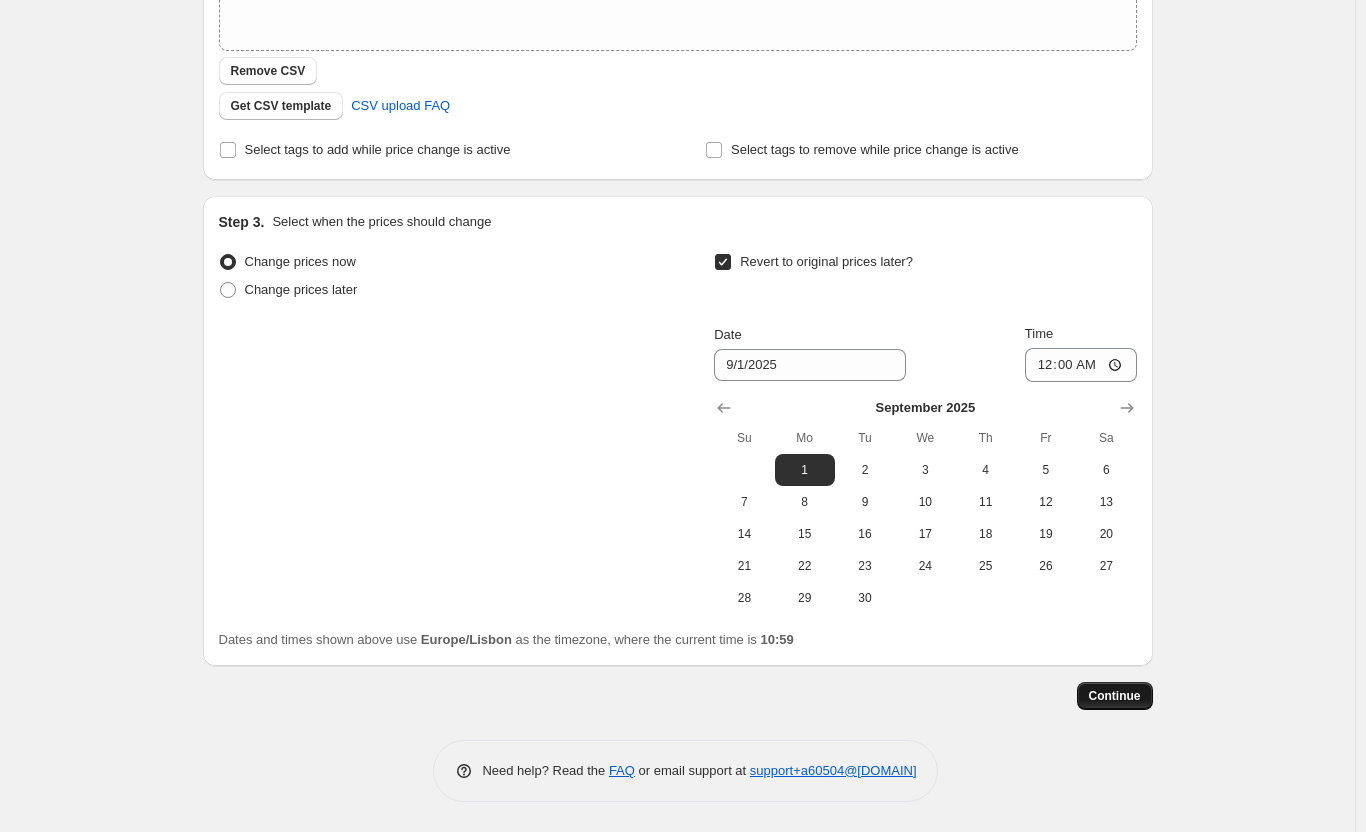 click on "Continue" at bounding box center (1115, 696) 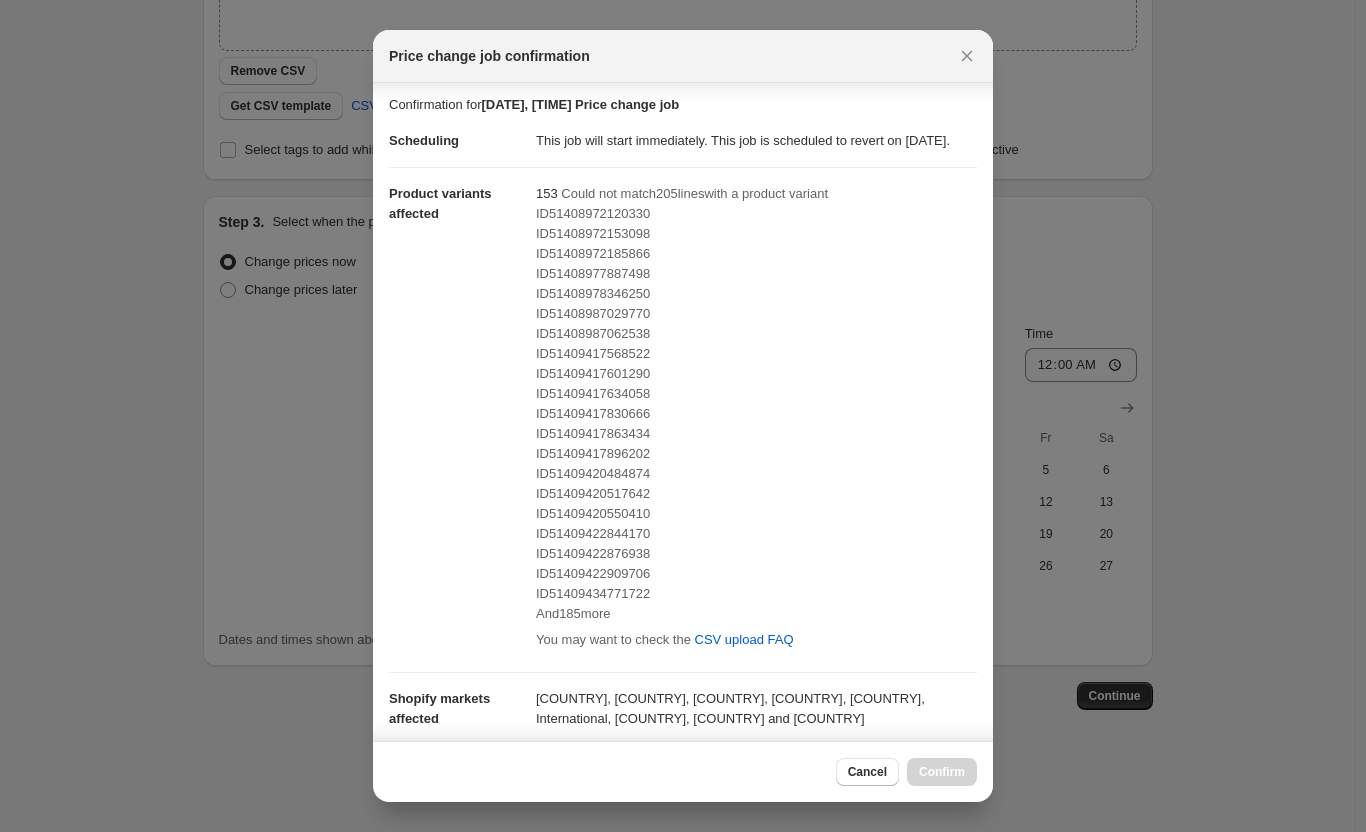 scroll, scrollTop: 0, scrollLeft: 0, axis: both 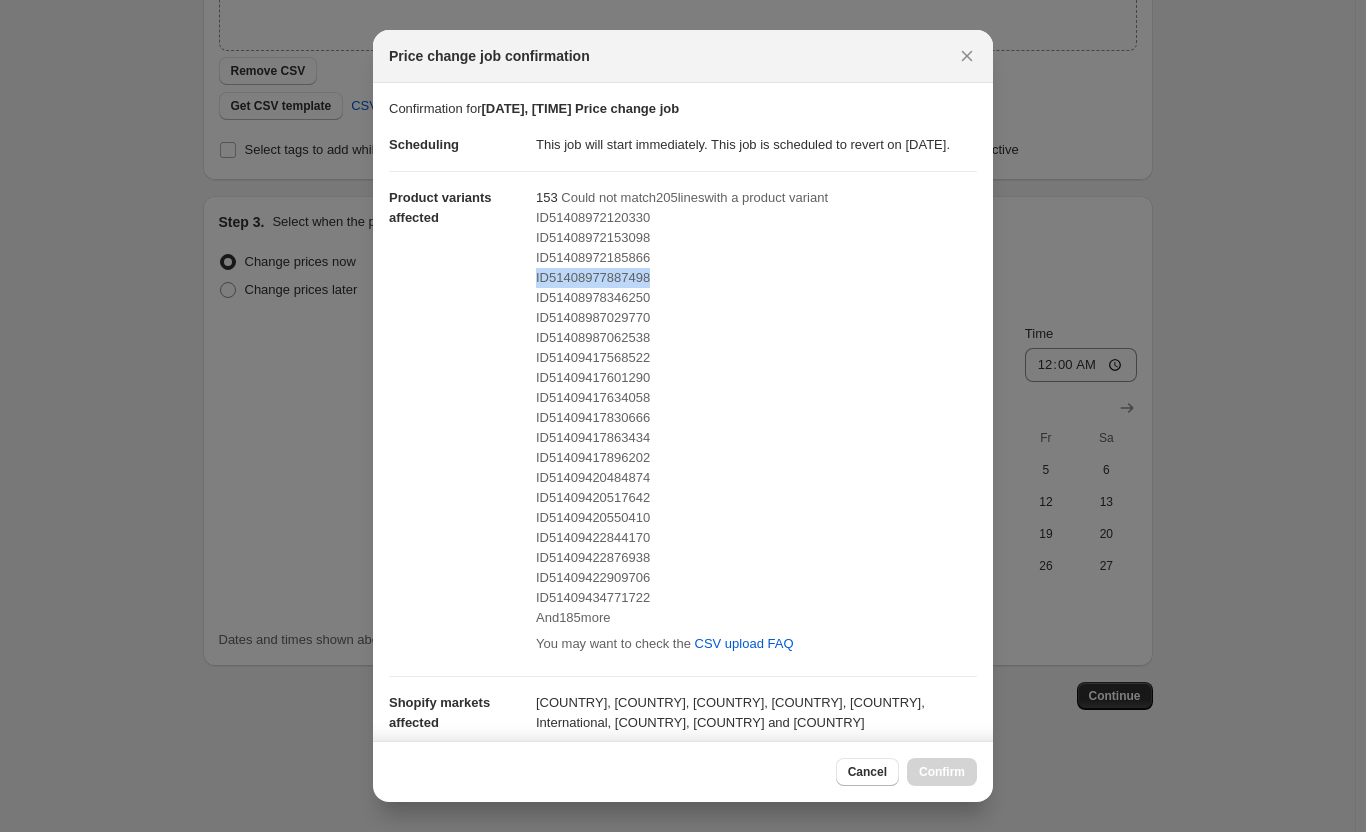 drag, startPoint x: 648, startPoint y: 293, endPoint x: 506, endPoint y: 294, distance: 142.00352 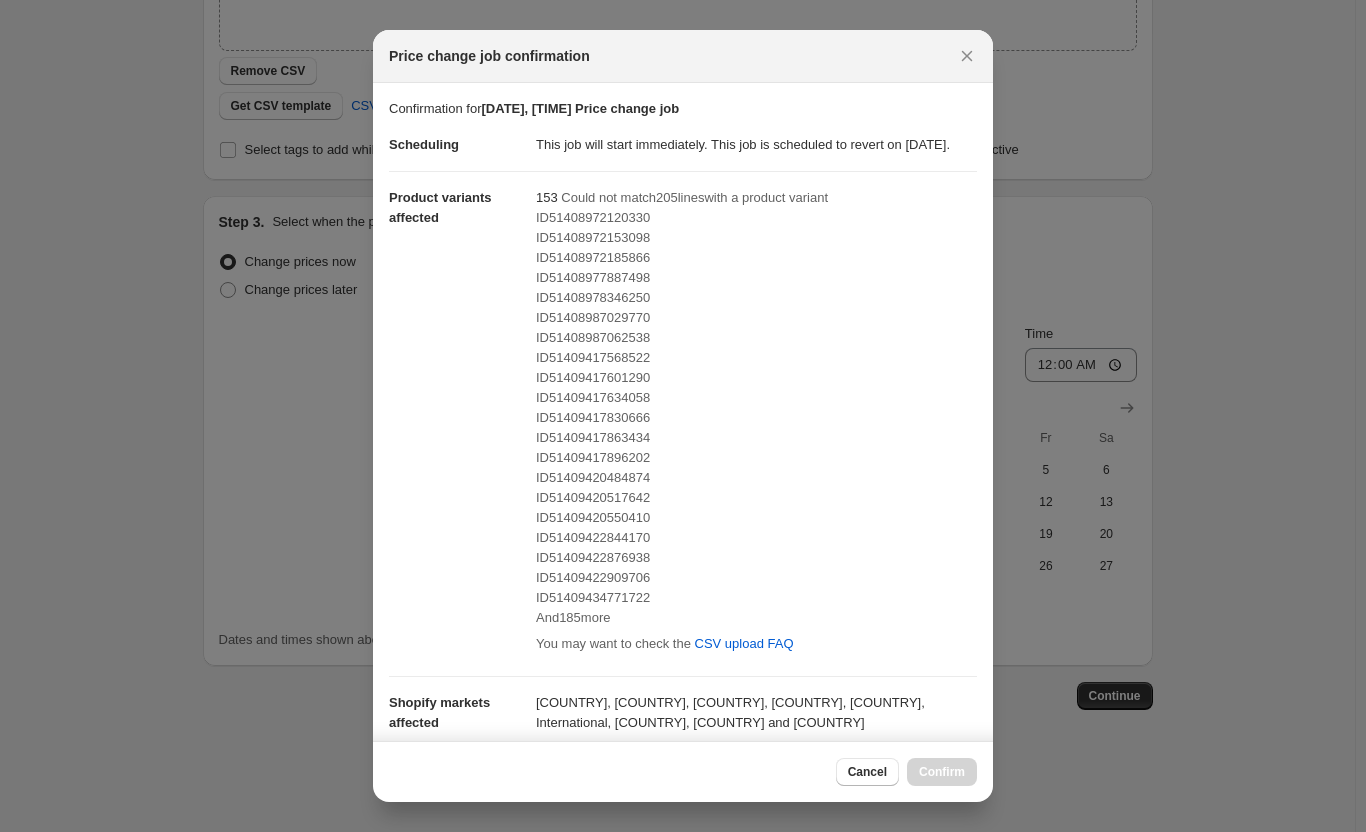 click on "ID51408972120330" at bounding box center (756, 218) 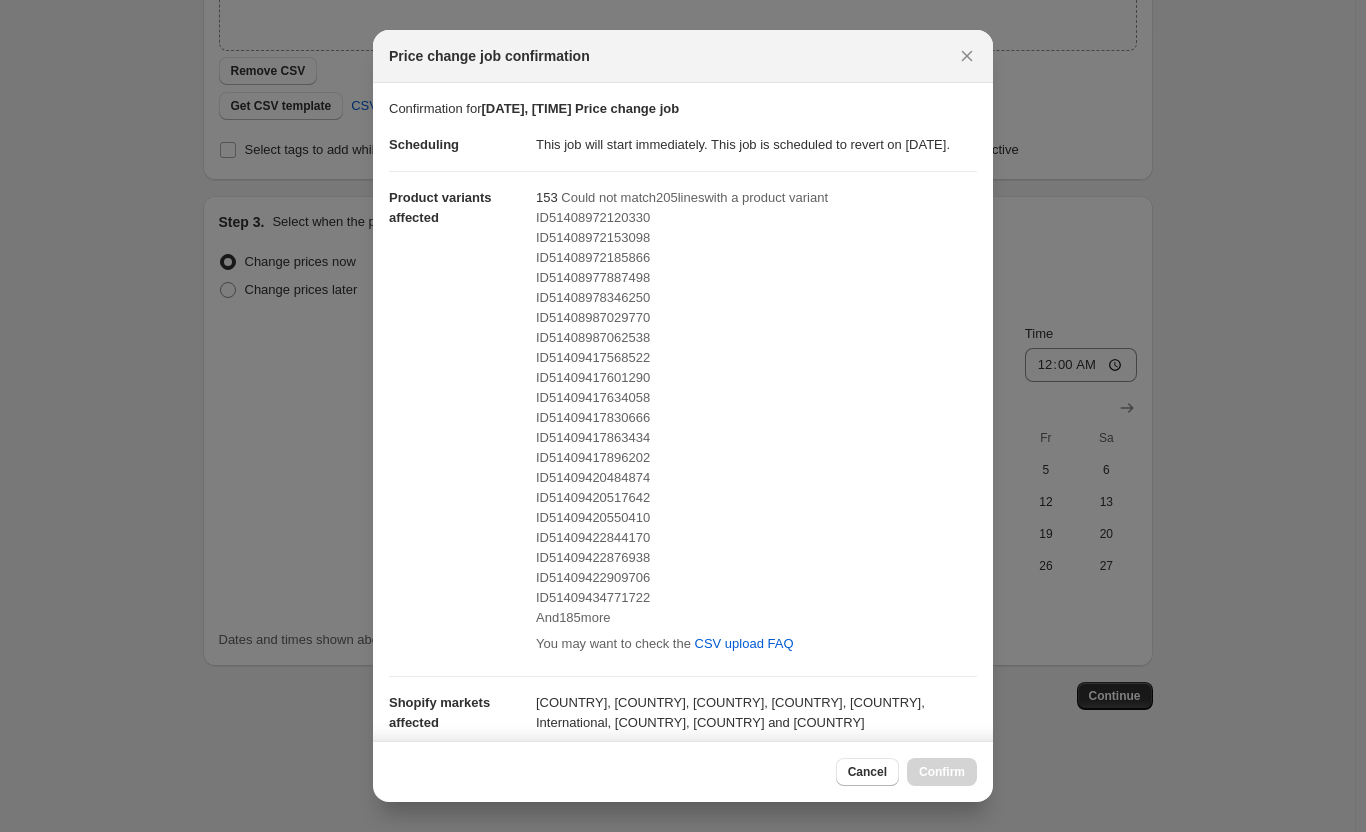 drag, startPoint x: 869, startPoint y: 216, endPoint x: 531, endPoint y: 206, distance: 338.1479 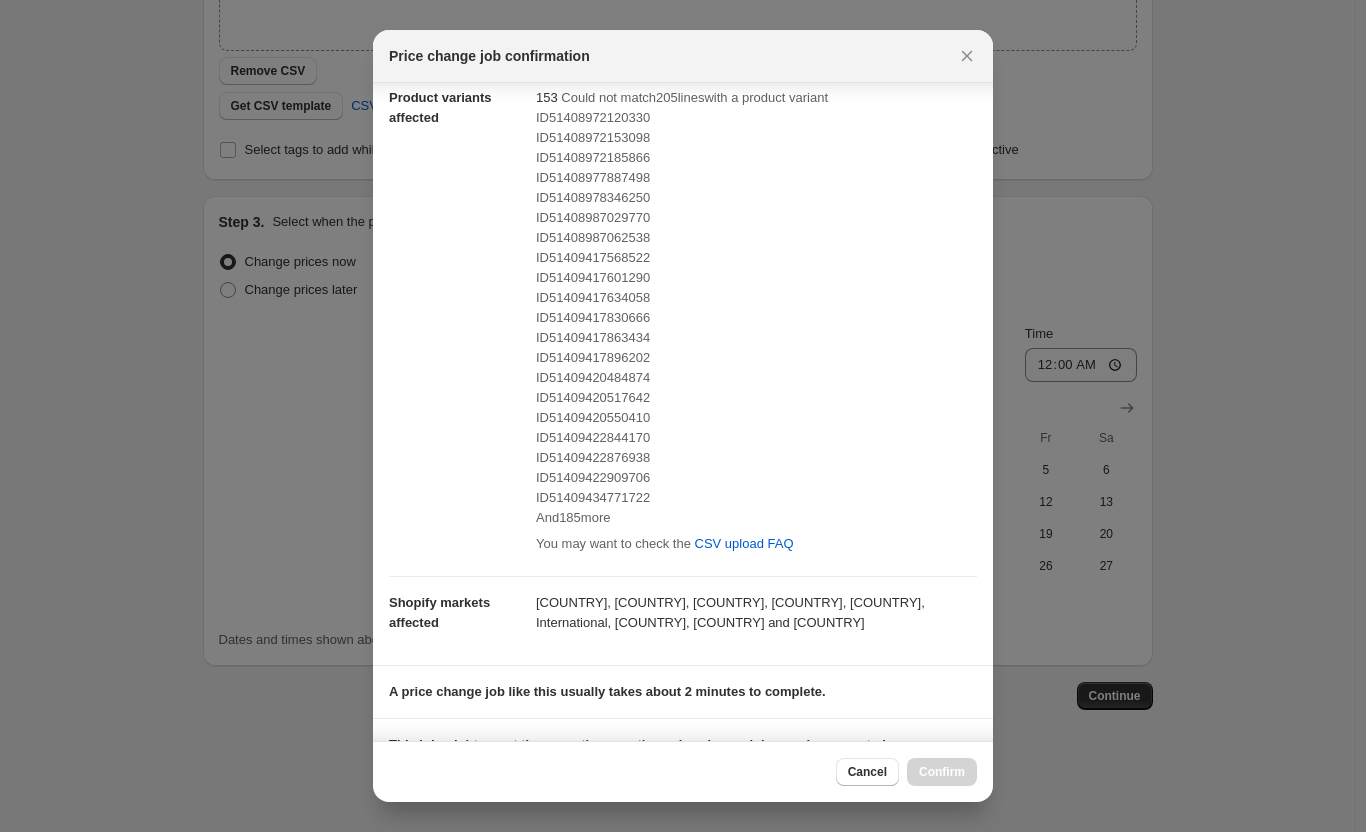 scroll, scrollTop: 0, scrollLeft: 0, axis: both 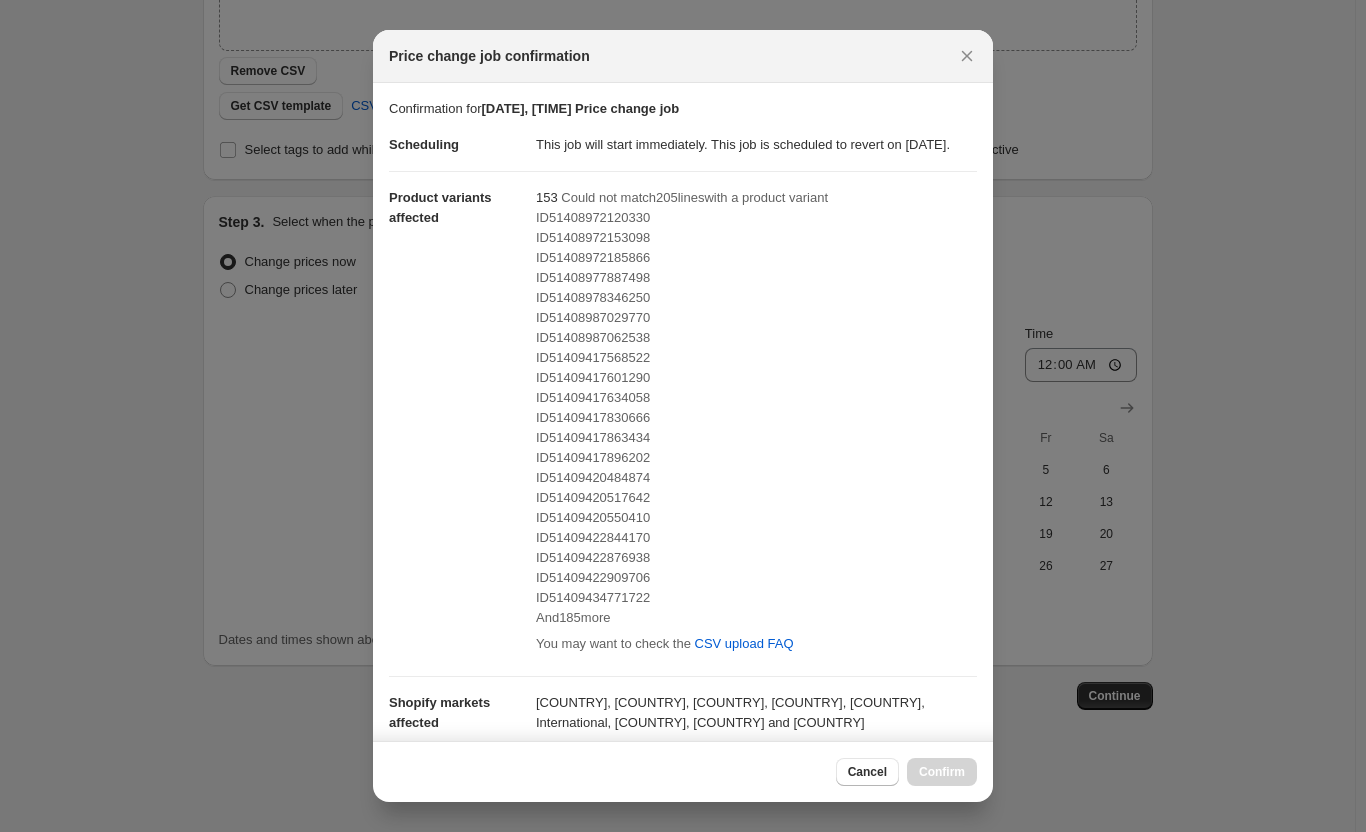 click on "ID51408987029770" at bounding box center (756, 318) 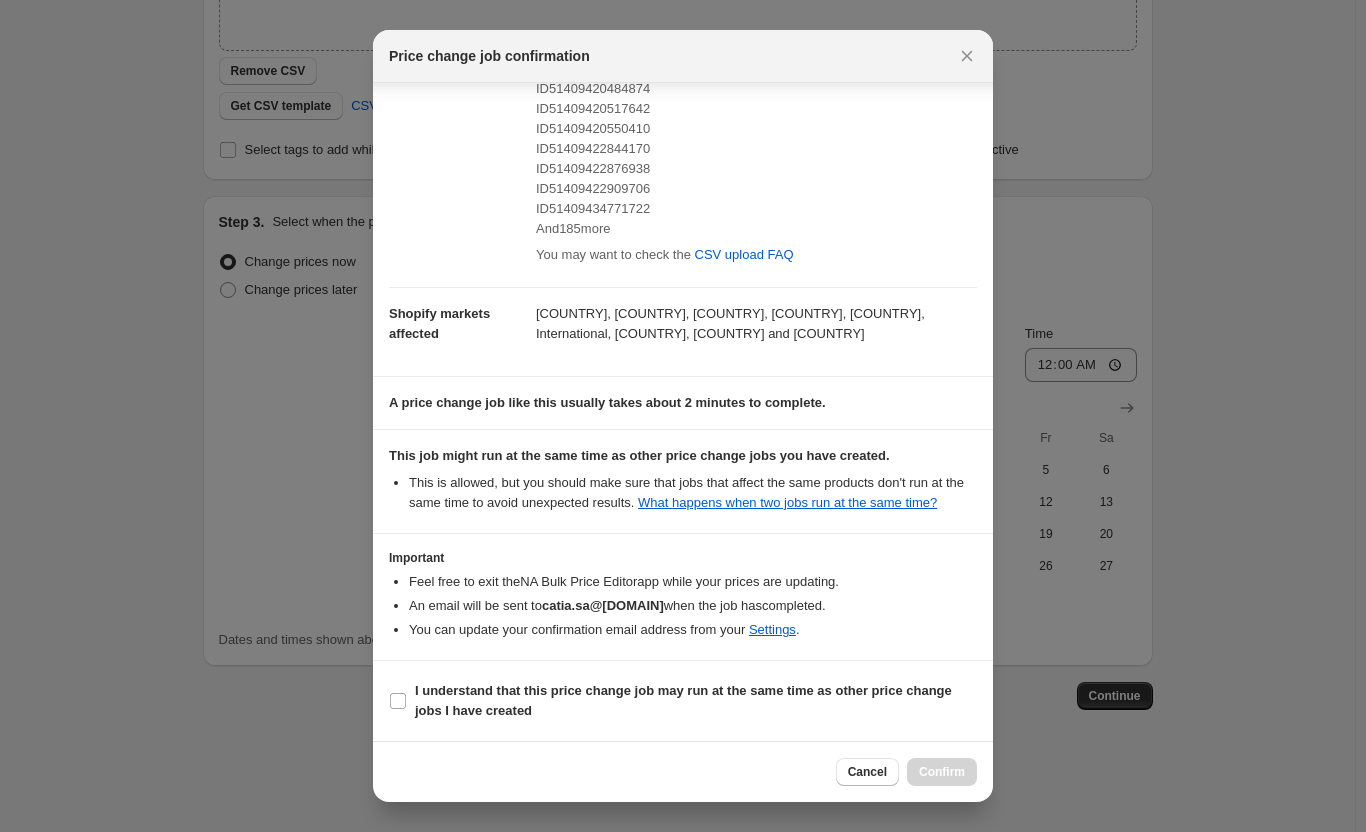 scroll, scrollTop: 409, scrollLeft: 0, axis: vertical 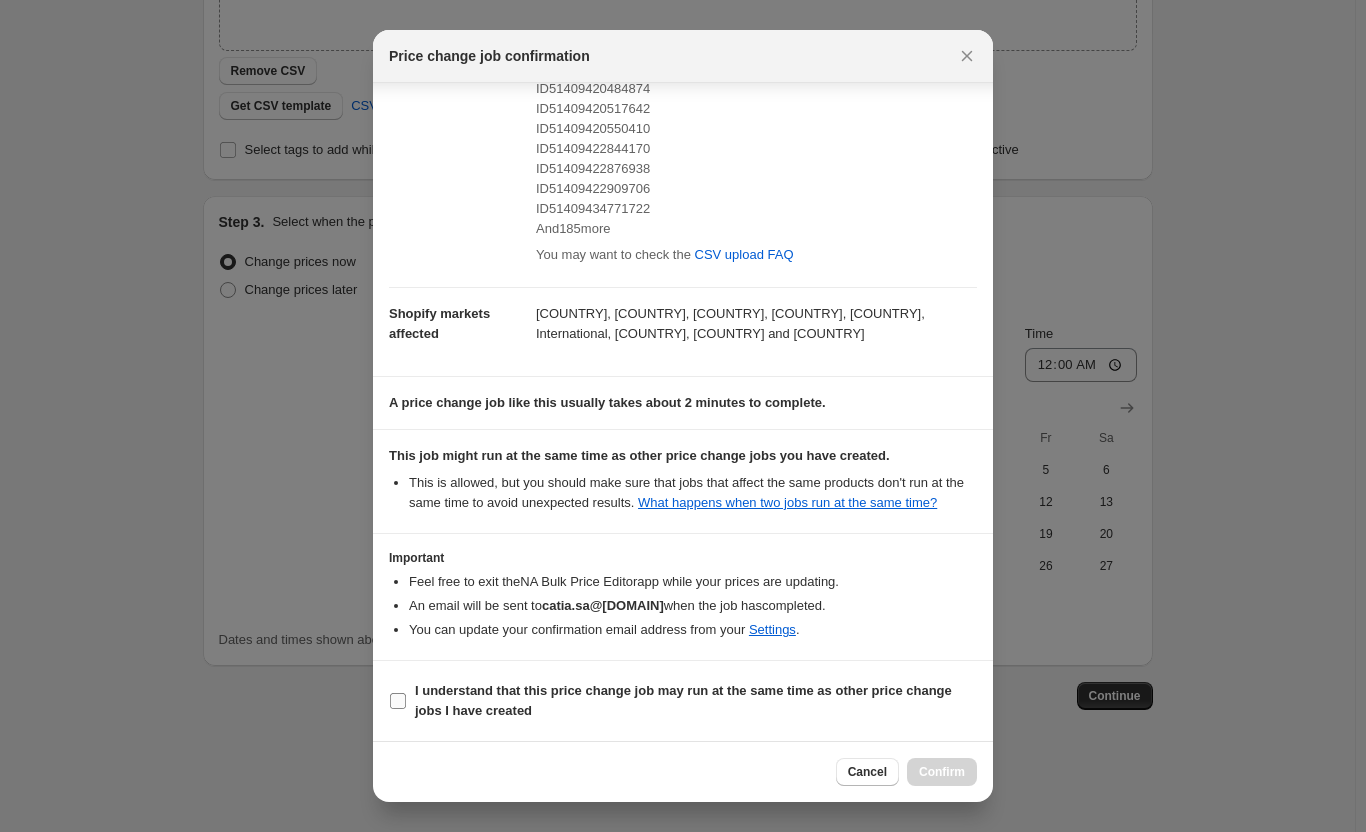 click on "I understand that this price change job may run at the same time as other price change jobs I have created" at bounding box center [398, 701] 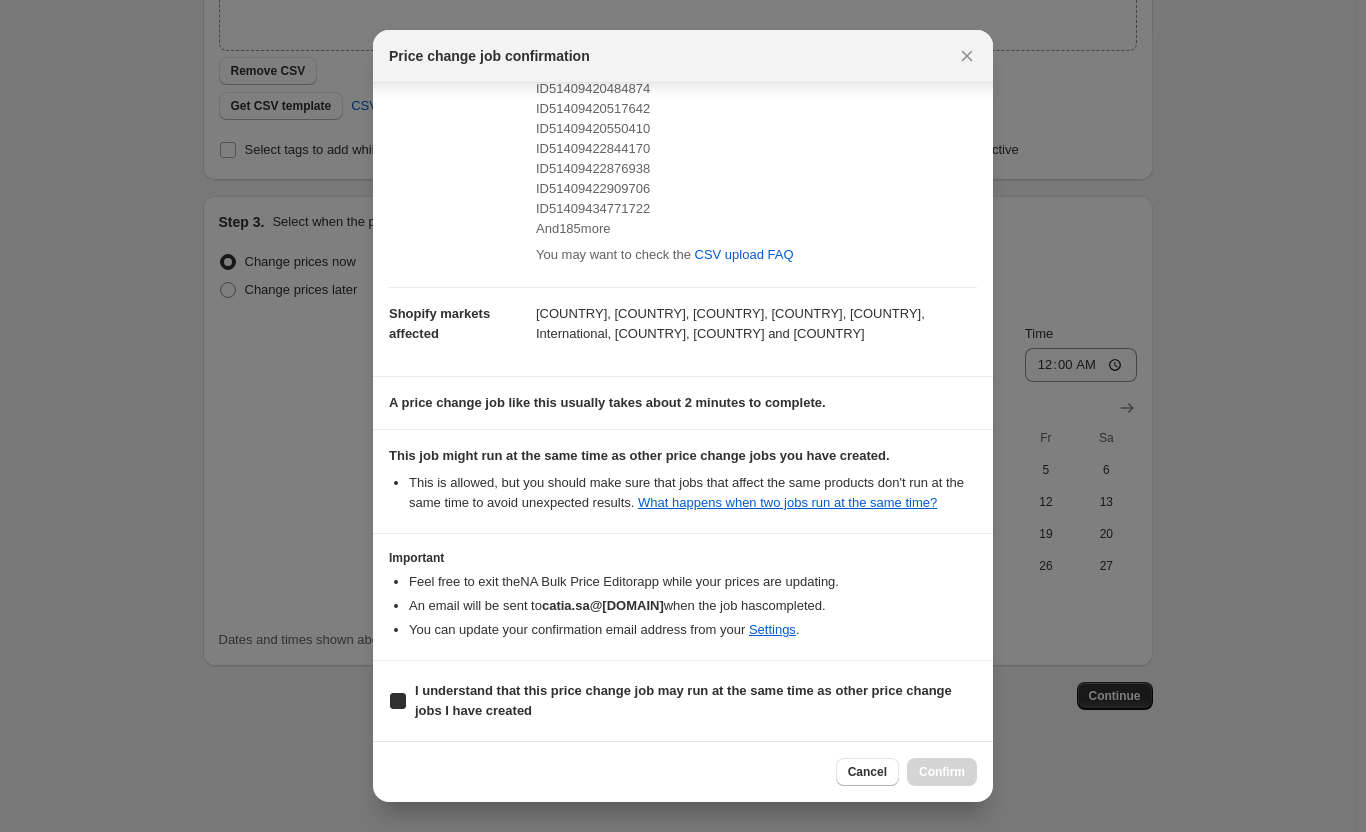 checkbox on "true" 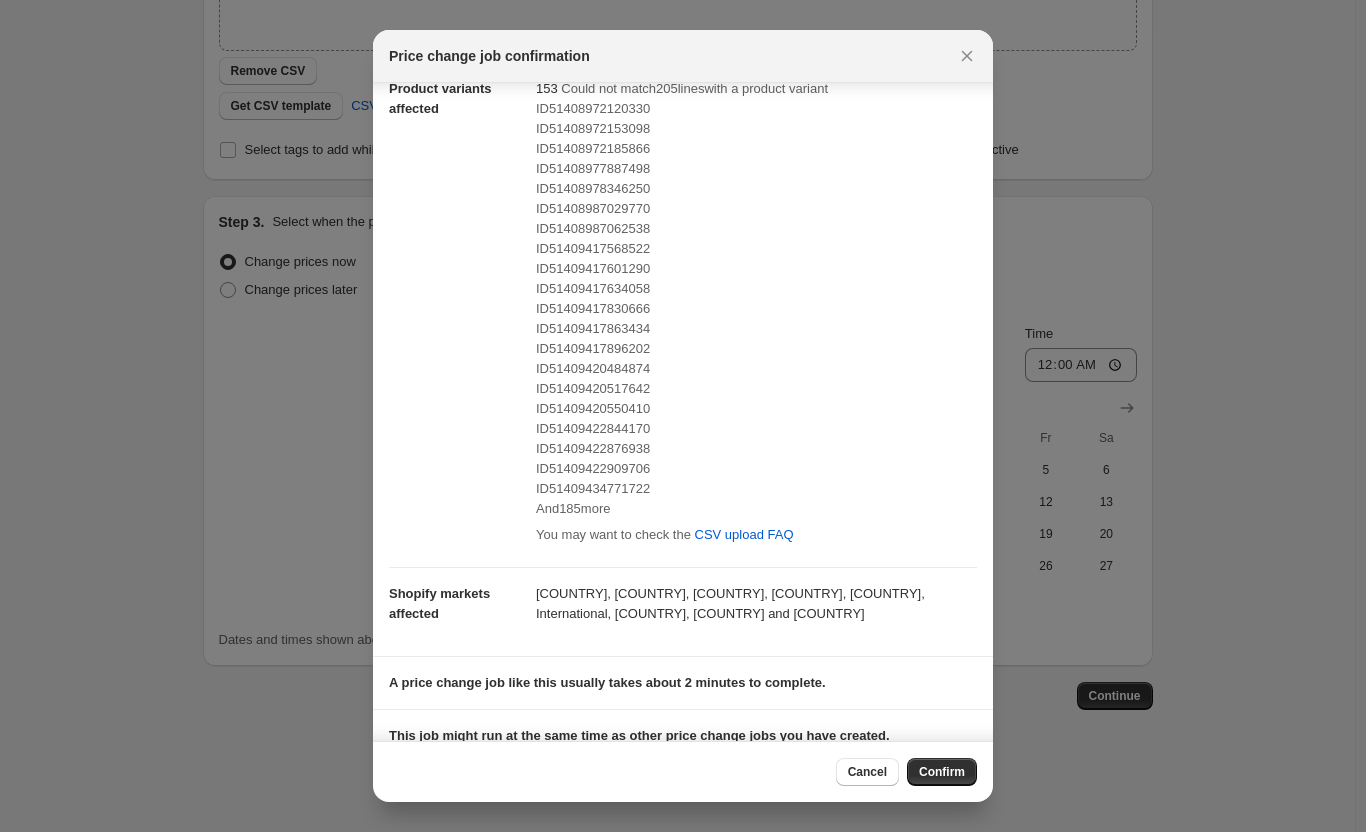 scroll, scrollTop: 409, scrollLeft: 0, axis: vertical 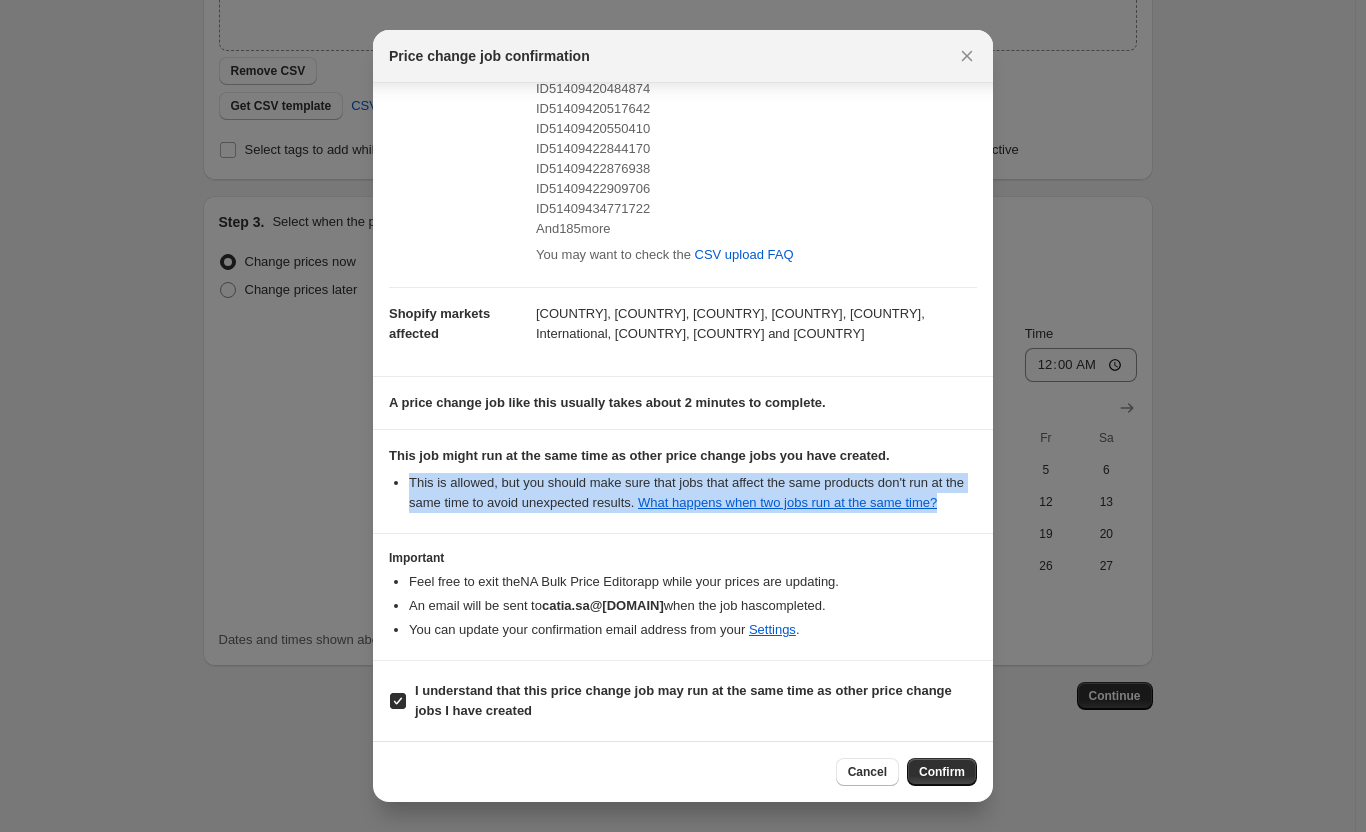 drag, startPoint x: 411, startPoint y: 482, endPoint x: 937, endPoint y: 514, distance: 526.9725 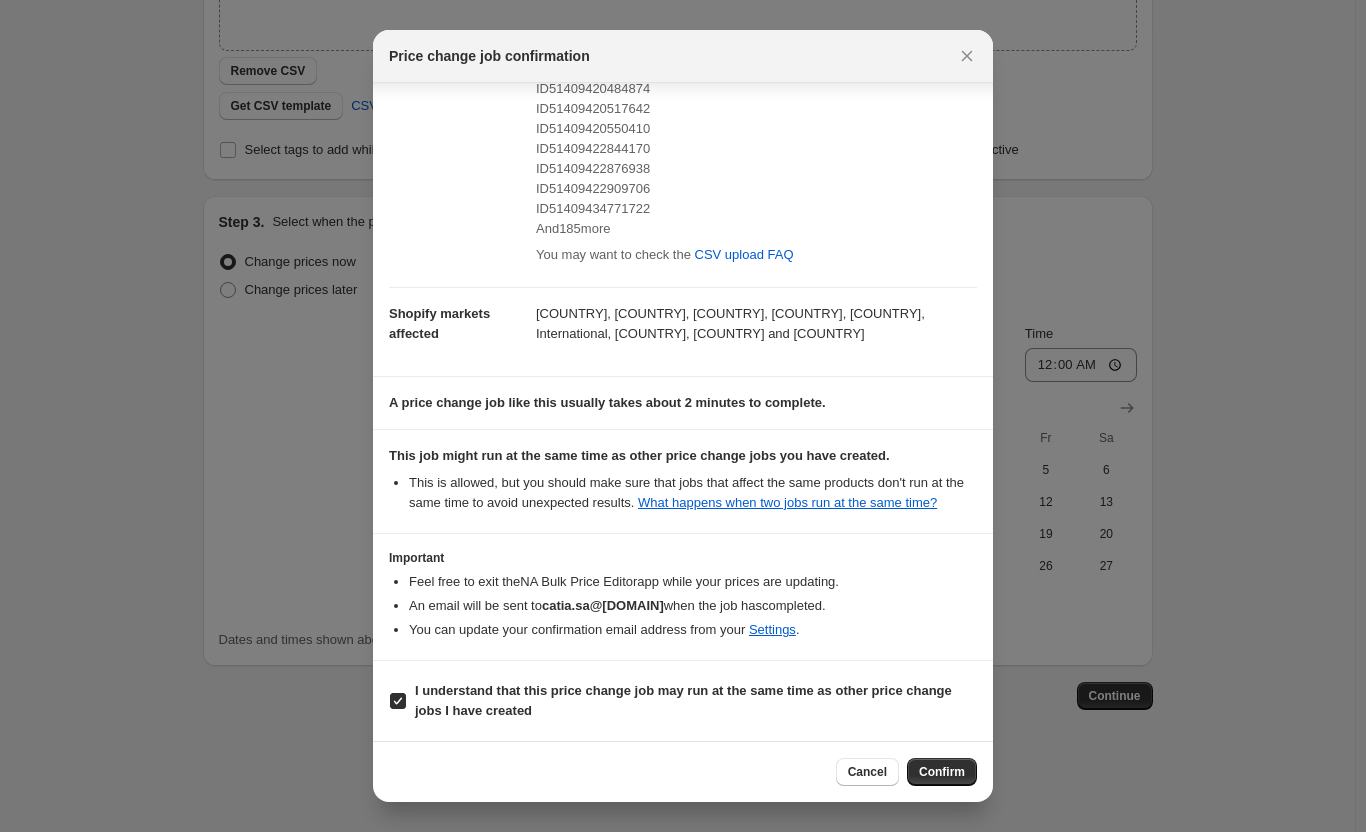 click on "A price change job like this usually takes about 2 minutes to complete." at bounding box center (683, 403) 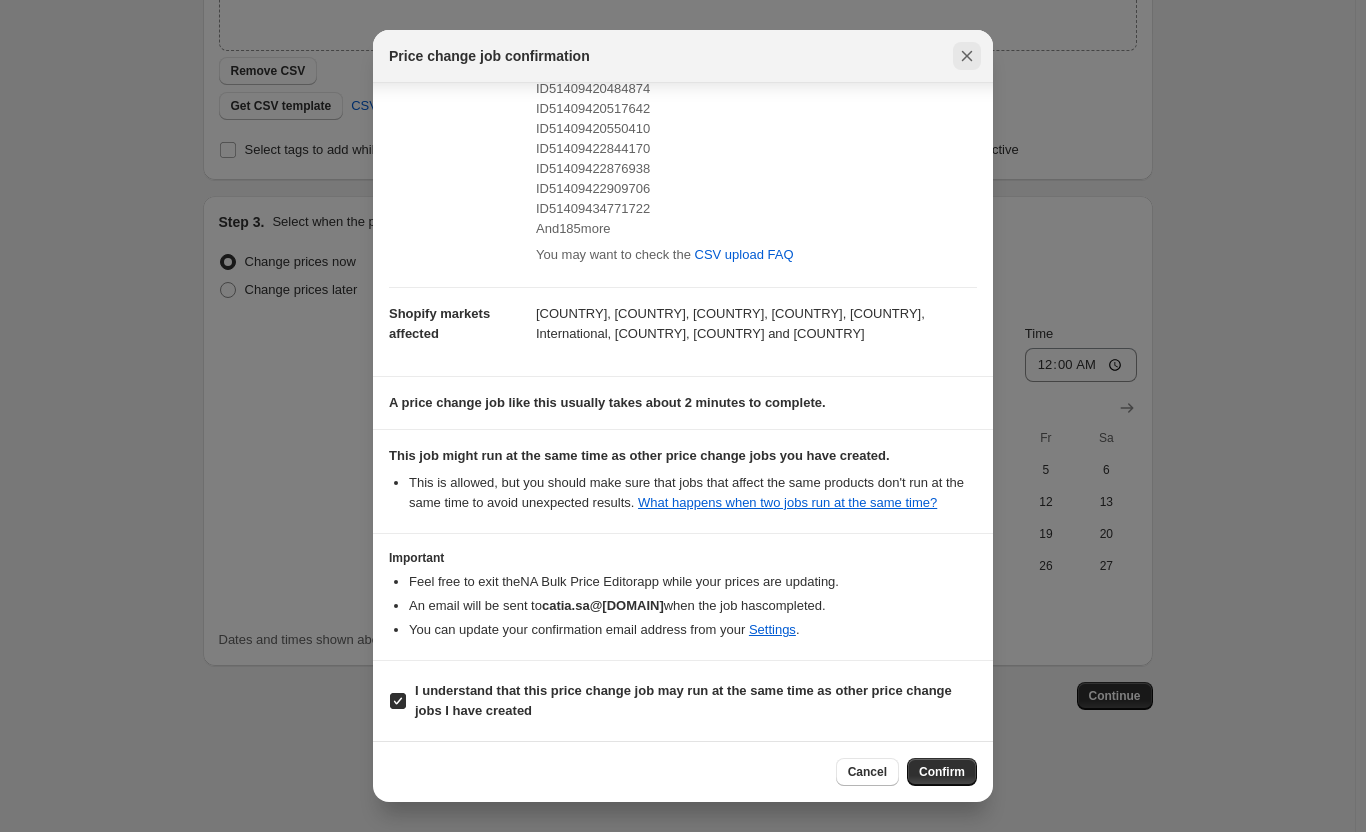 click 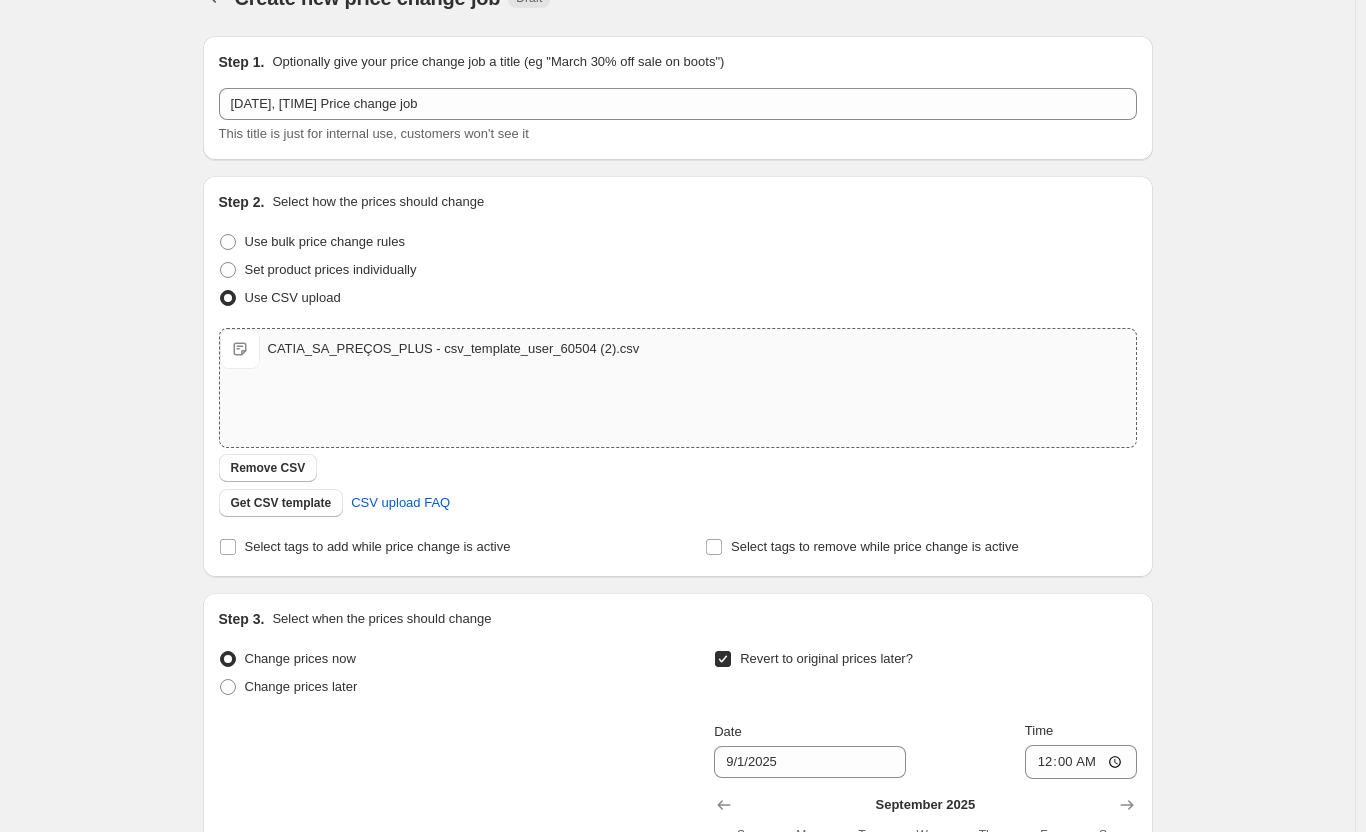 scroll, scrollTop: 0, scrollLeft: 0, axis: both 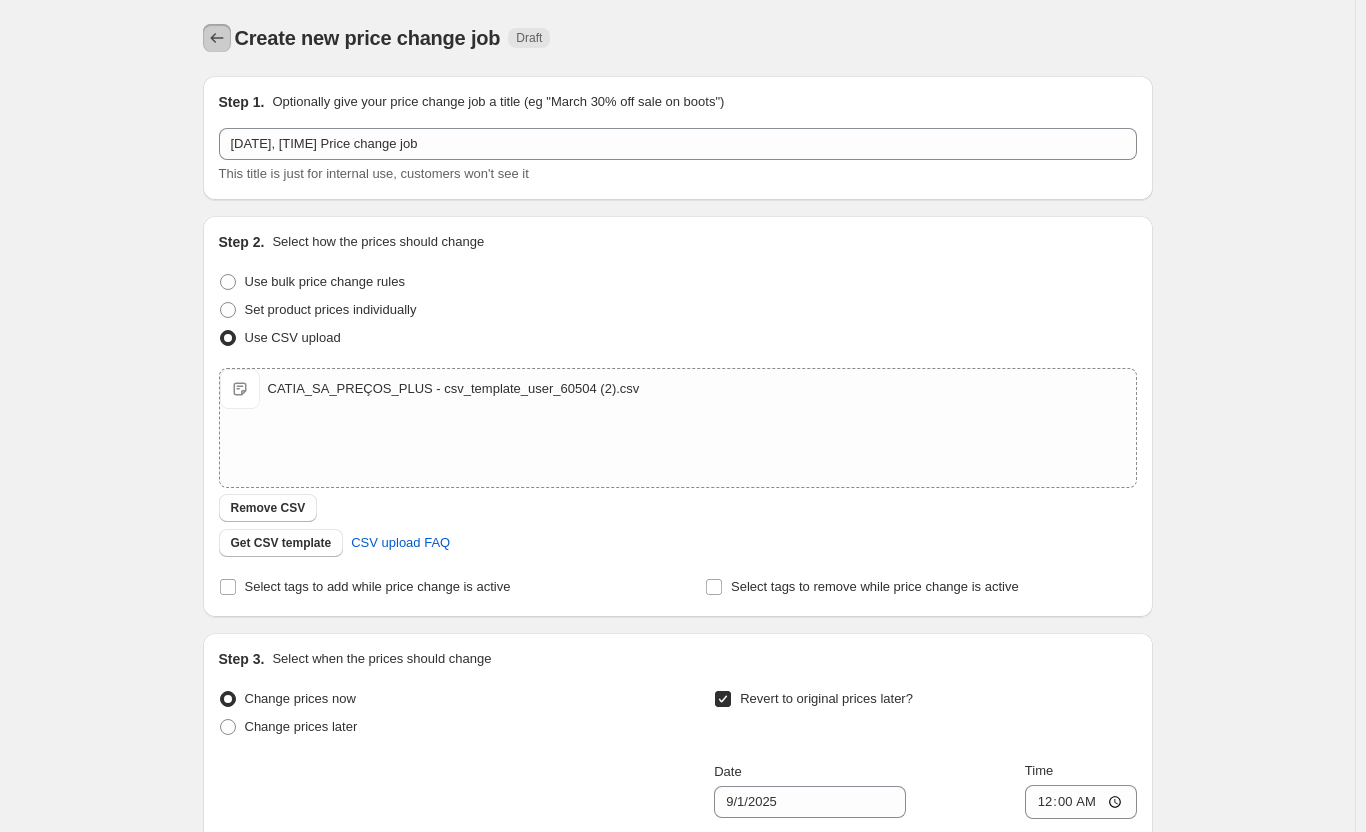 click 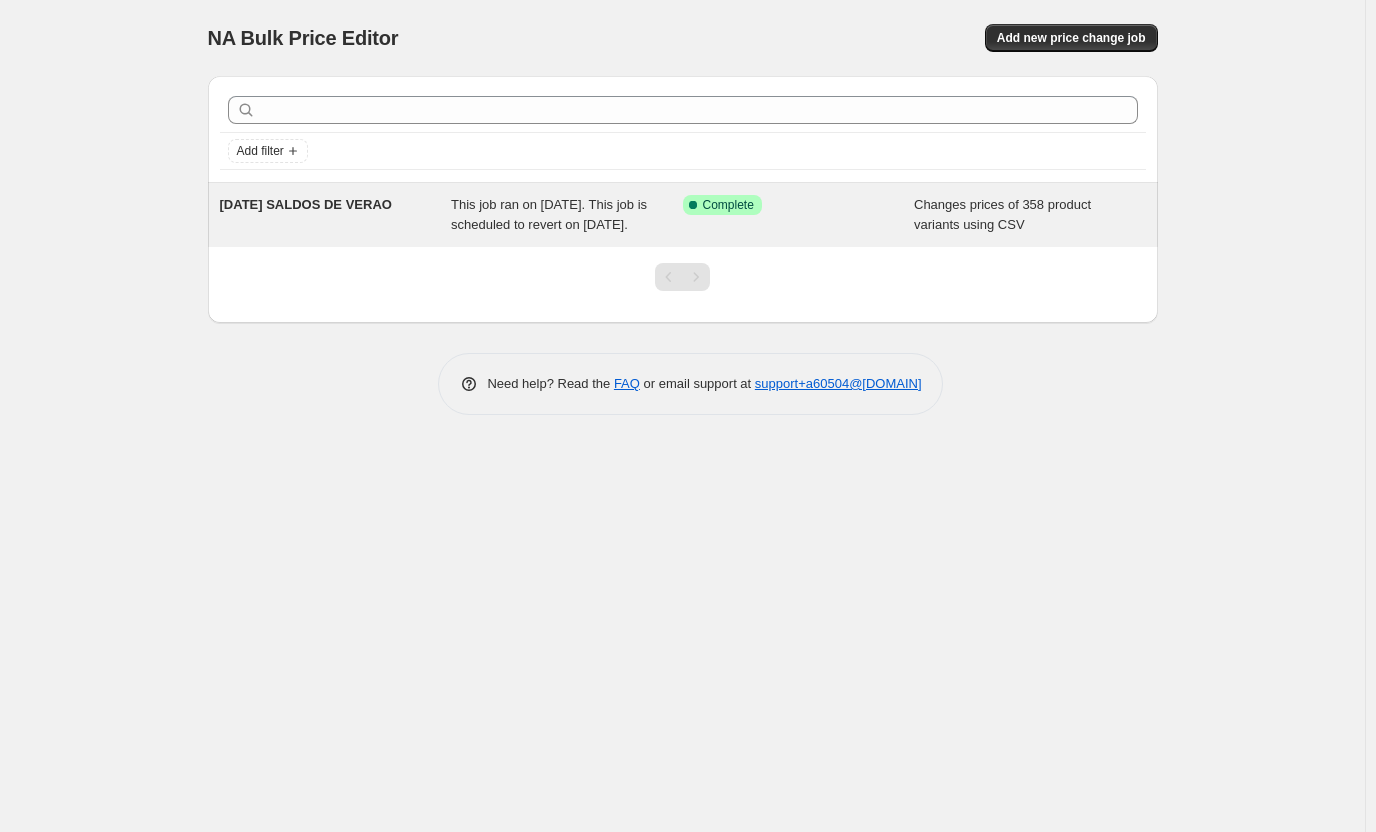 click on "Changes prices of 358 product variants using CSV" at bounding box center (1030, 215) 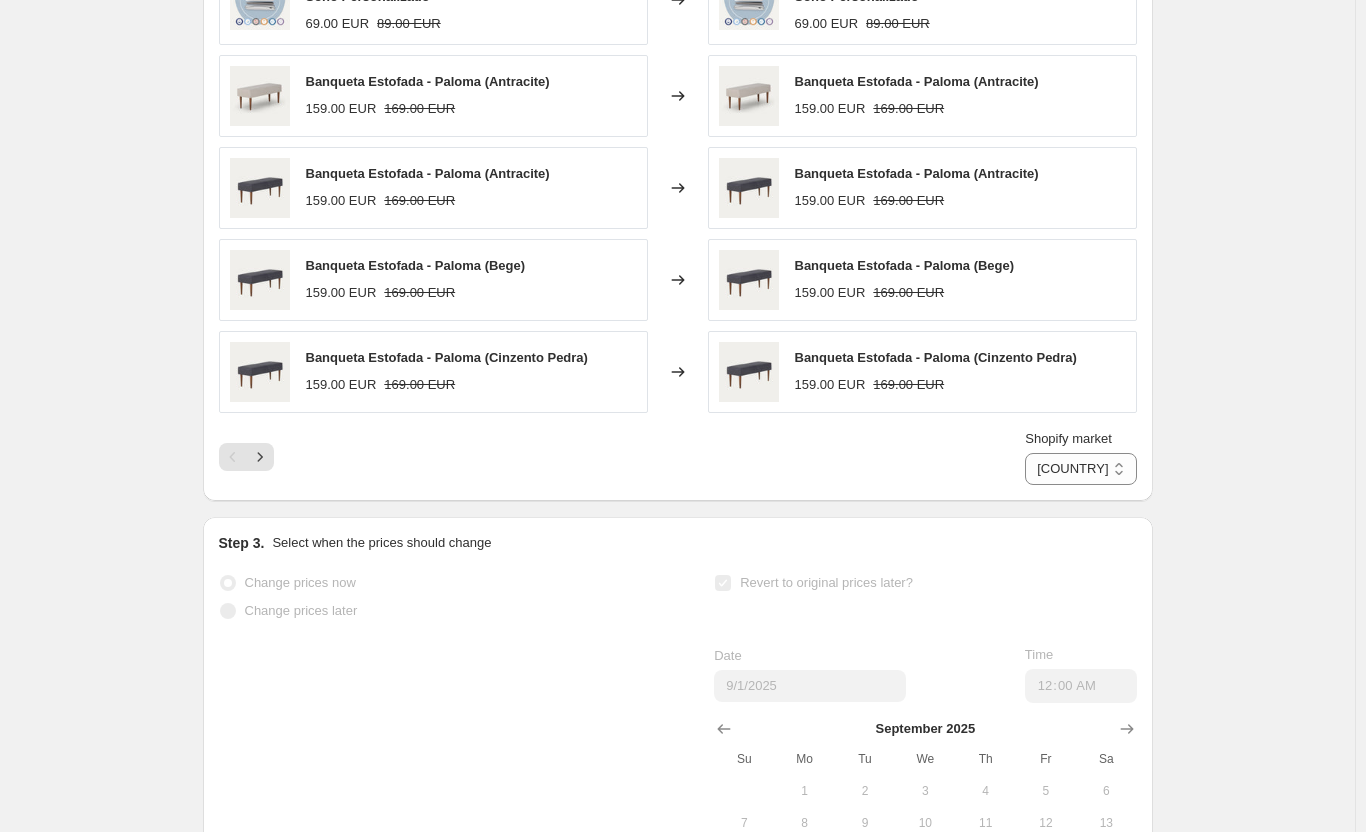 scroll, scrollTop: 1100, scrollLeft: 0, axis: vertical 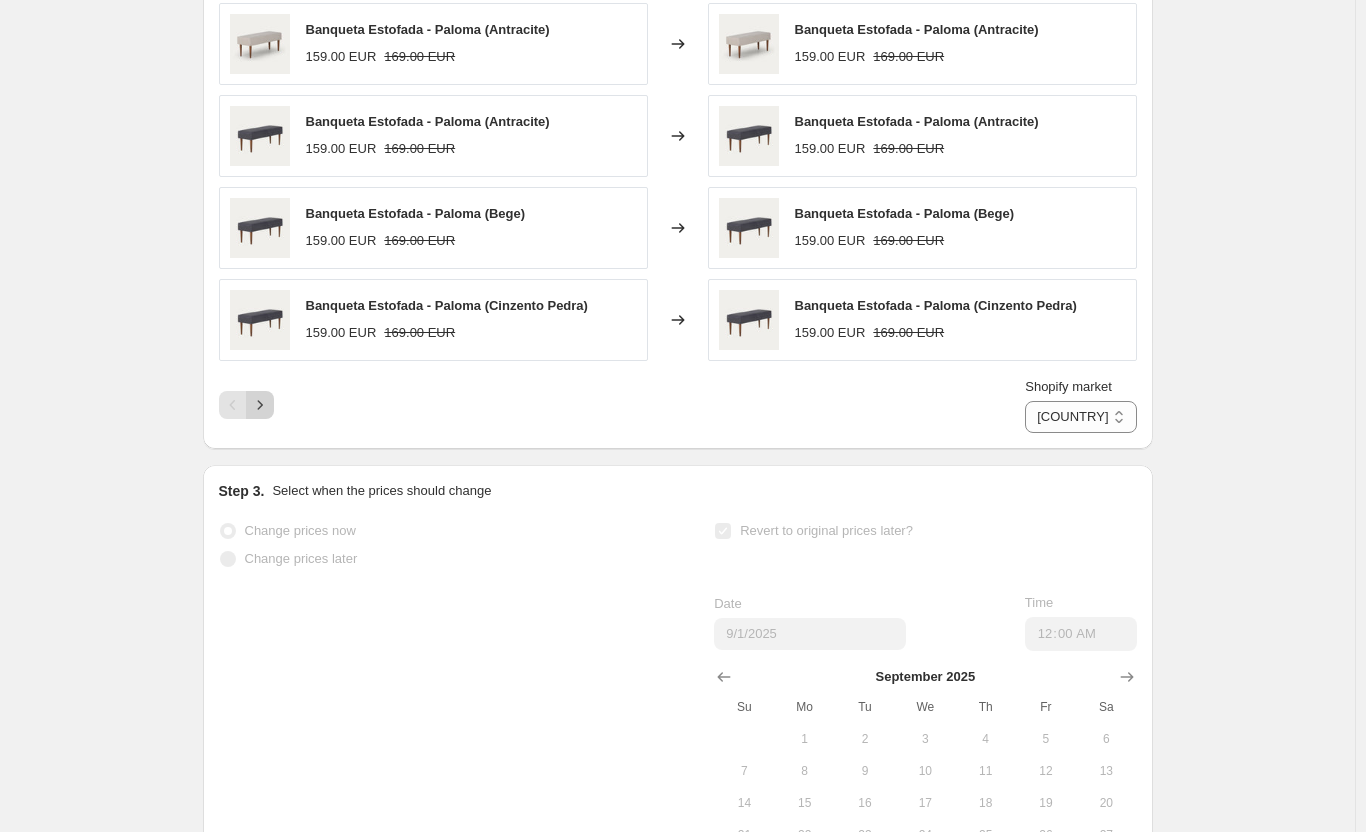 click 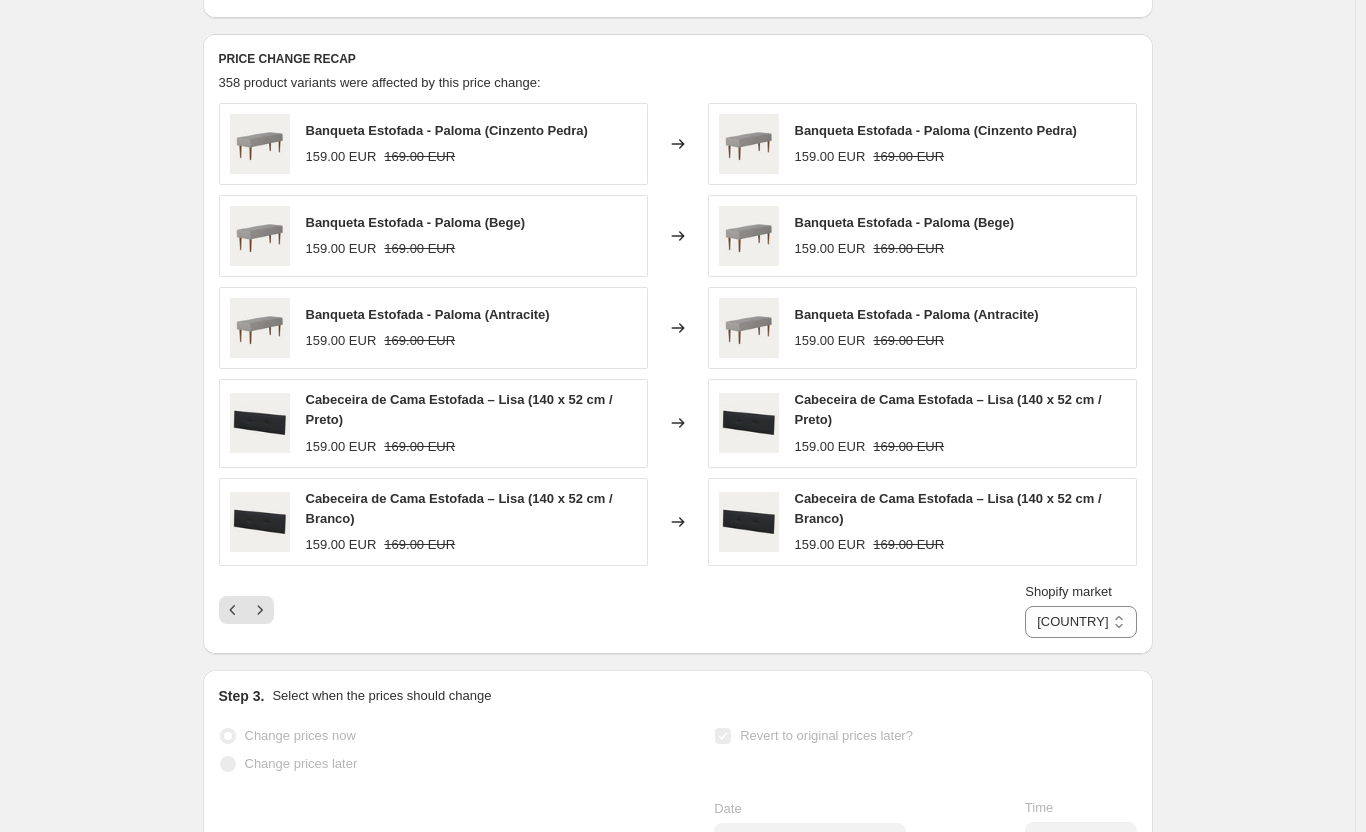 scroll, scrollTop: 900, scrollLeft: 0, axis: vertical 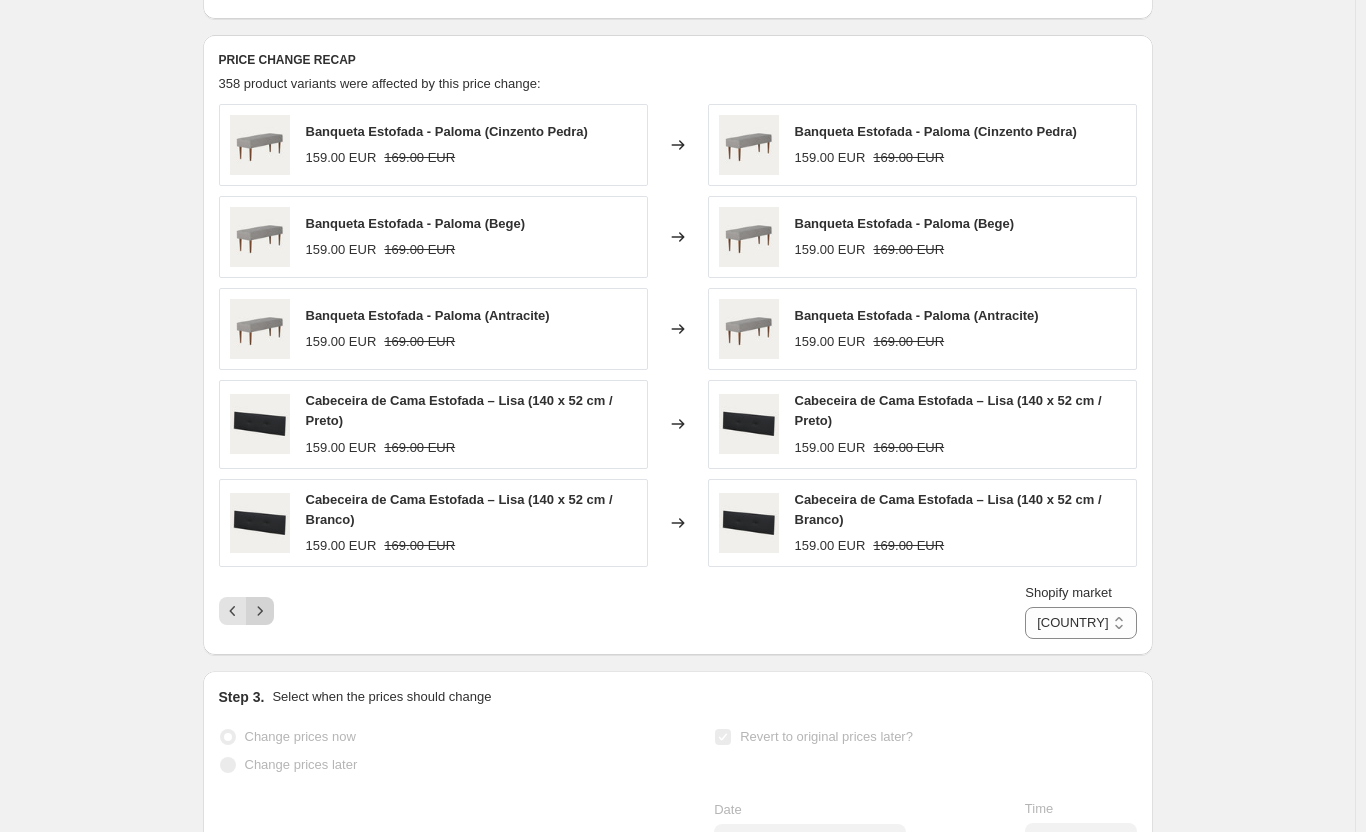 click 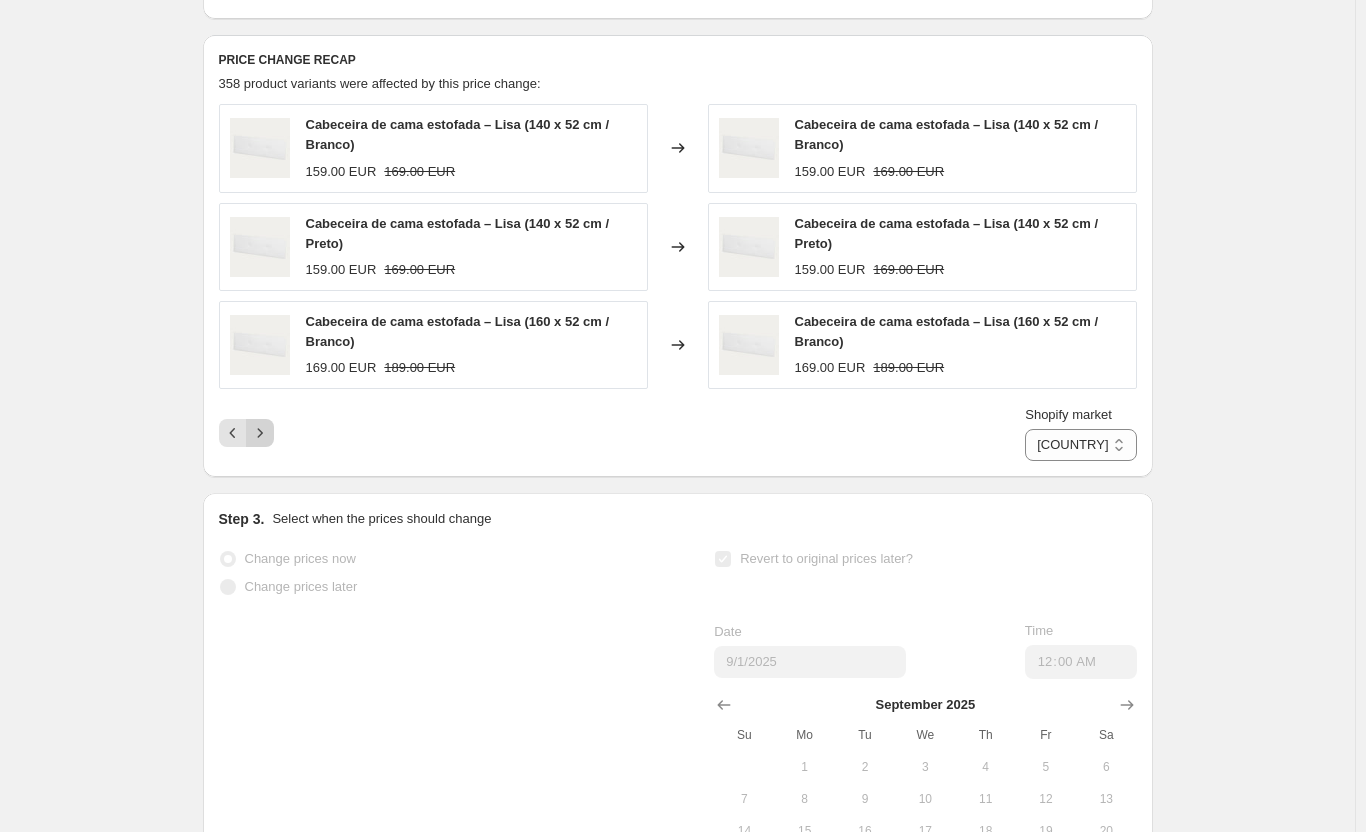 click 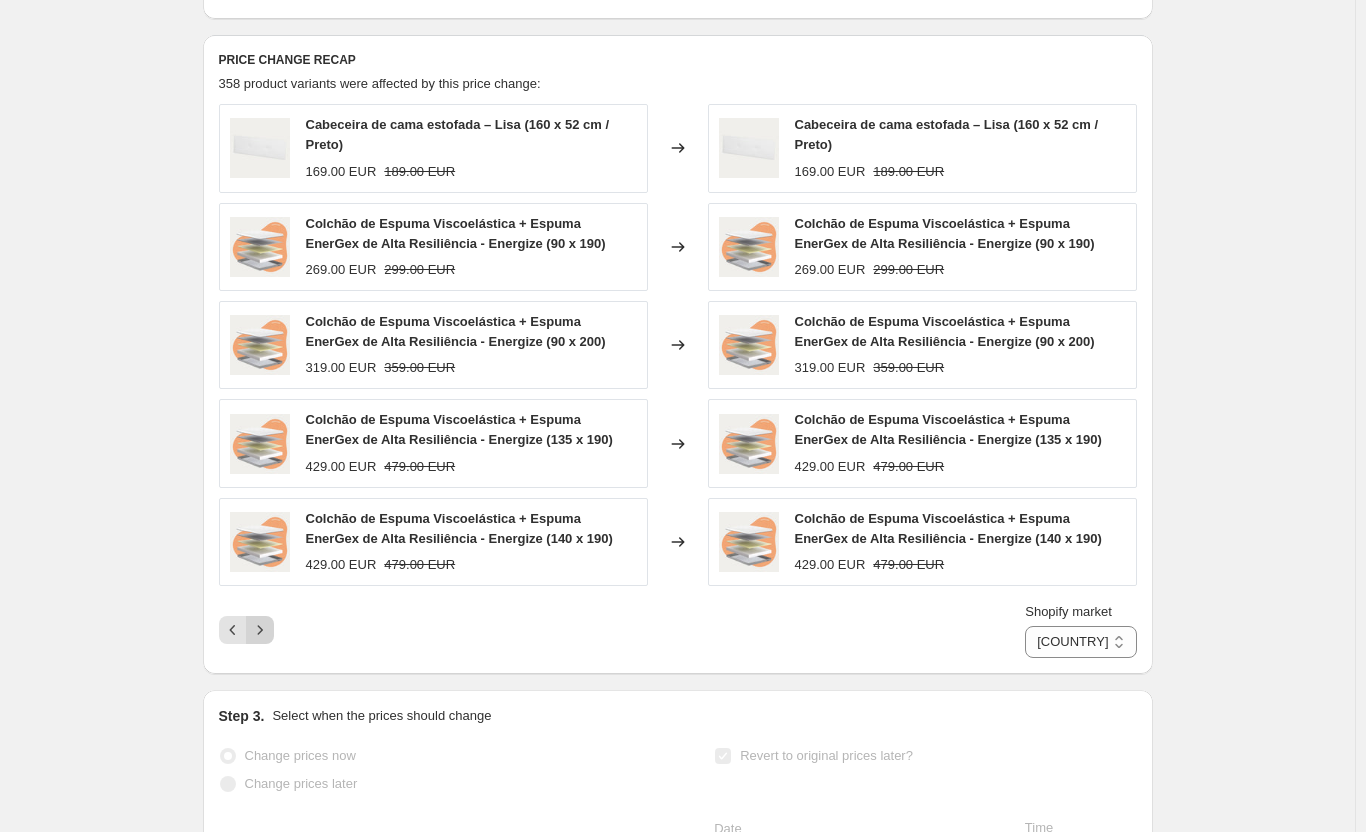 click 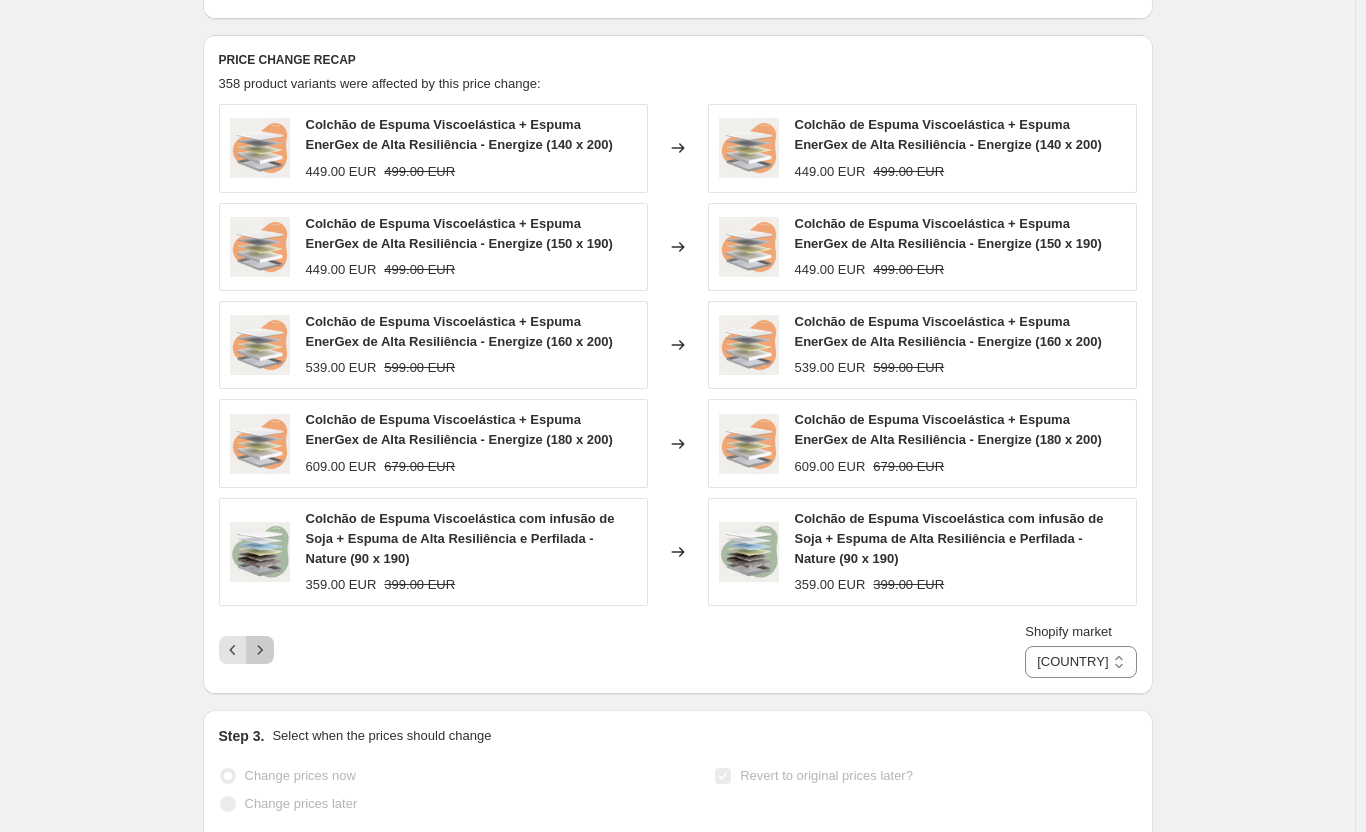 click on "Shopify market [COUNTRY] [COUNTRY] [COUNTRY] [COUNTRY] [COUNTRY] International [COUNTRY] [COUNTRY] and [COUNTRY] [COUNTRY]" at bounding box center [678, 650] 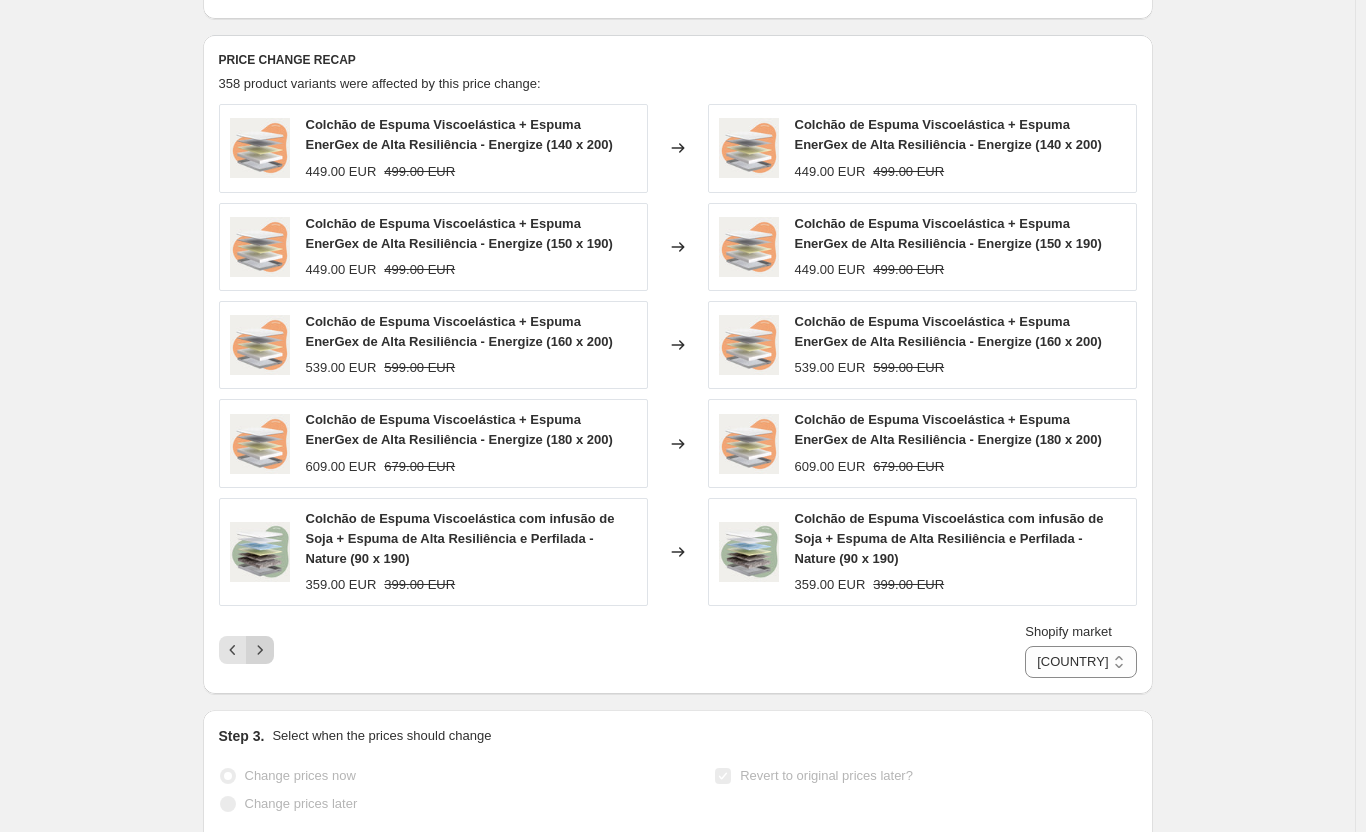 click at bounding box center [260, 650] 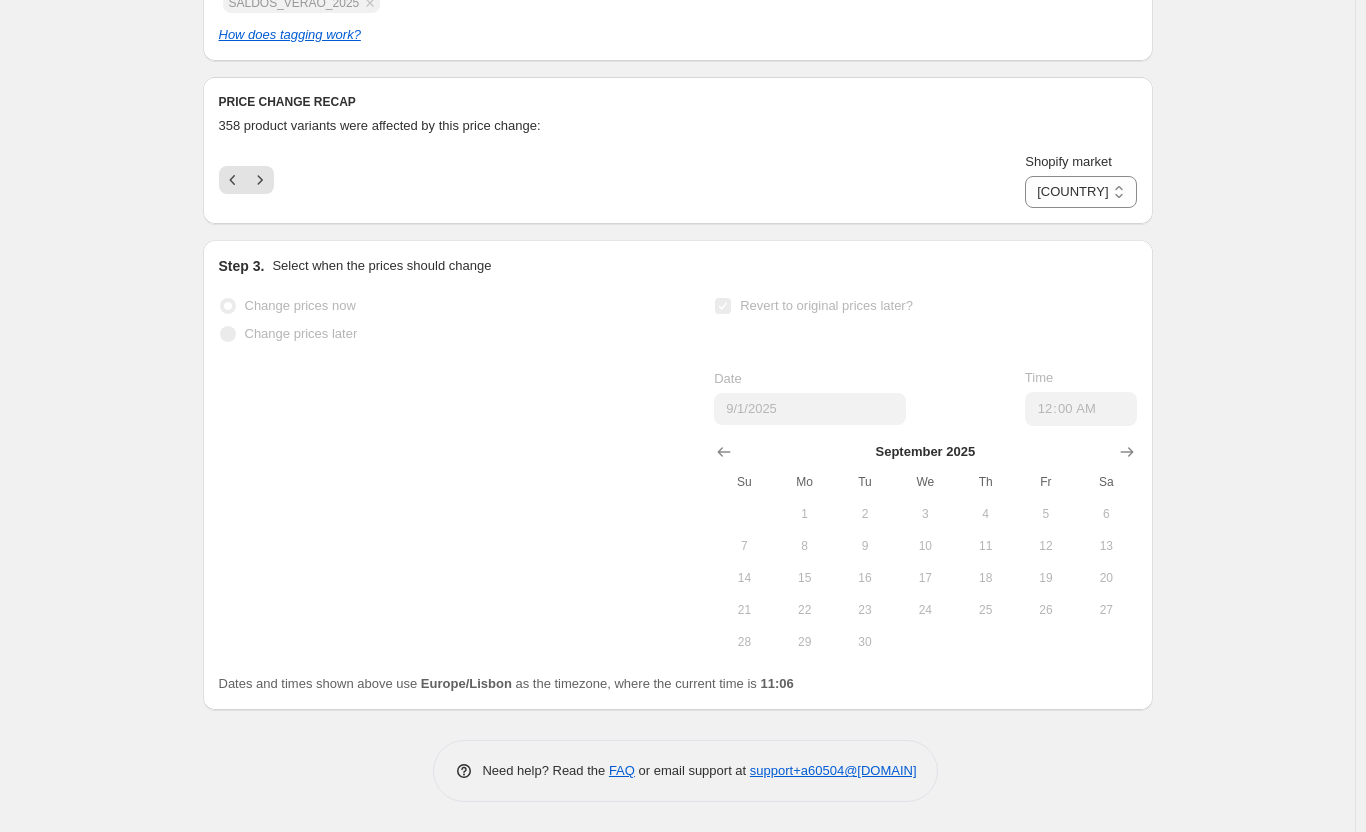 scroll, scrollTop: 578, scrollLeft: 0, axis: vertical 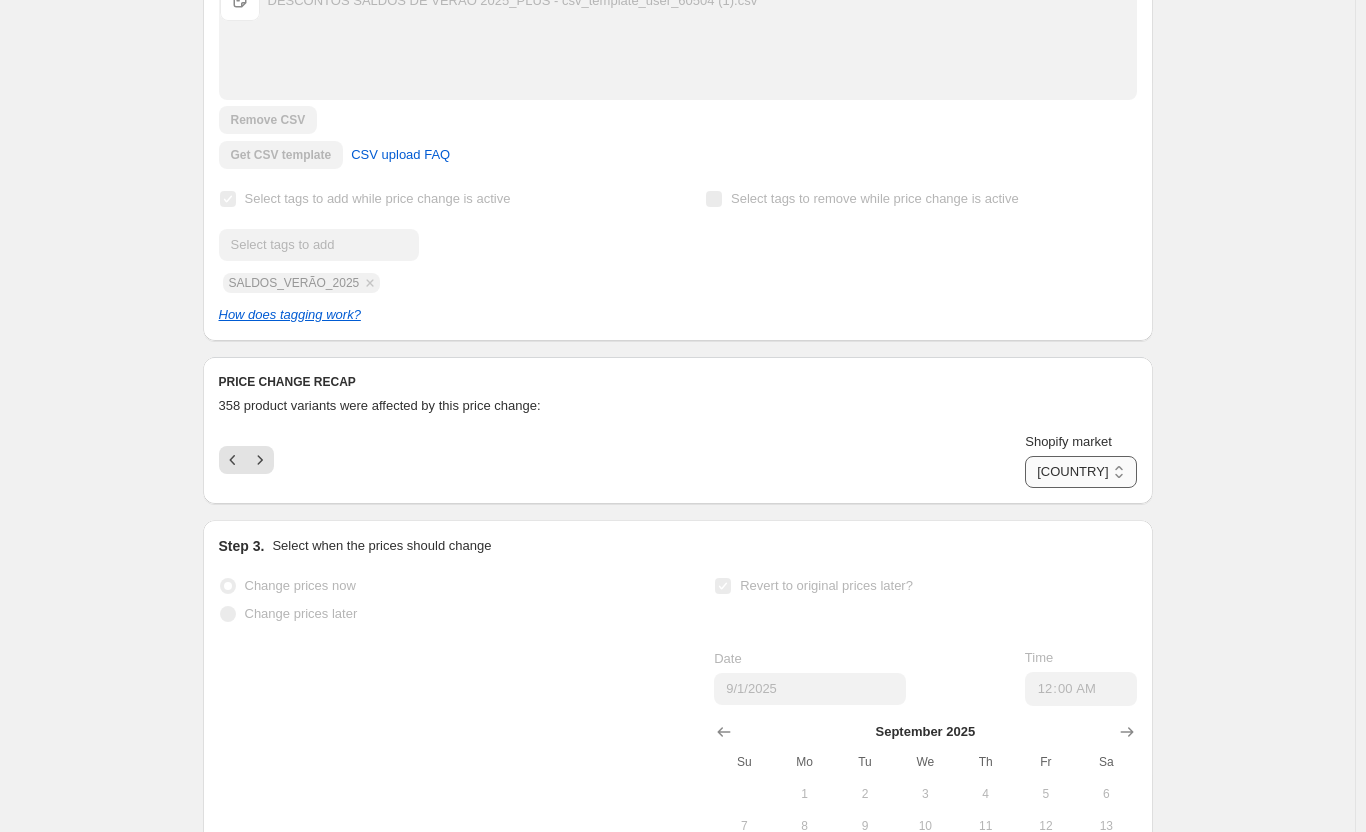 click on "[COUNTRY] [COUNTRY] [COUNTRY] [COUNTRY] [COUNTRY] International [COUNTRY] [COUNTRY] [COUNTRY] [COUNTRY]" at bounding box center [1080, 472] 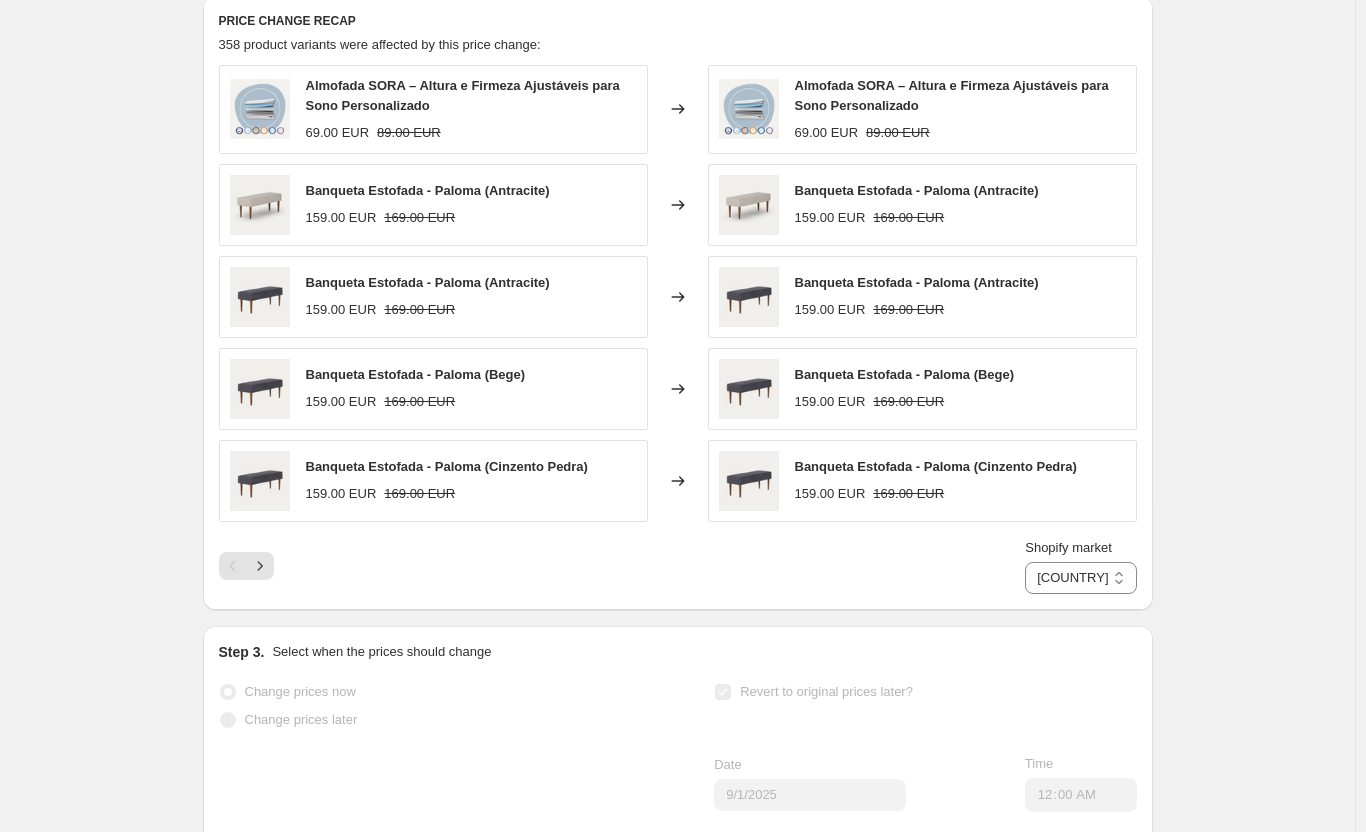 scroll, scrollTop: 978, scrollLeft: 0, axis: vertical 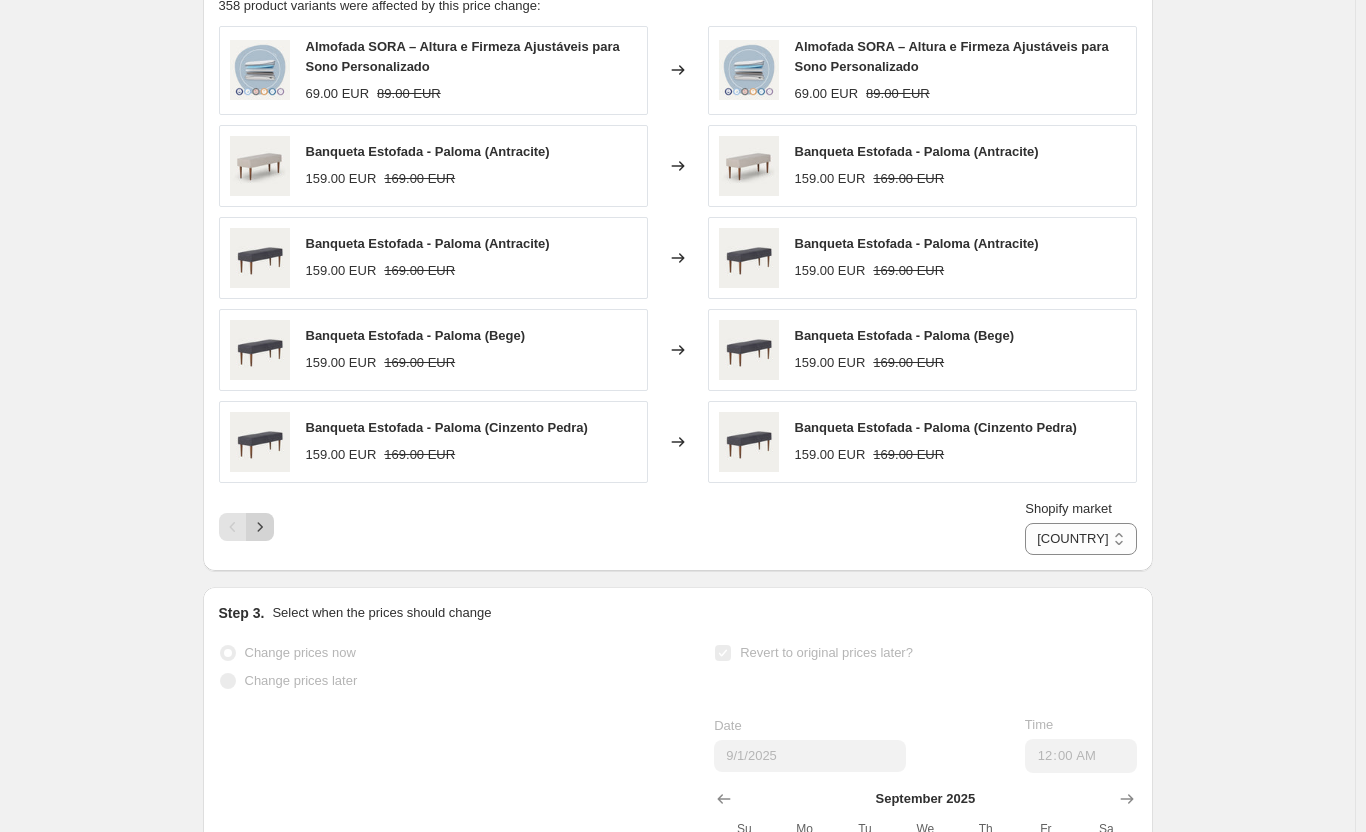click 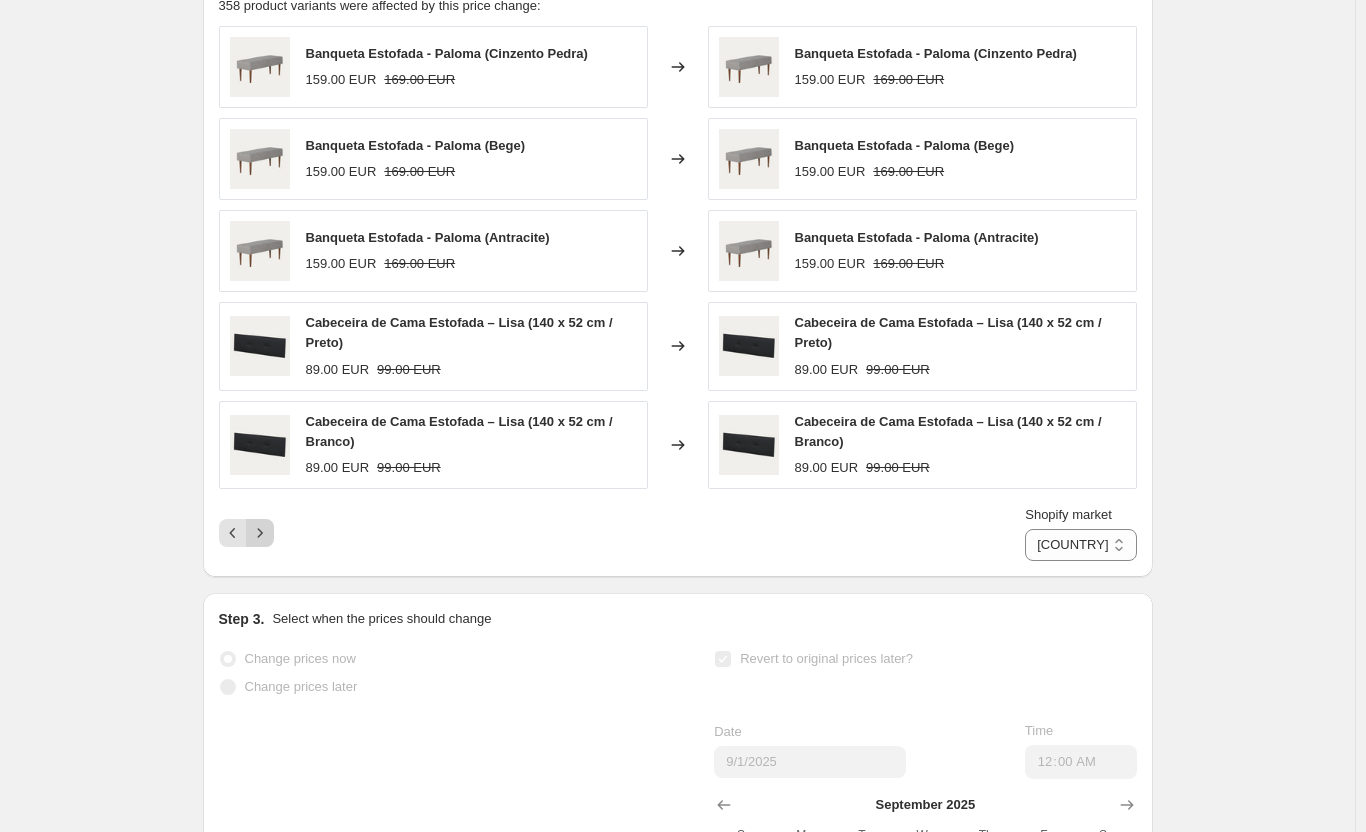 click 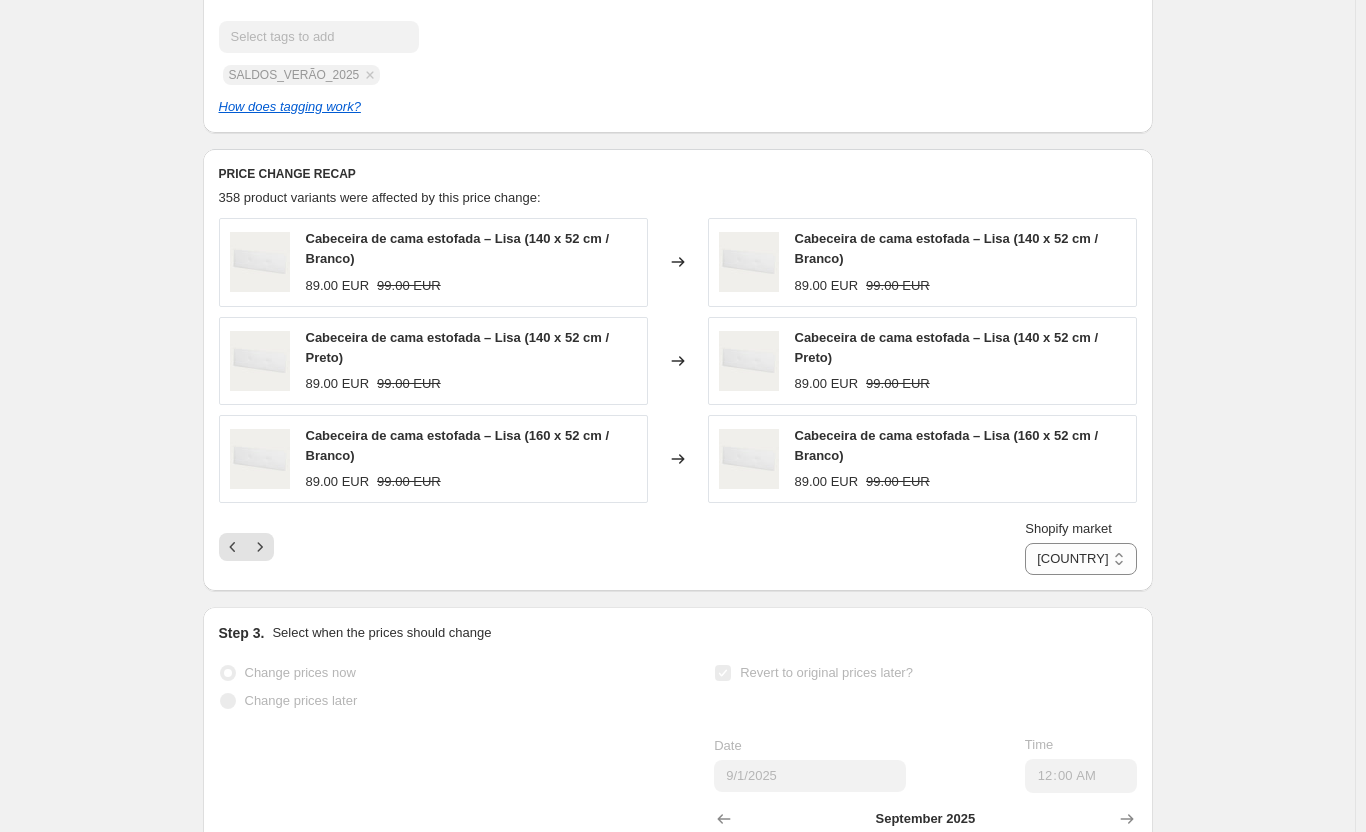 scroll, scrollTop: 778, scrollLeft: 0, axis: vertical 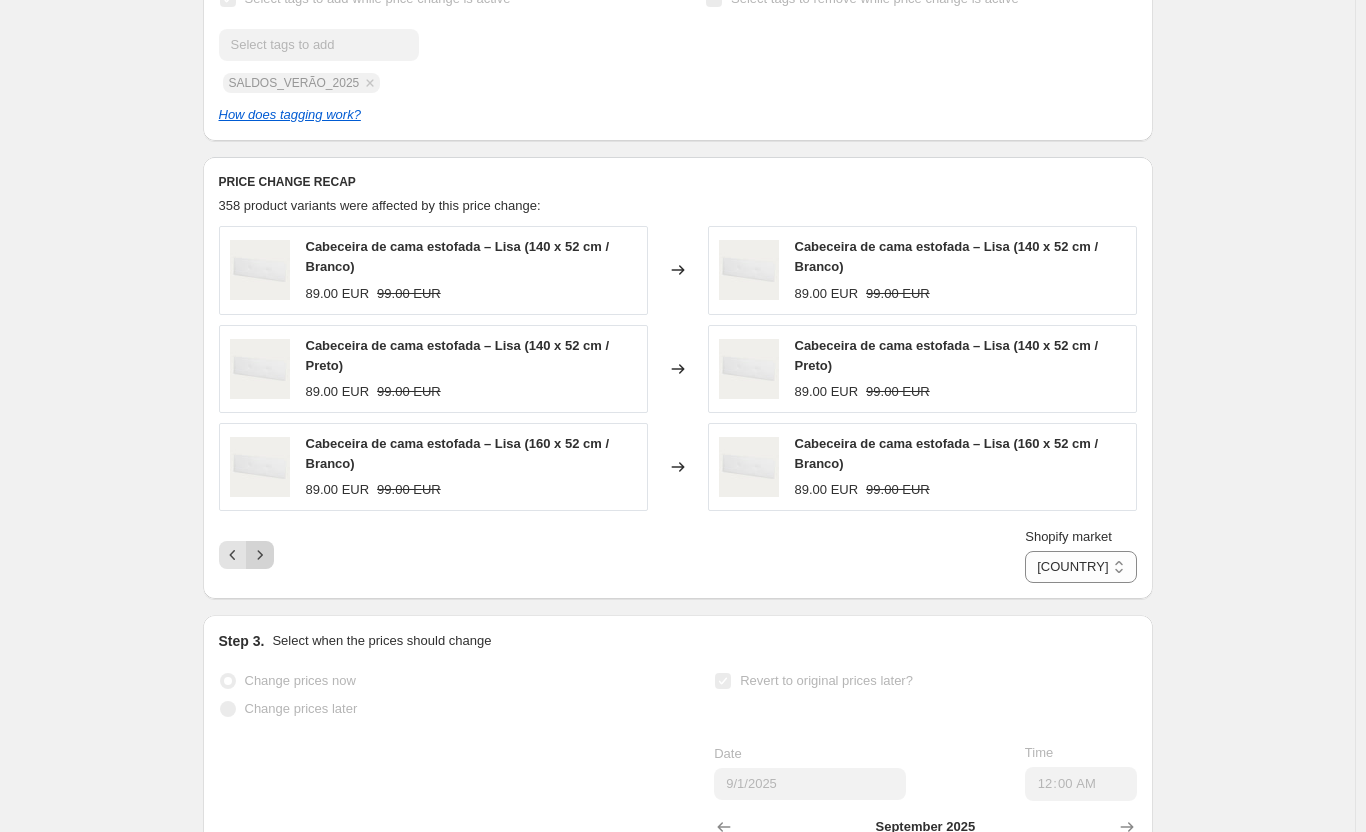 click 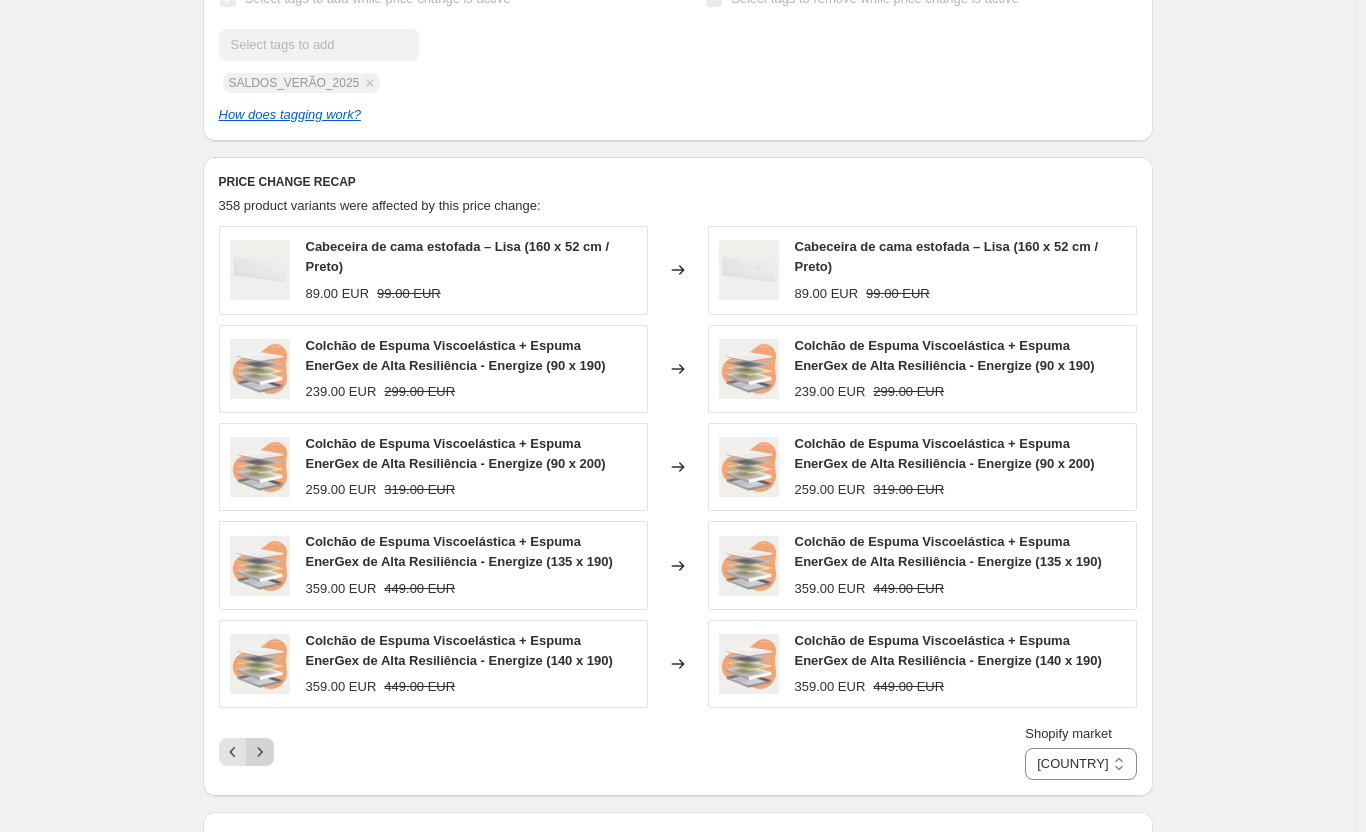 click 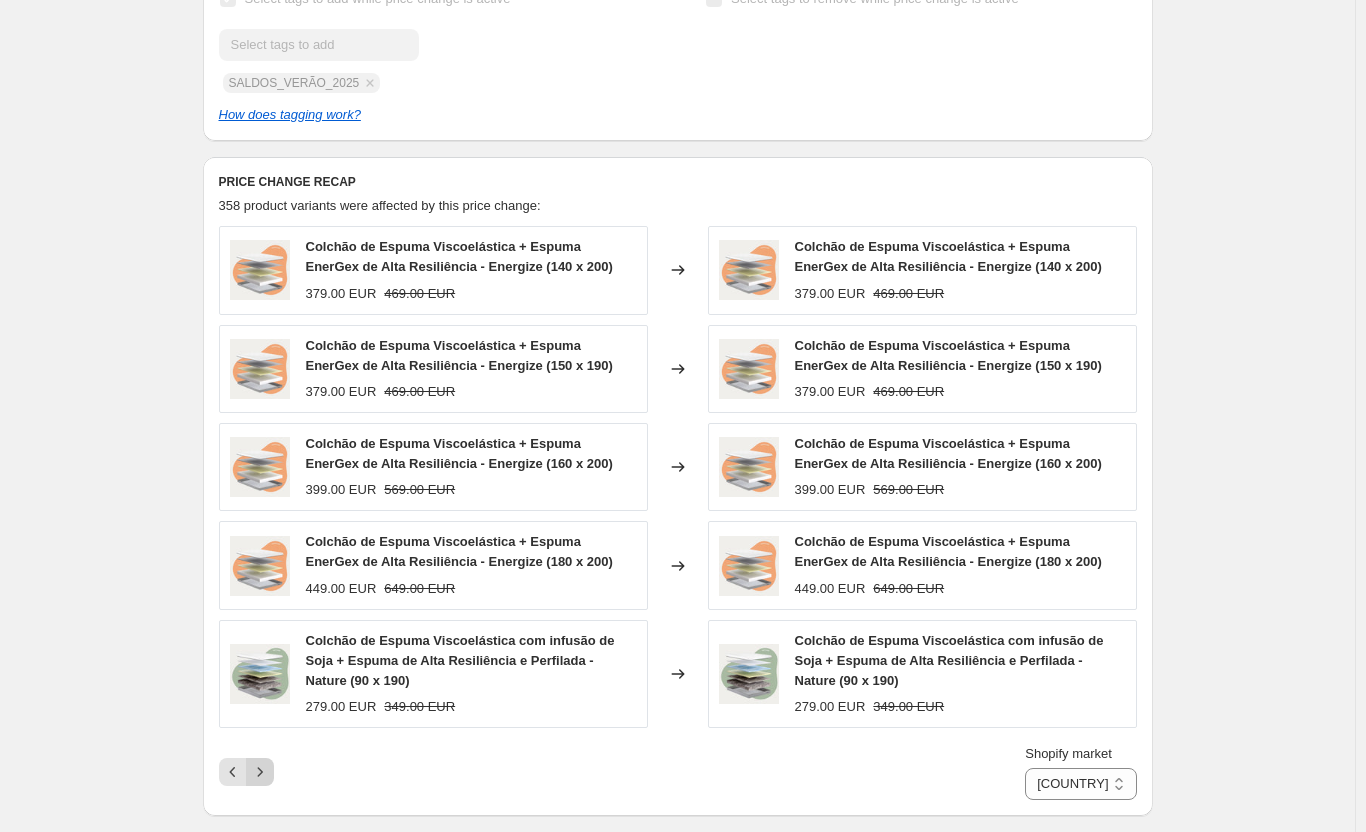 click 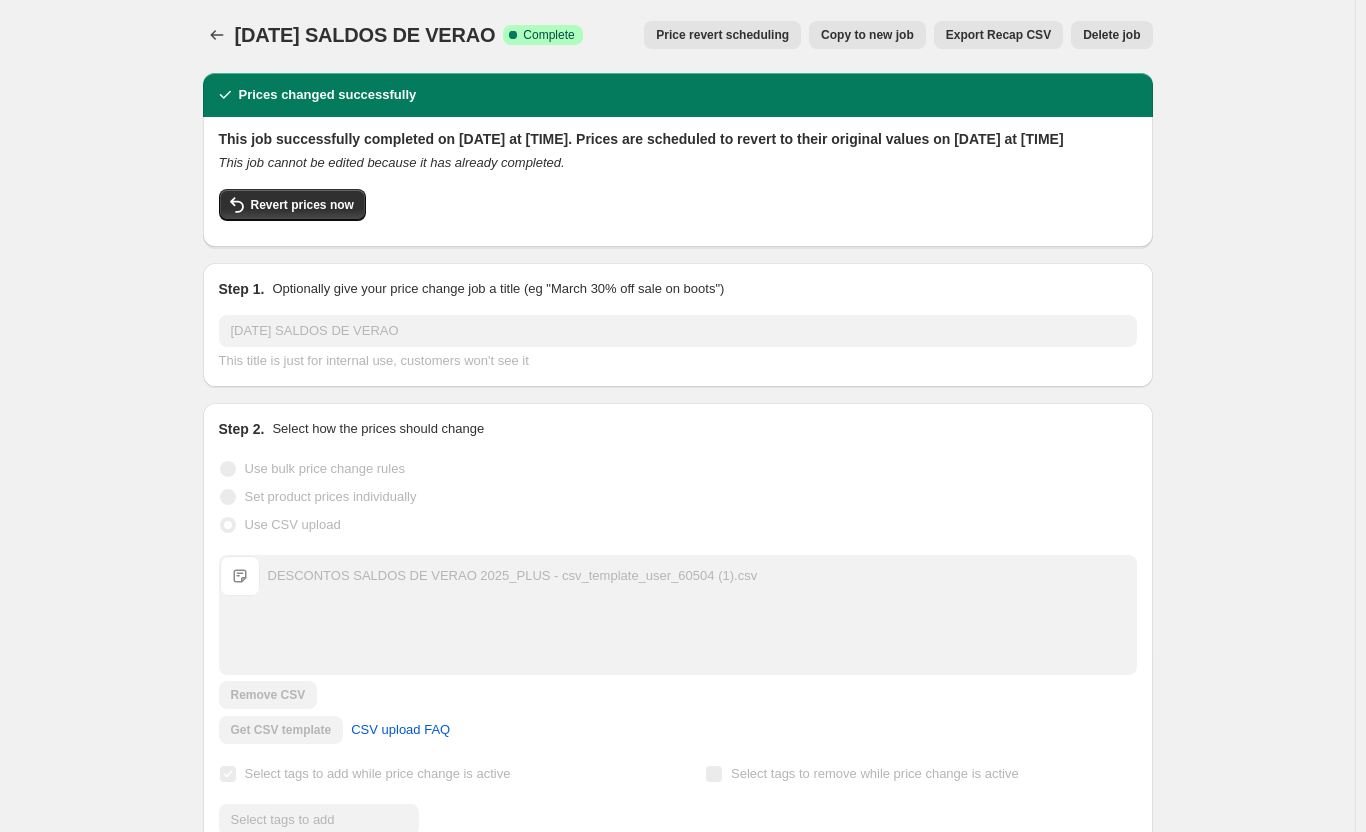 scroll, scrollTop: 0, scrollLeft: 0, axis: both 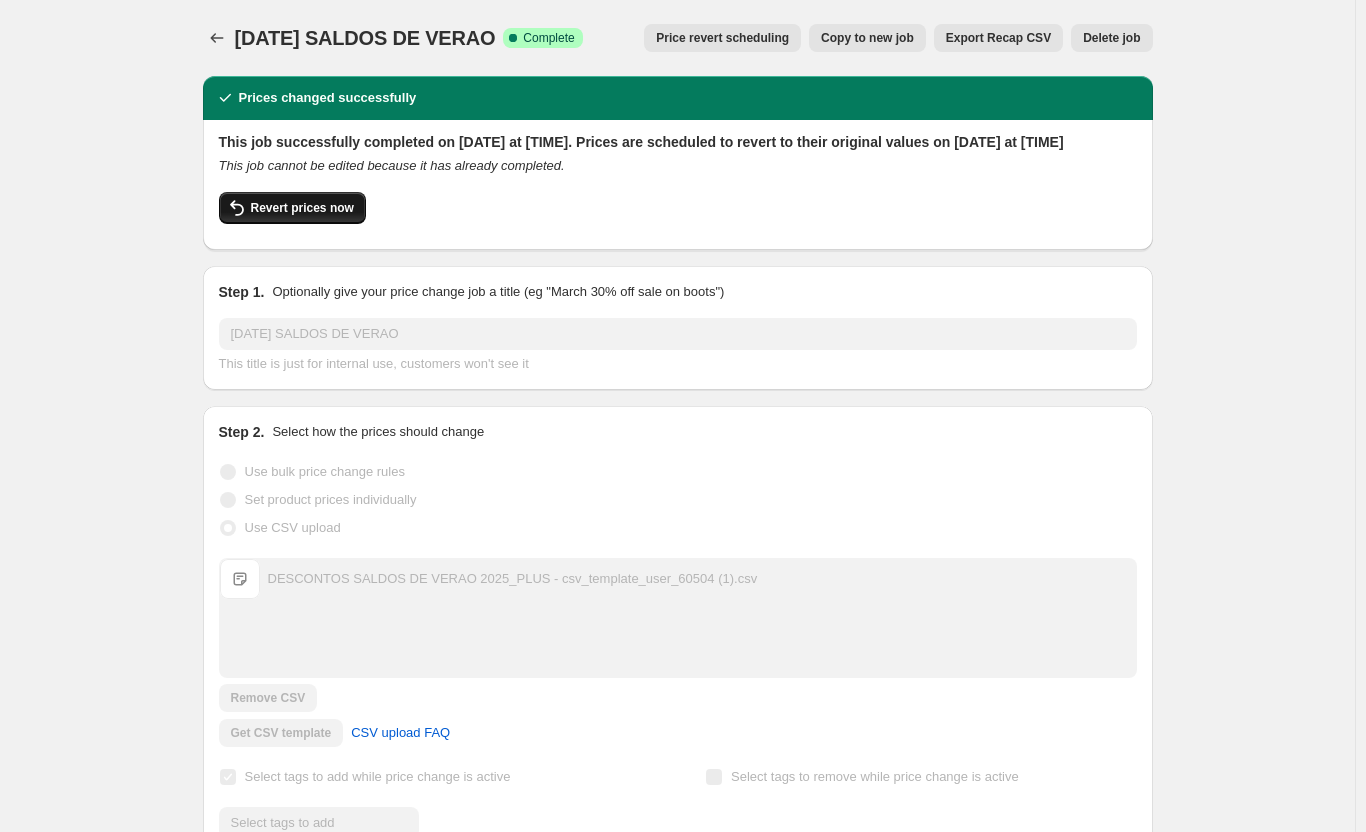 click on "Revert prices now" at bounding box center (302, 208) 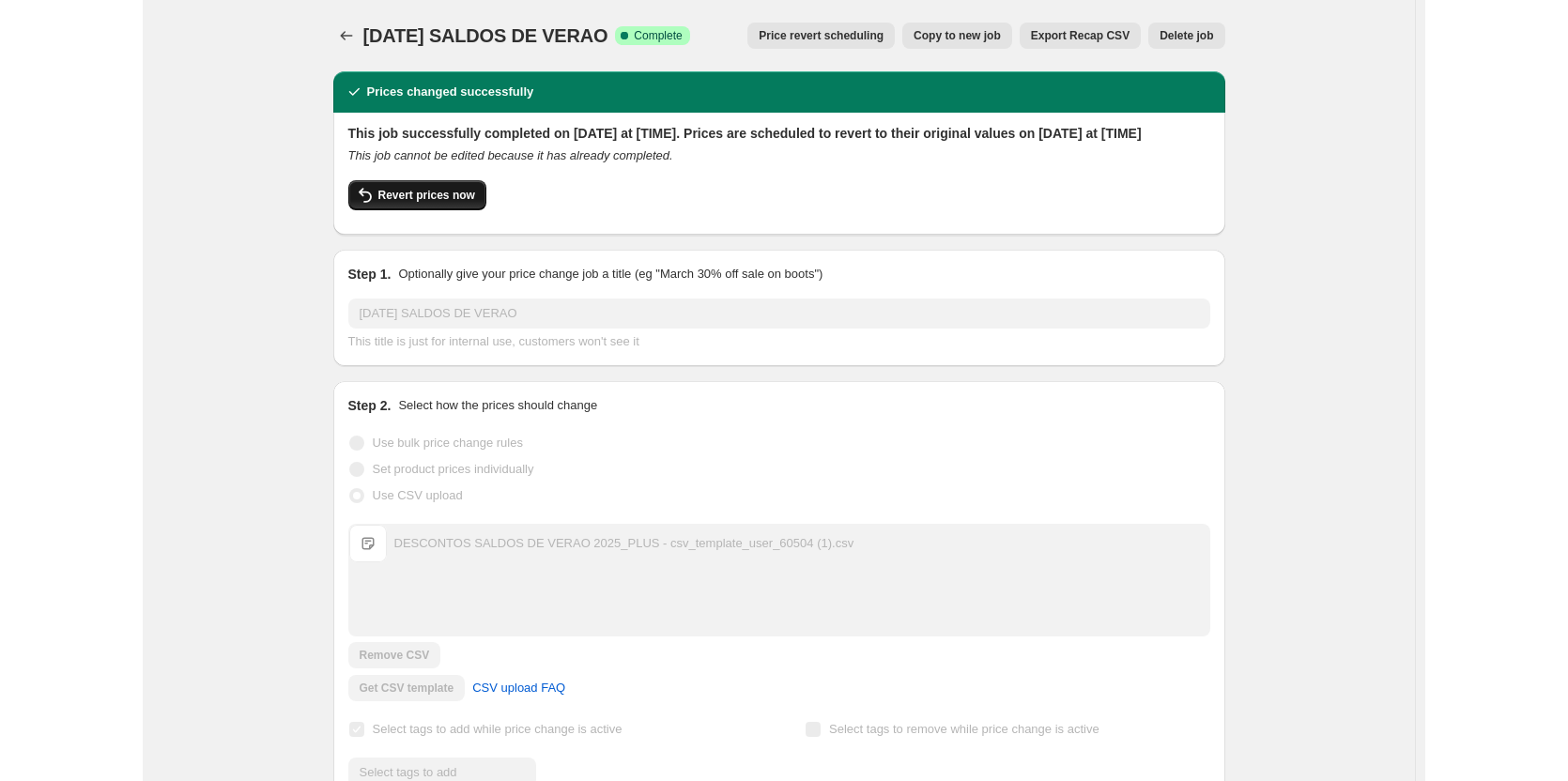 scroll, scrollTop: 0, scrollLeft: 0, axis: both 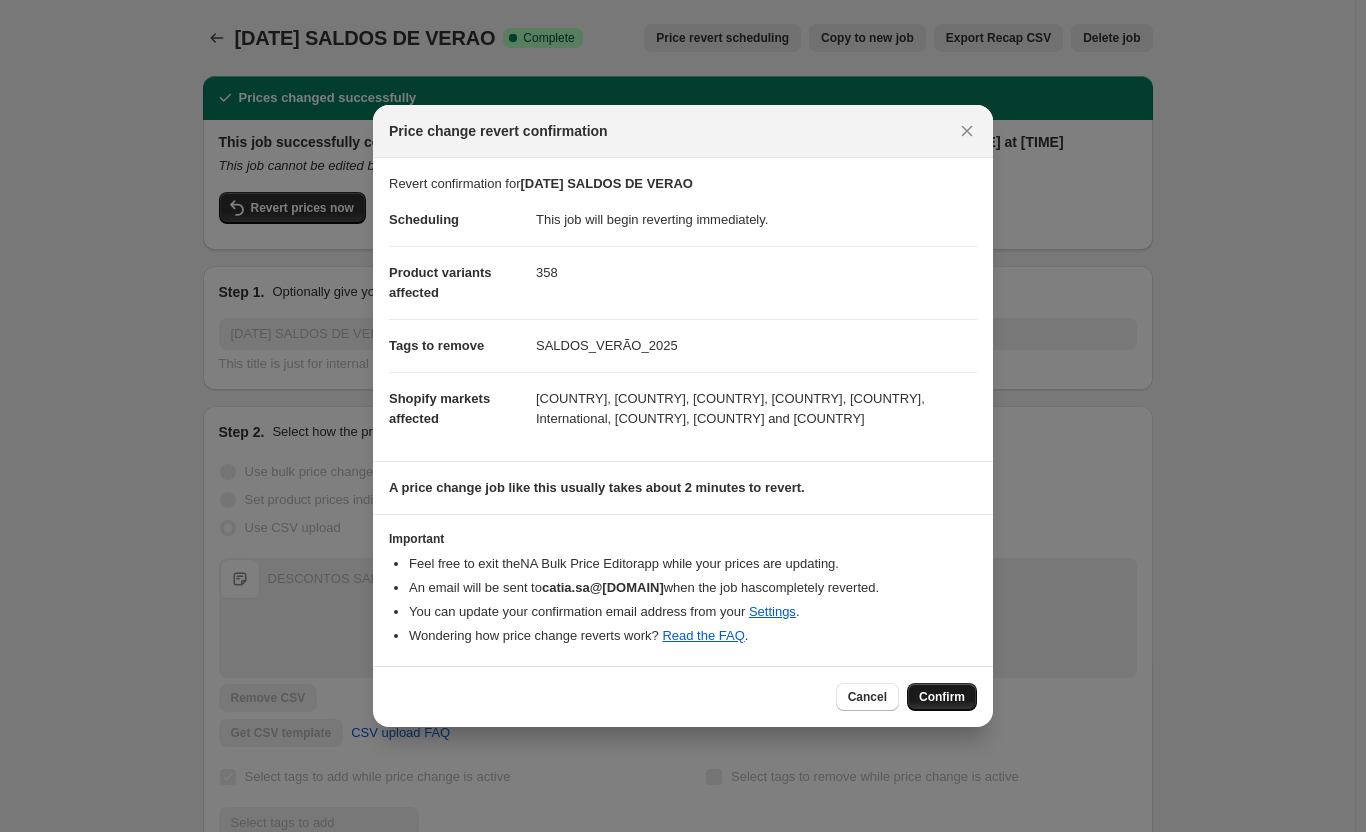 click on "Confirm" at bounding box center [942, 697] 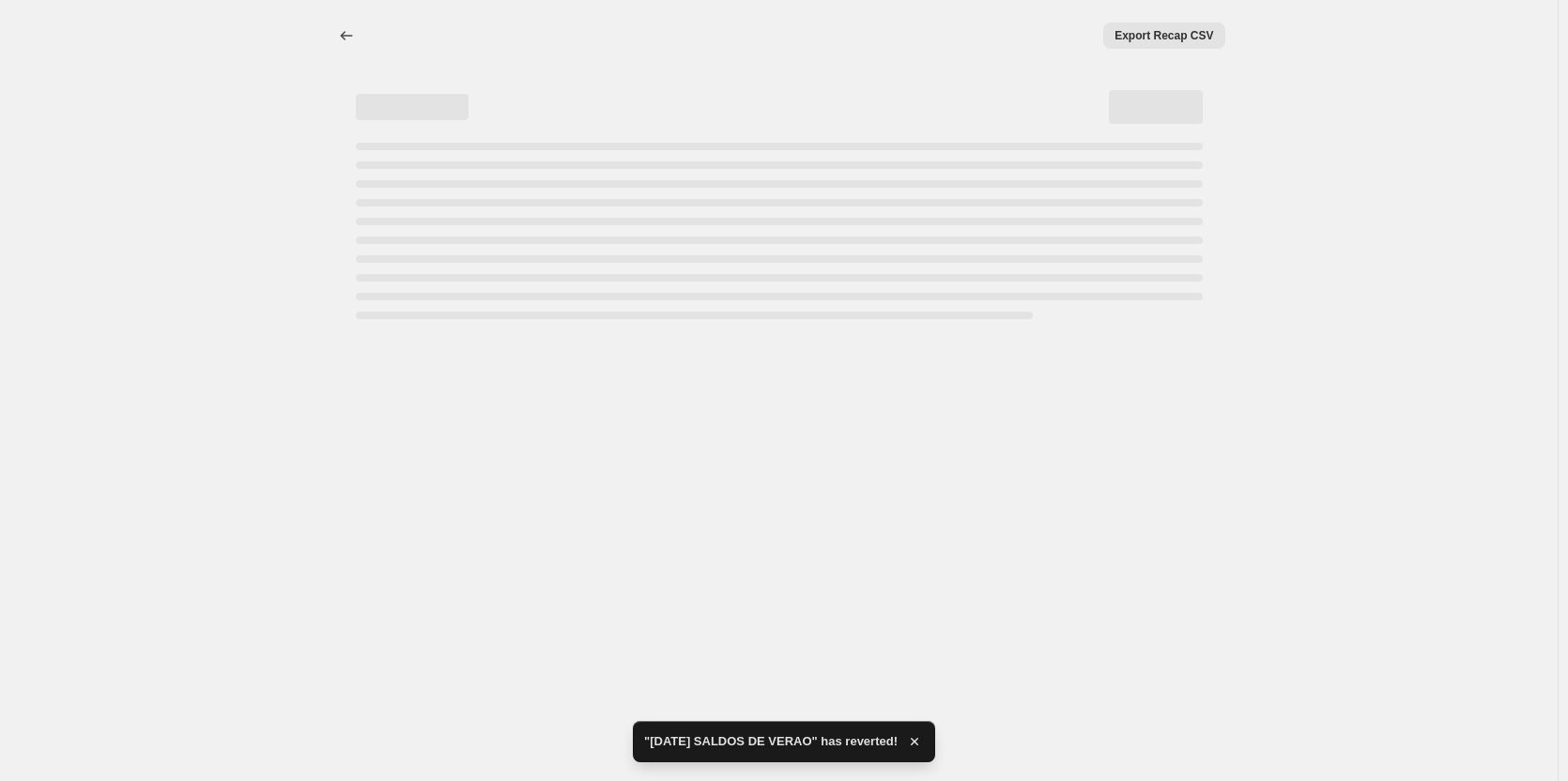 select on "[NUMBER]" 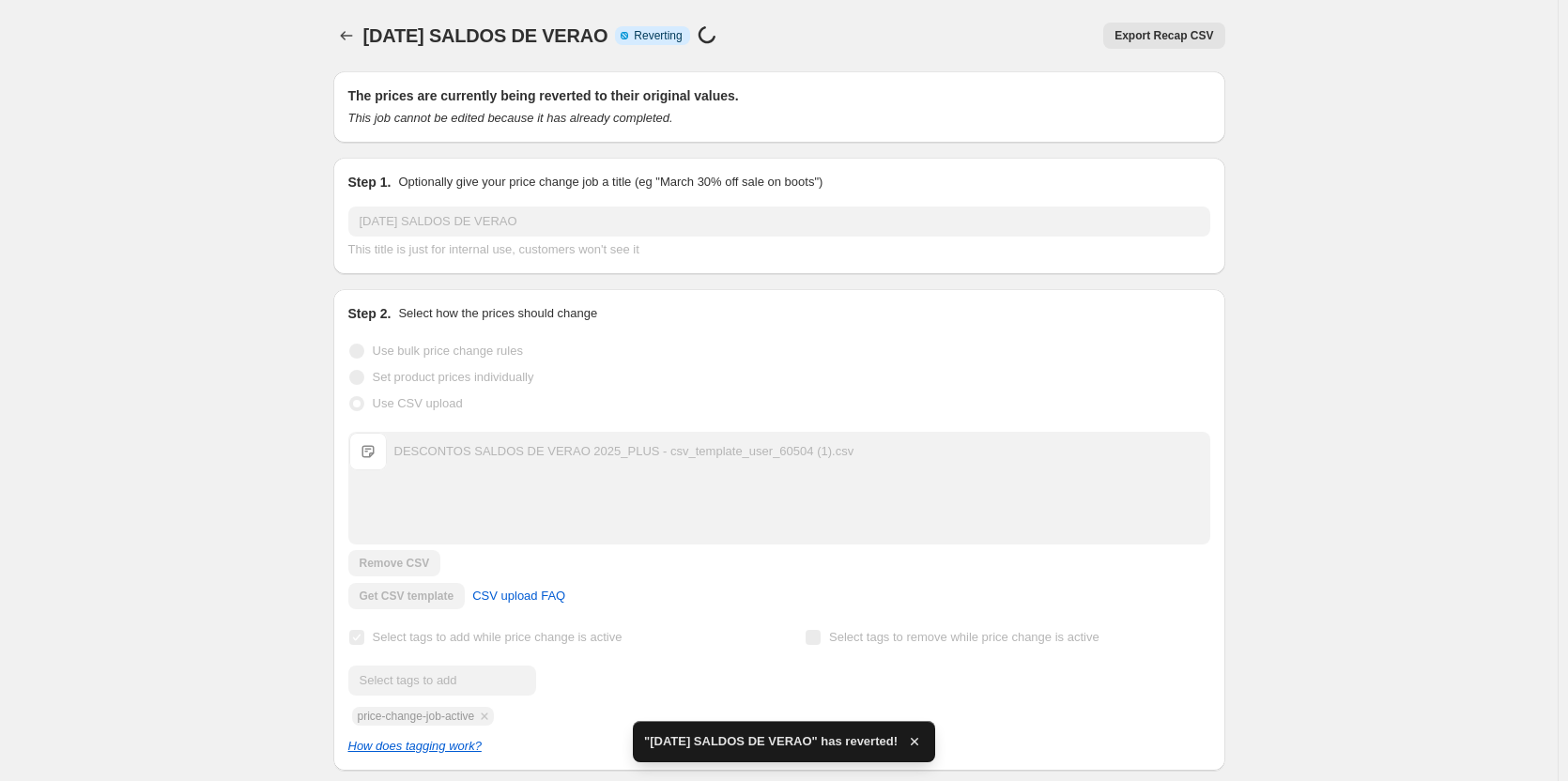 checkbox on "true" 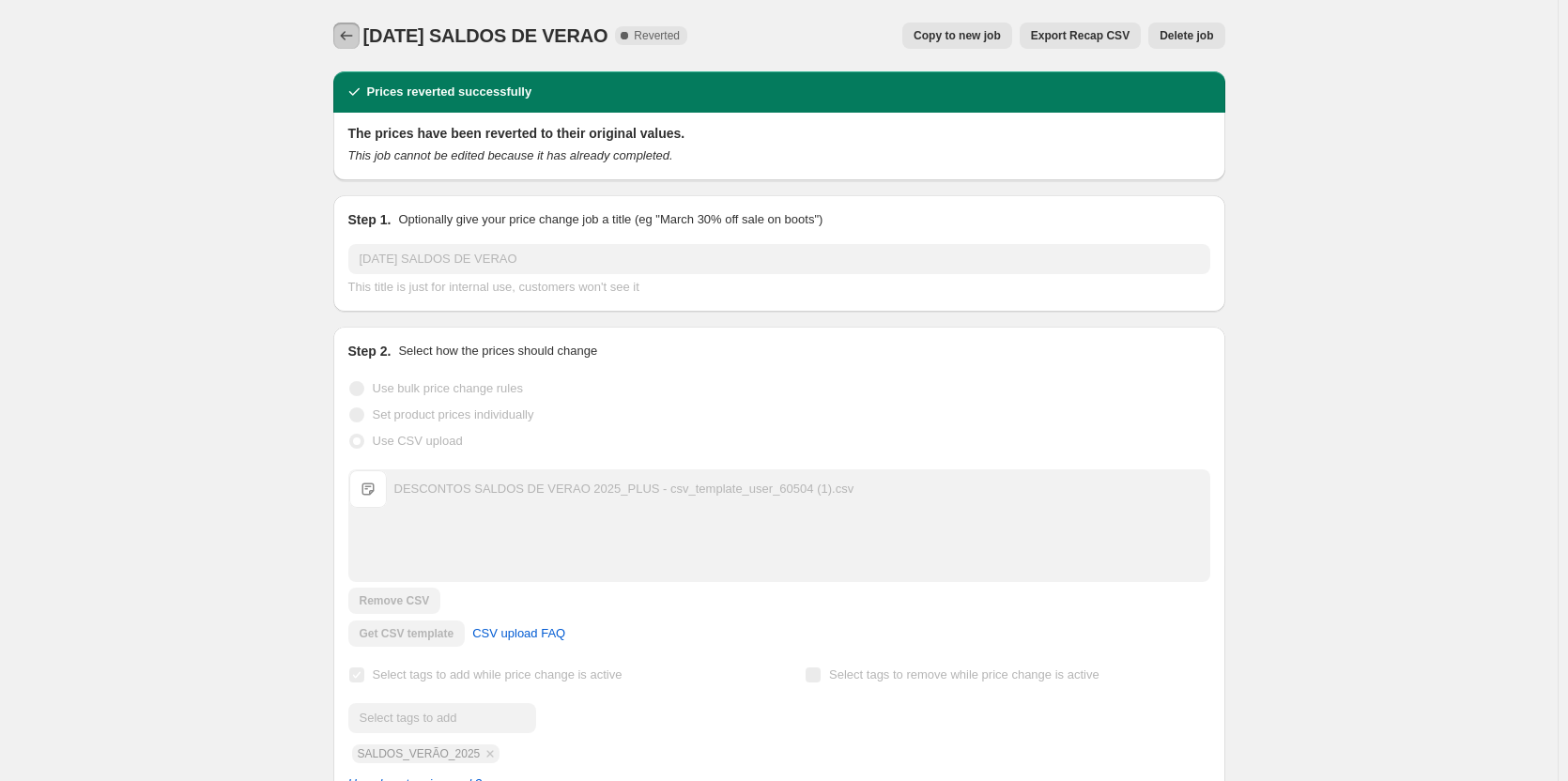 click 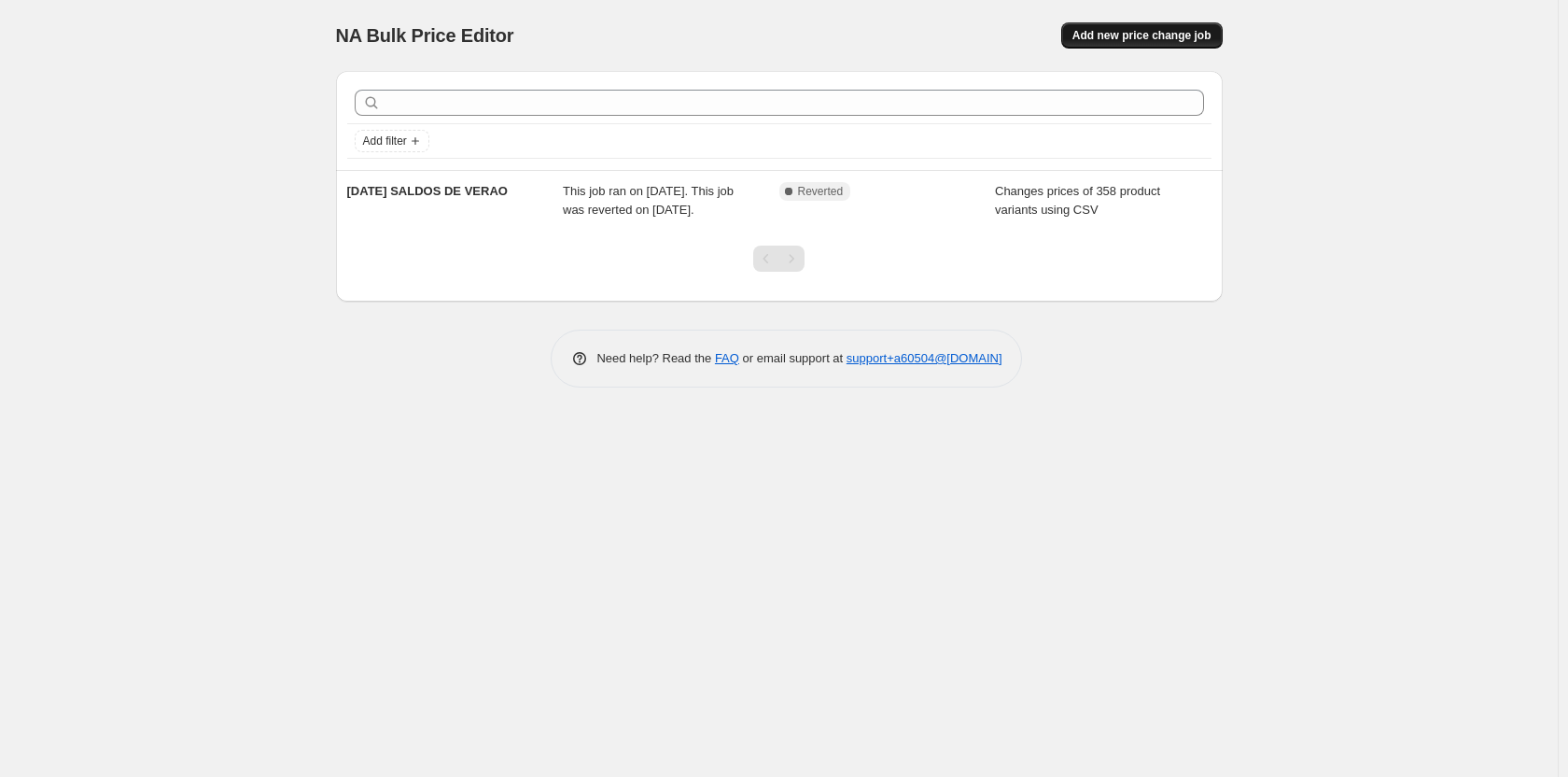 click on "Add new price change job" at bounding box center (1141, 35) 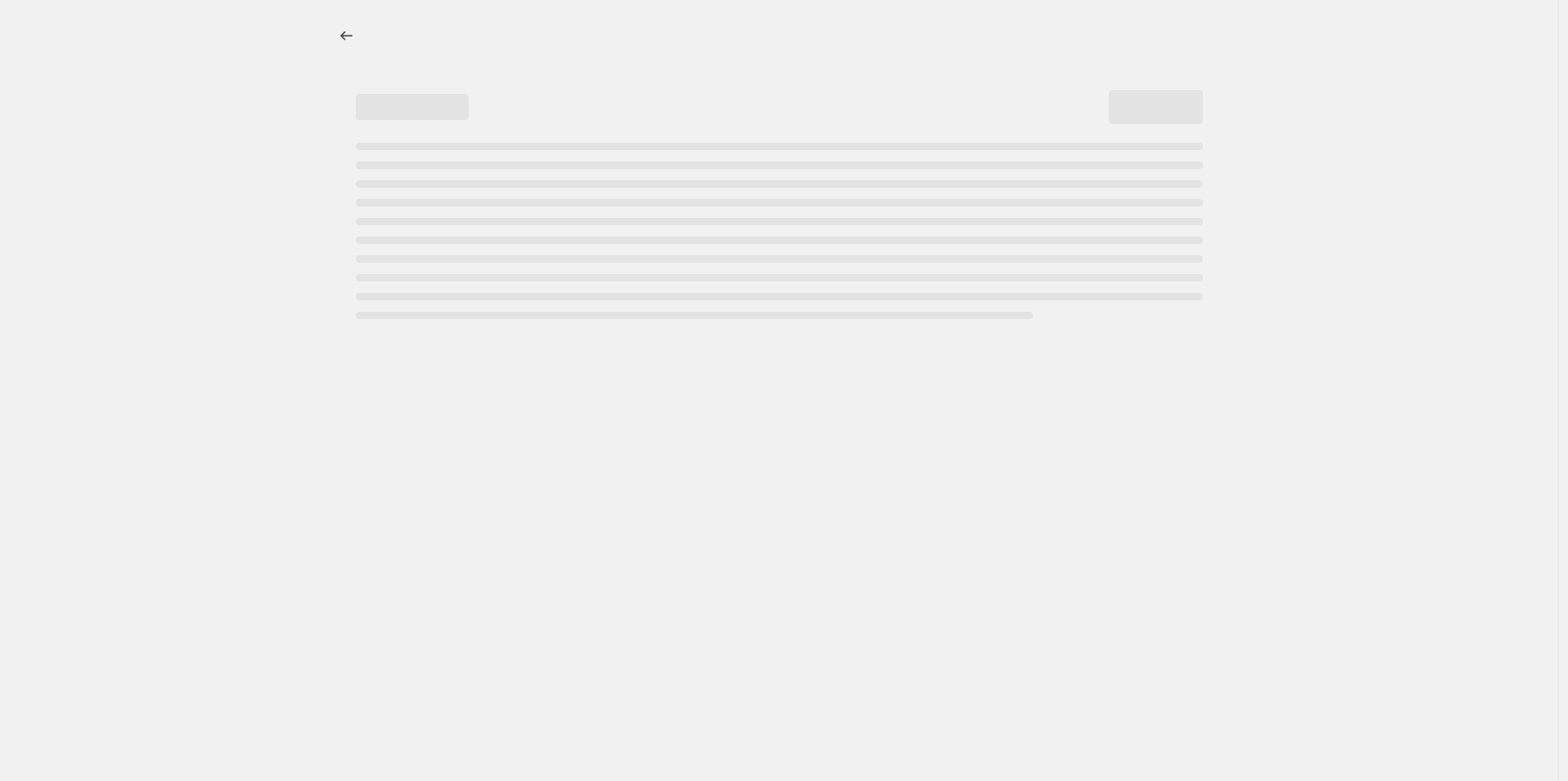 select on "percentage" 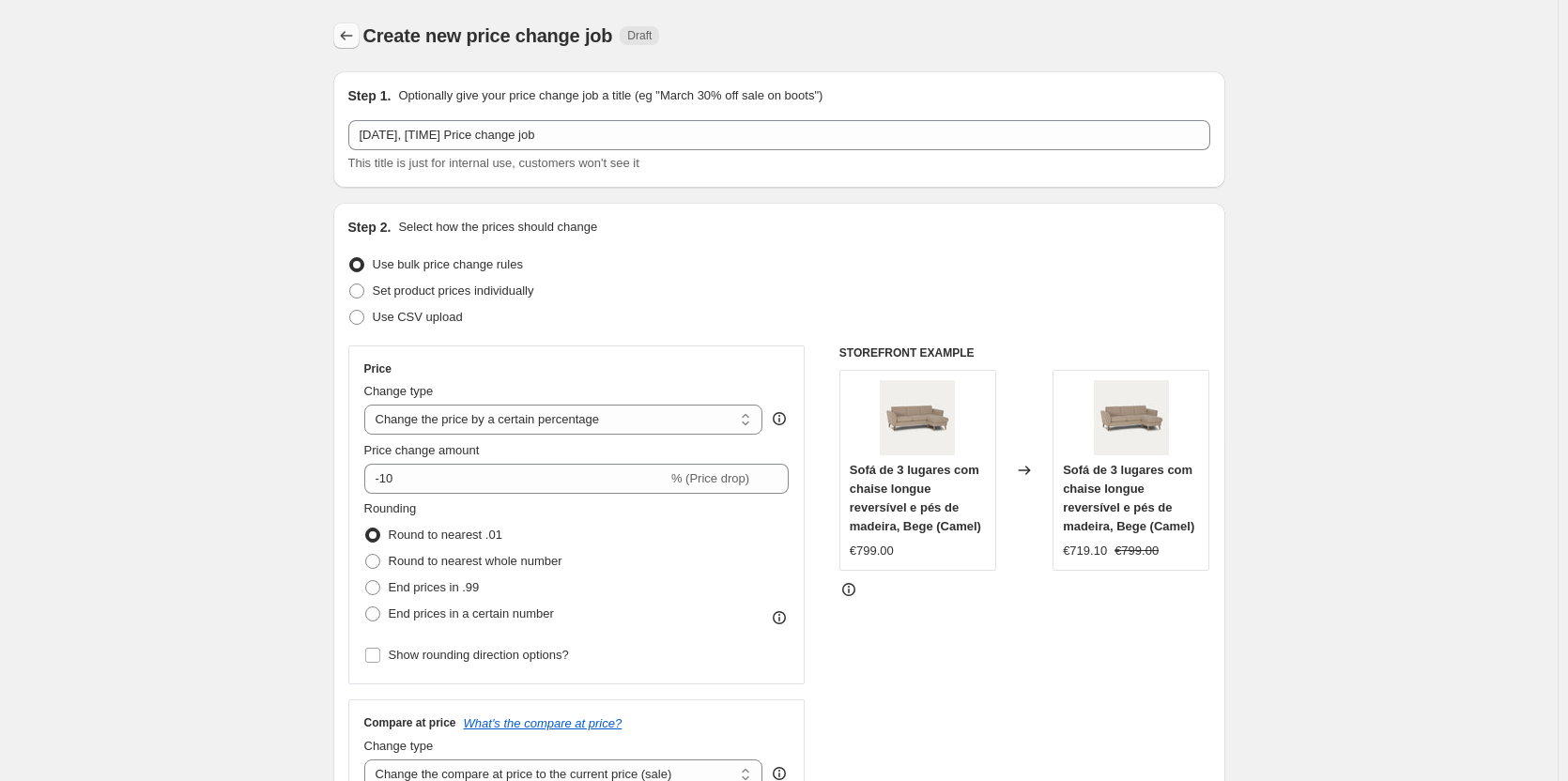 click 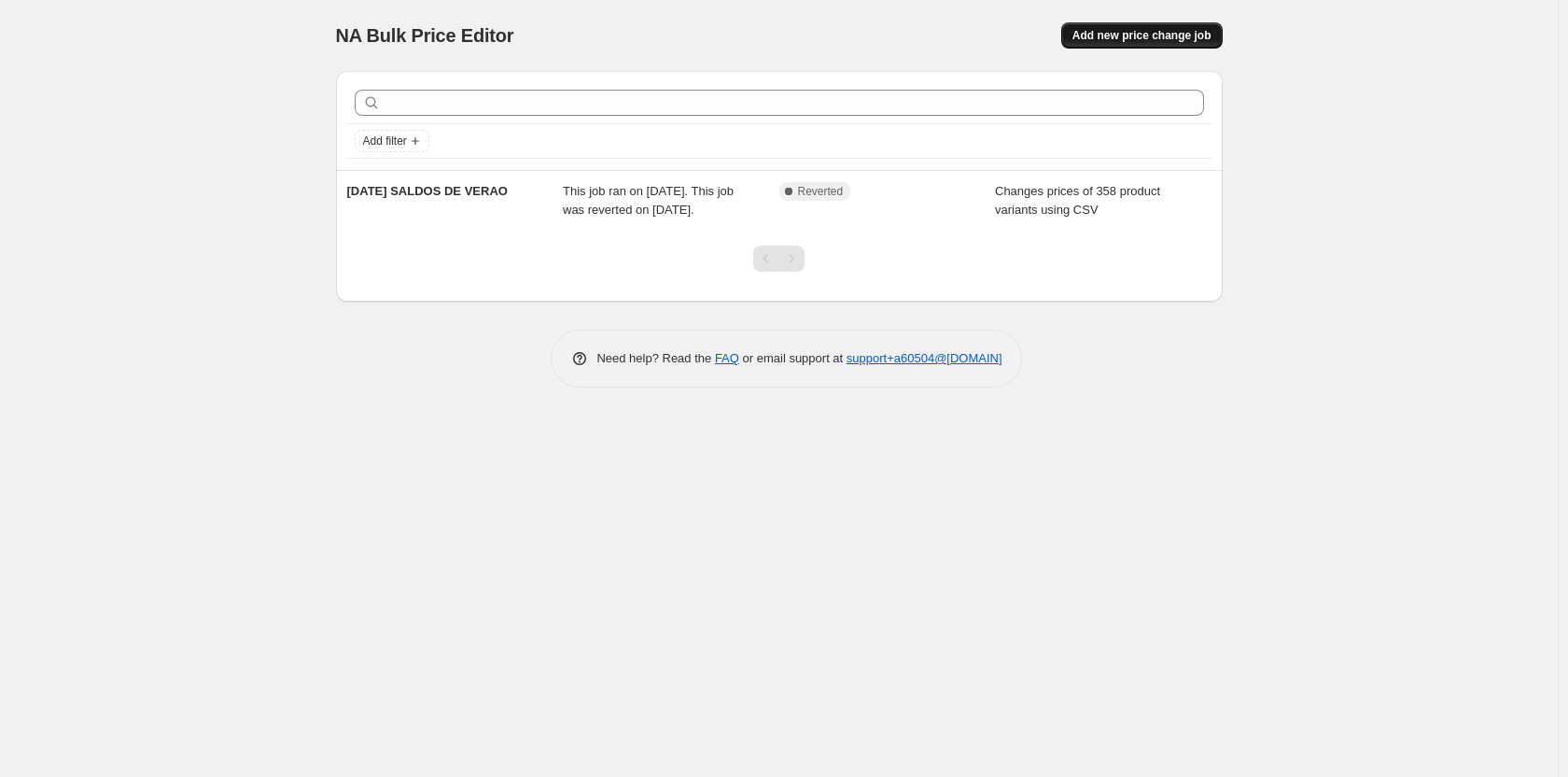 click on "Add new price change job" at bounding box center [1141, 35] 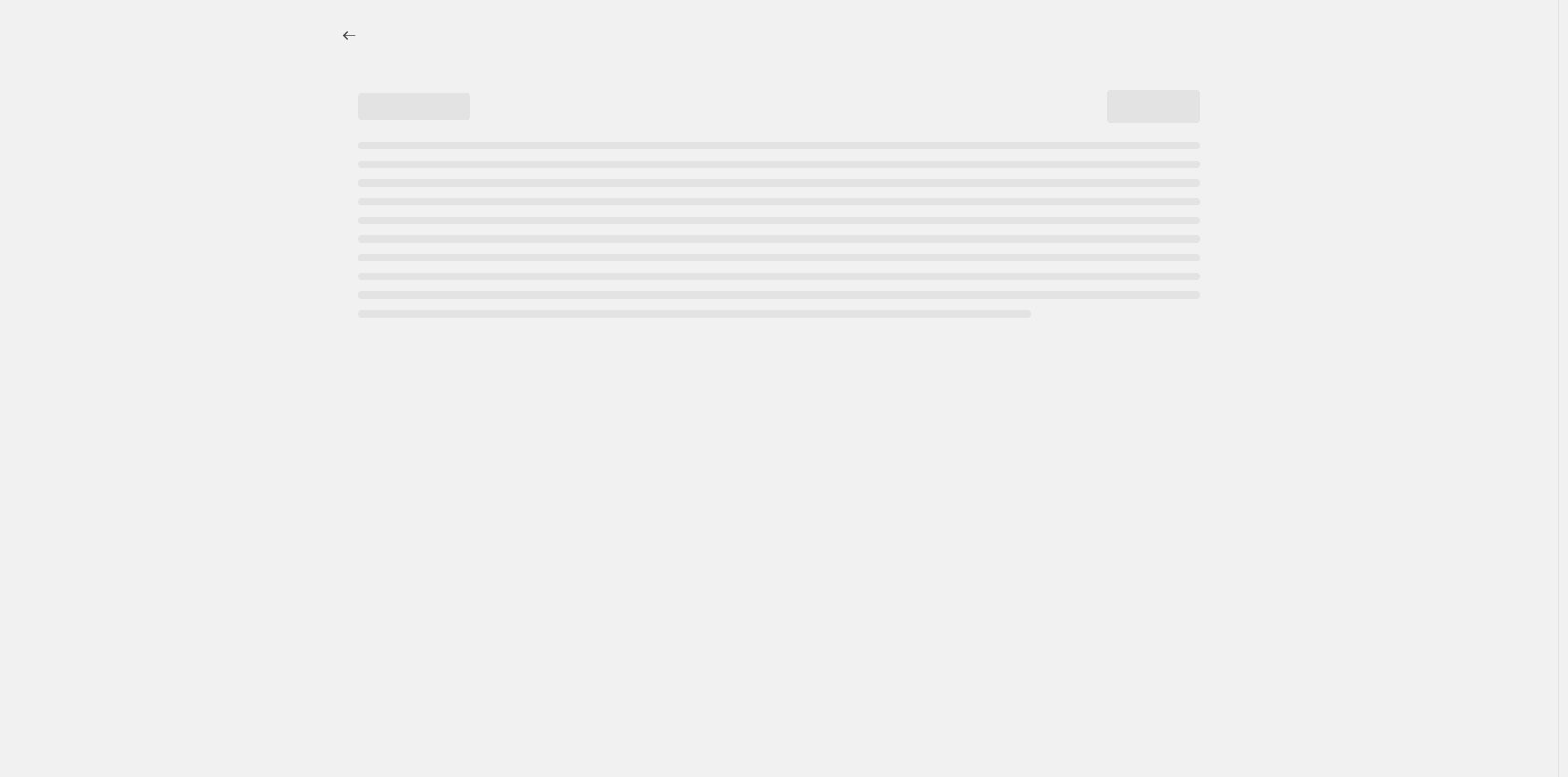 select on "percentage" 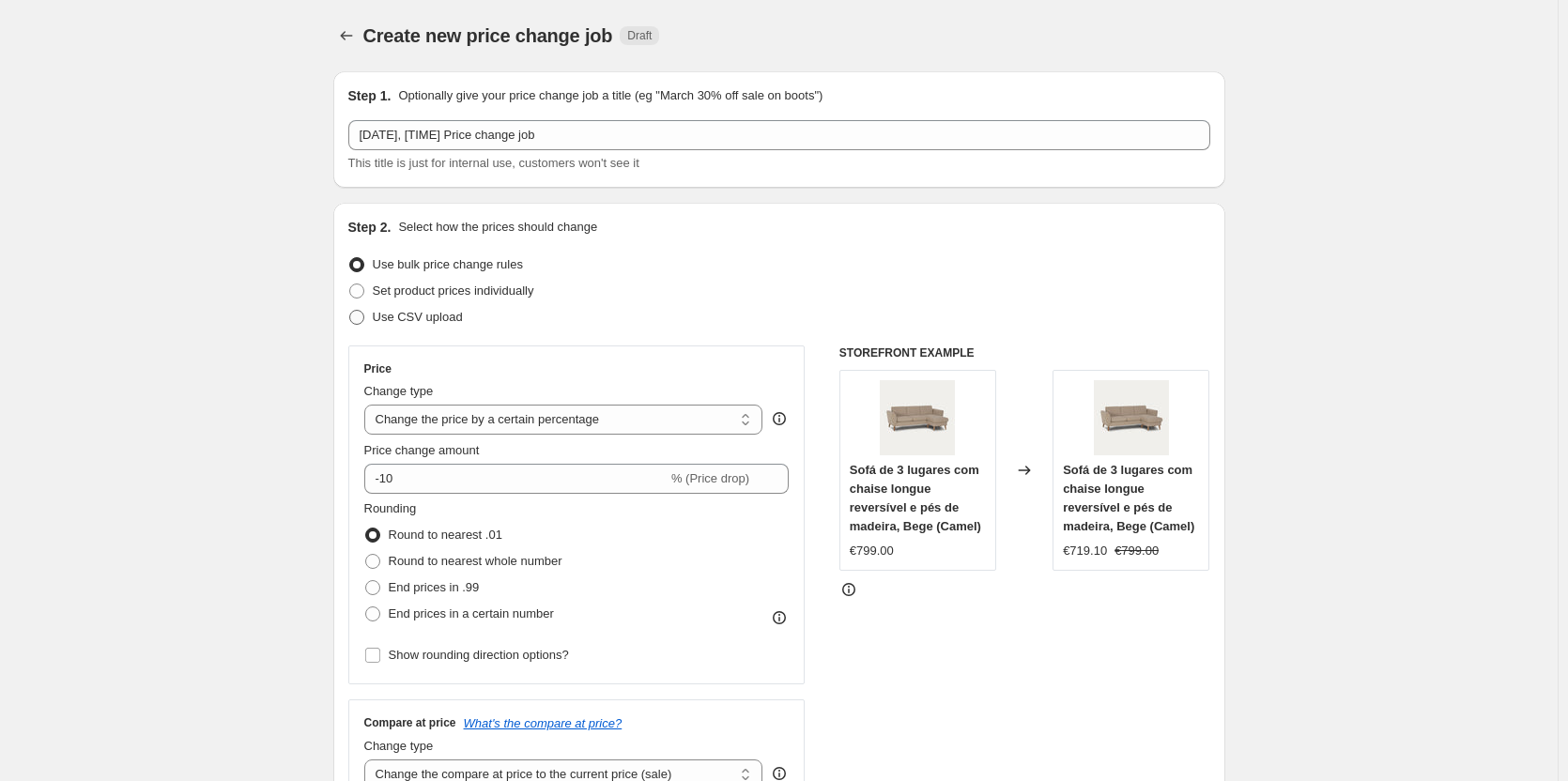 click at bounding box center (357, 317) 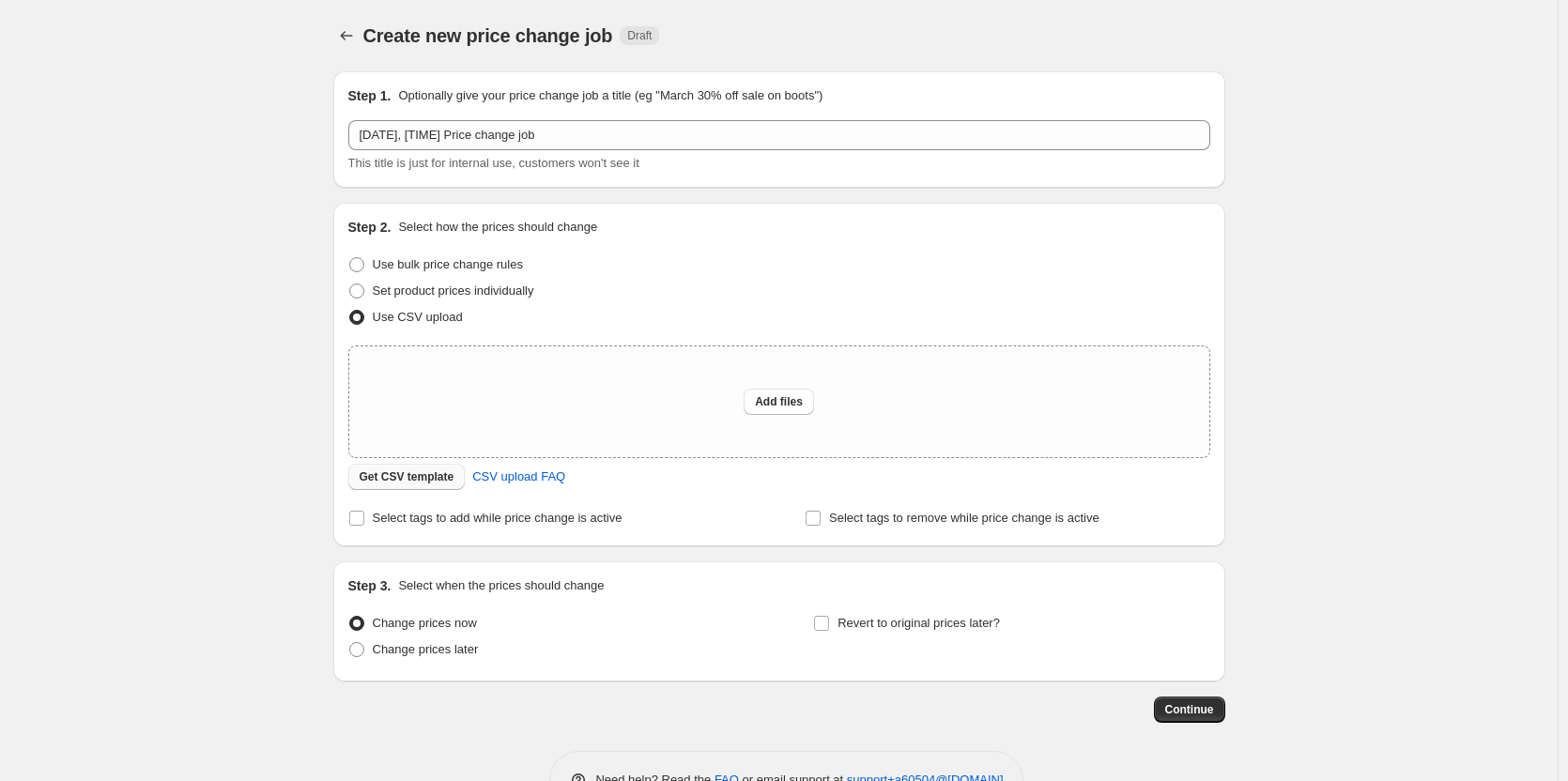 click on "Get CSV template" at bounding box center (407, 477) 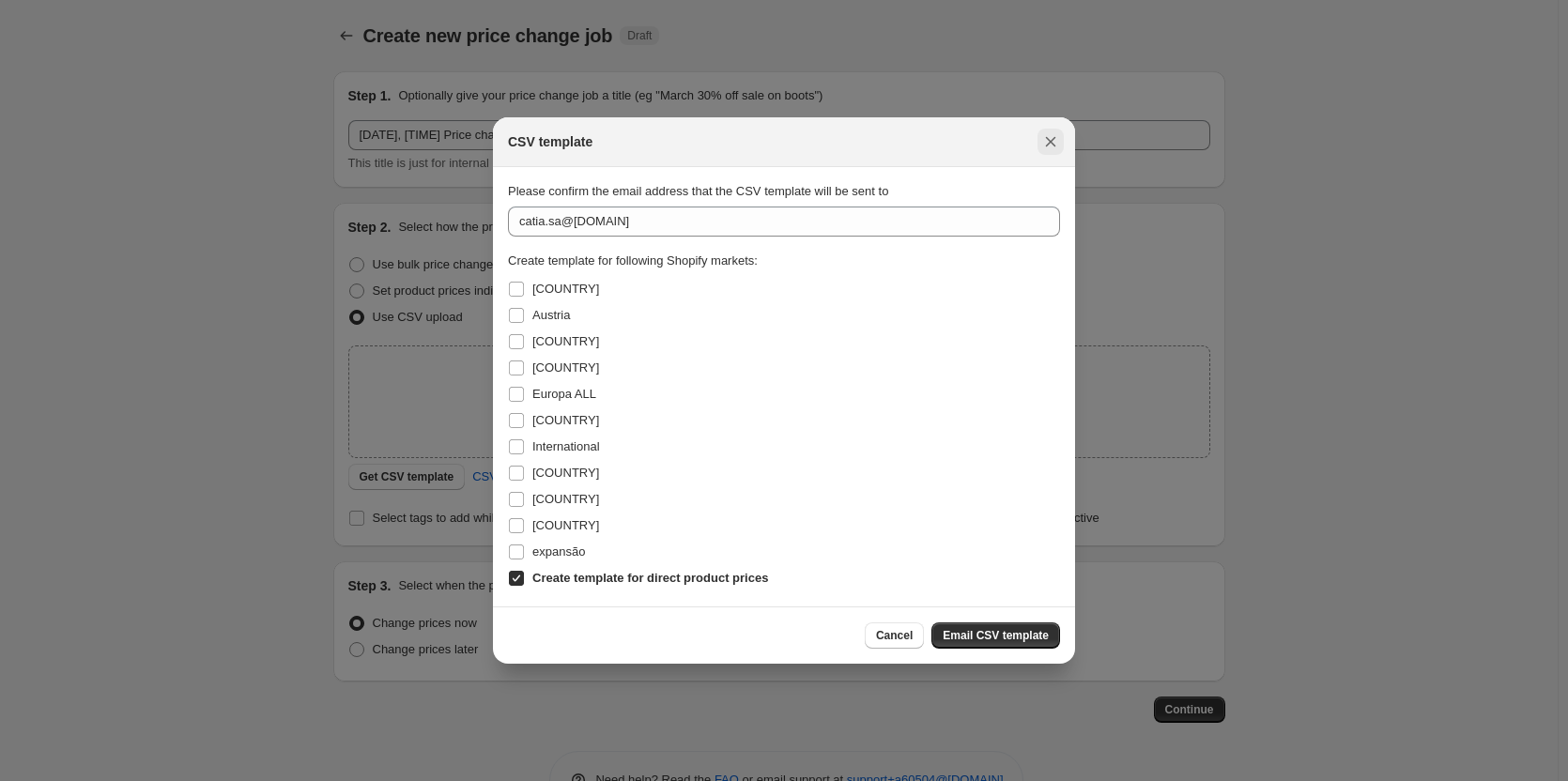 click 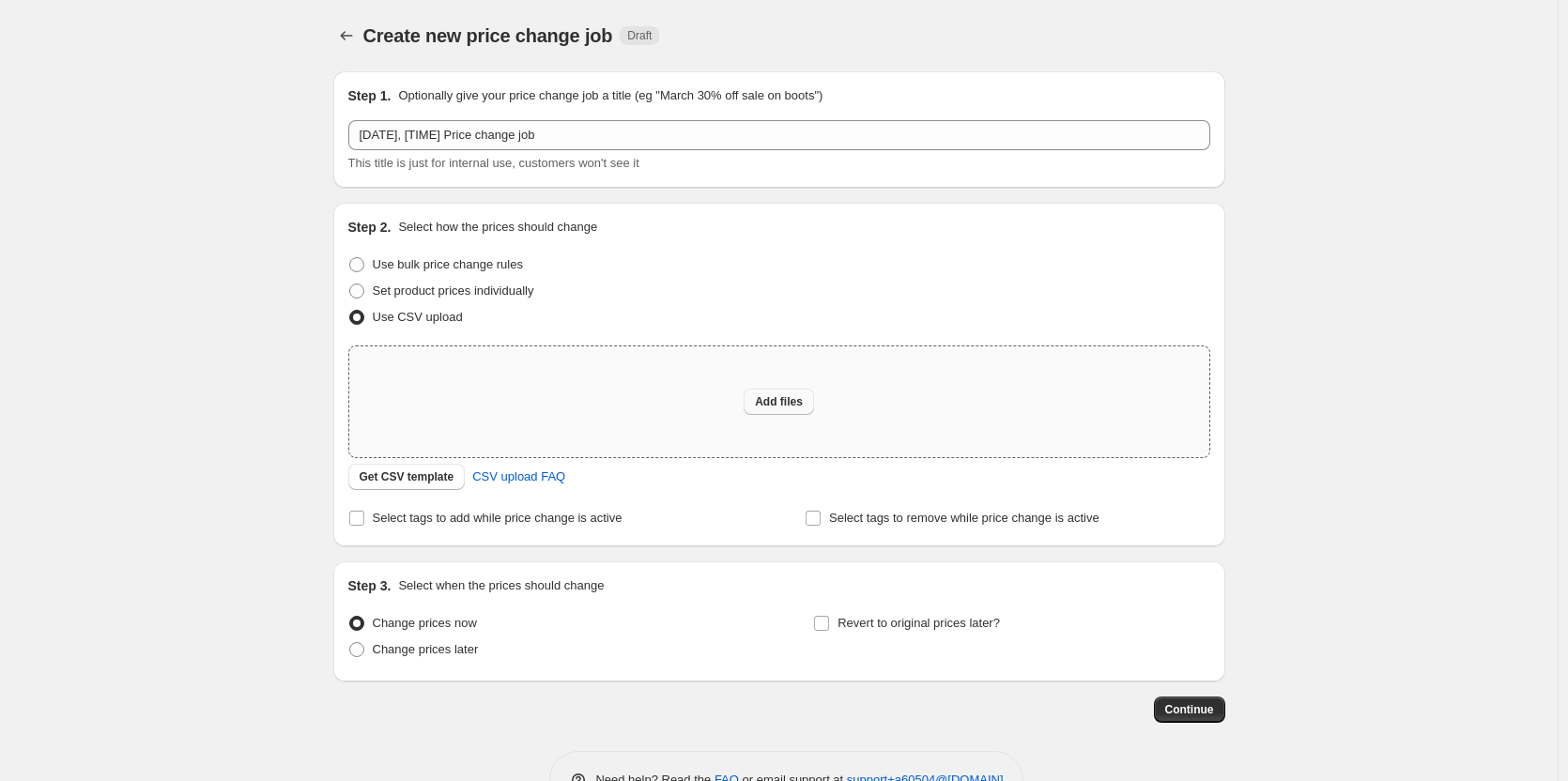 click on "Add files" at bounding box center (778, 402) 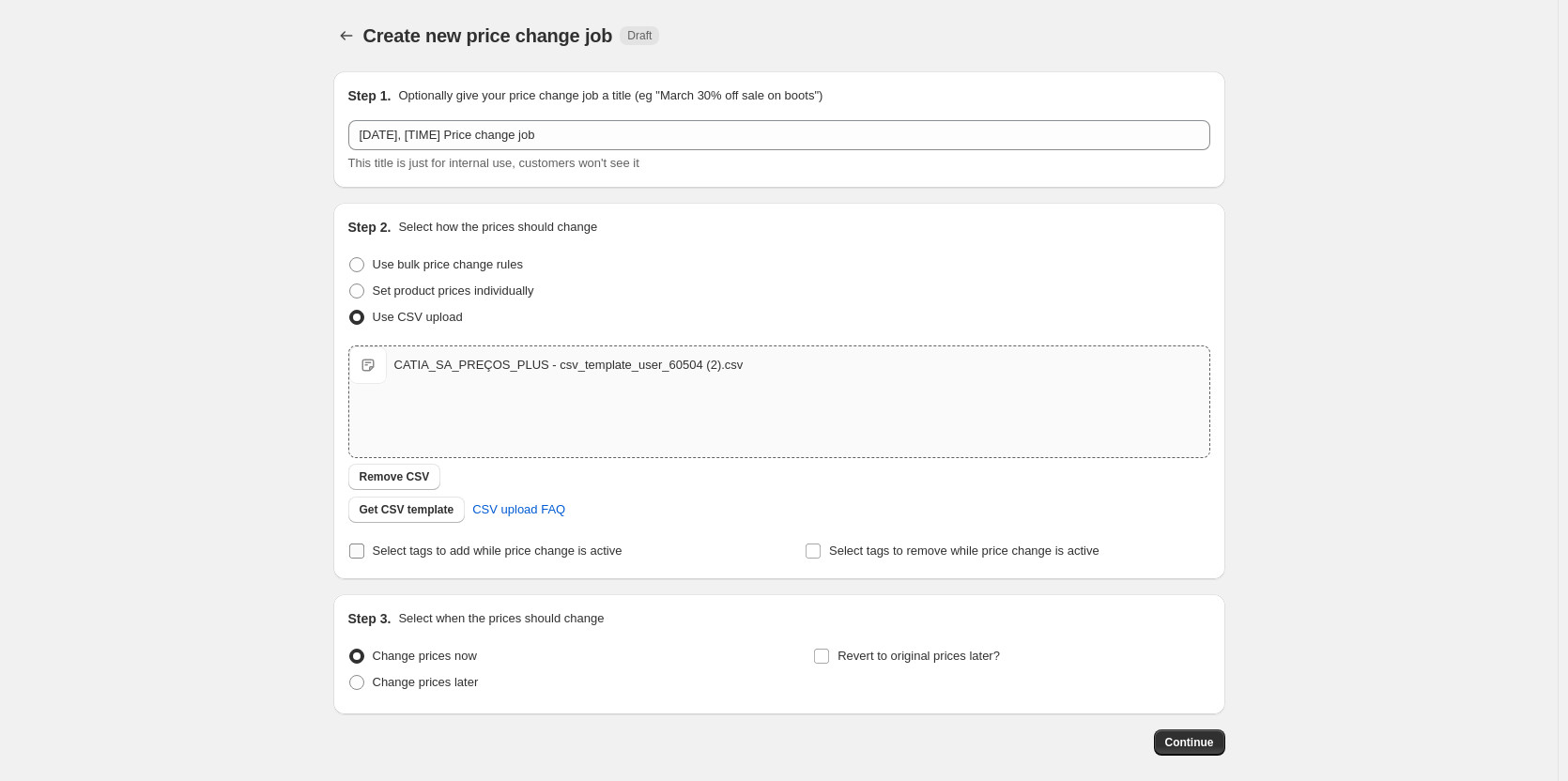 click on "Select tags to add while price change is active" at bounding box center (485, 551) 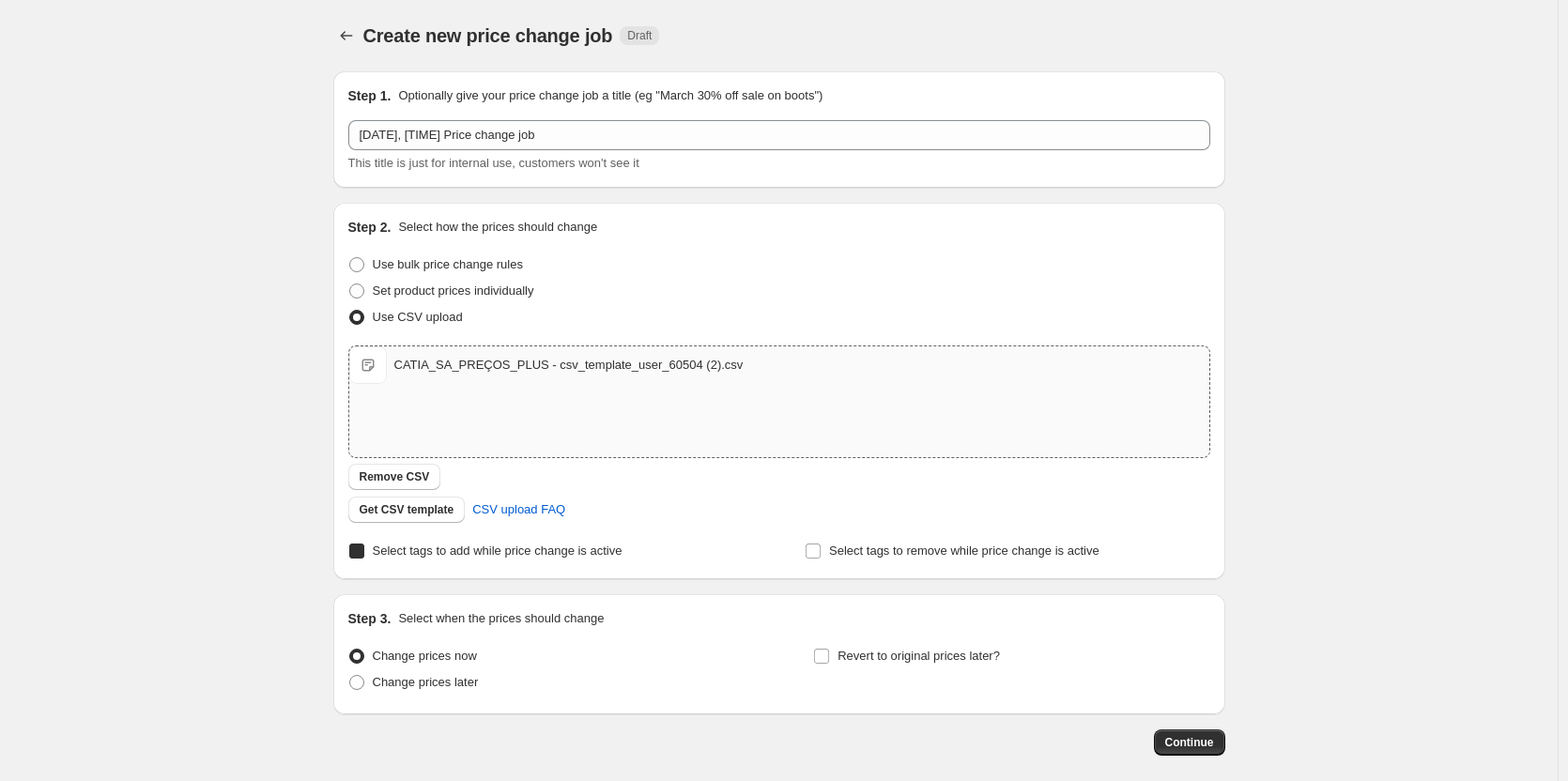 checkbox on "true" 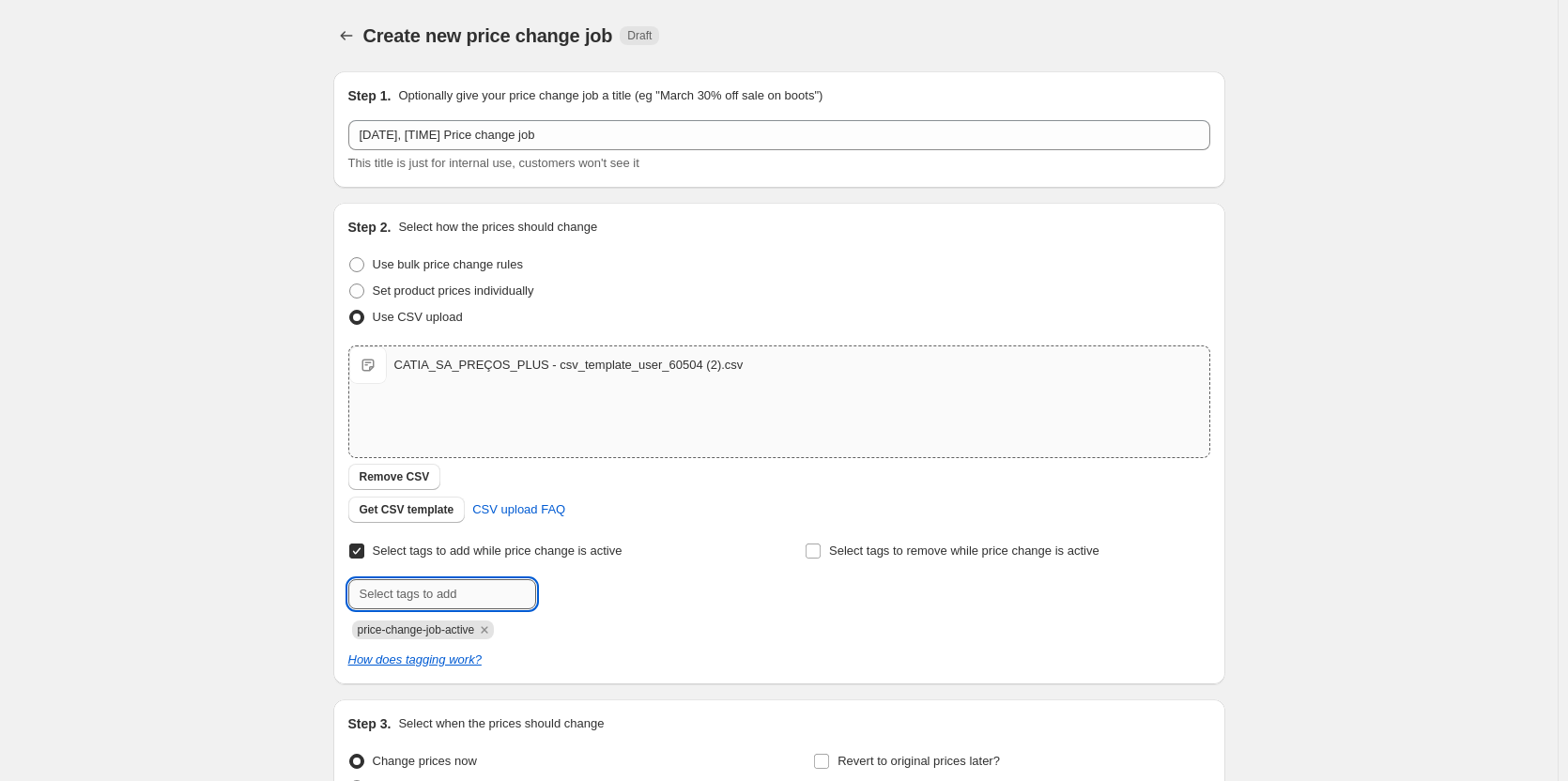 click at bounding box center (442, 594) 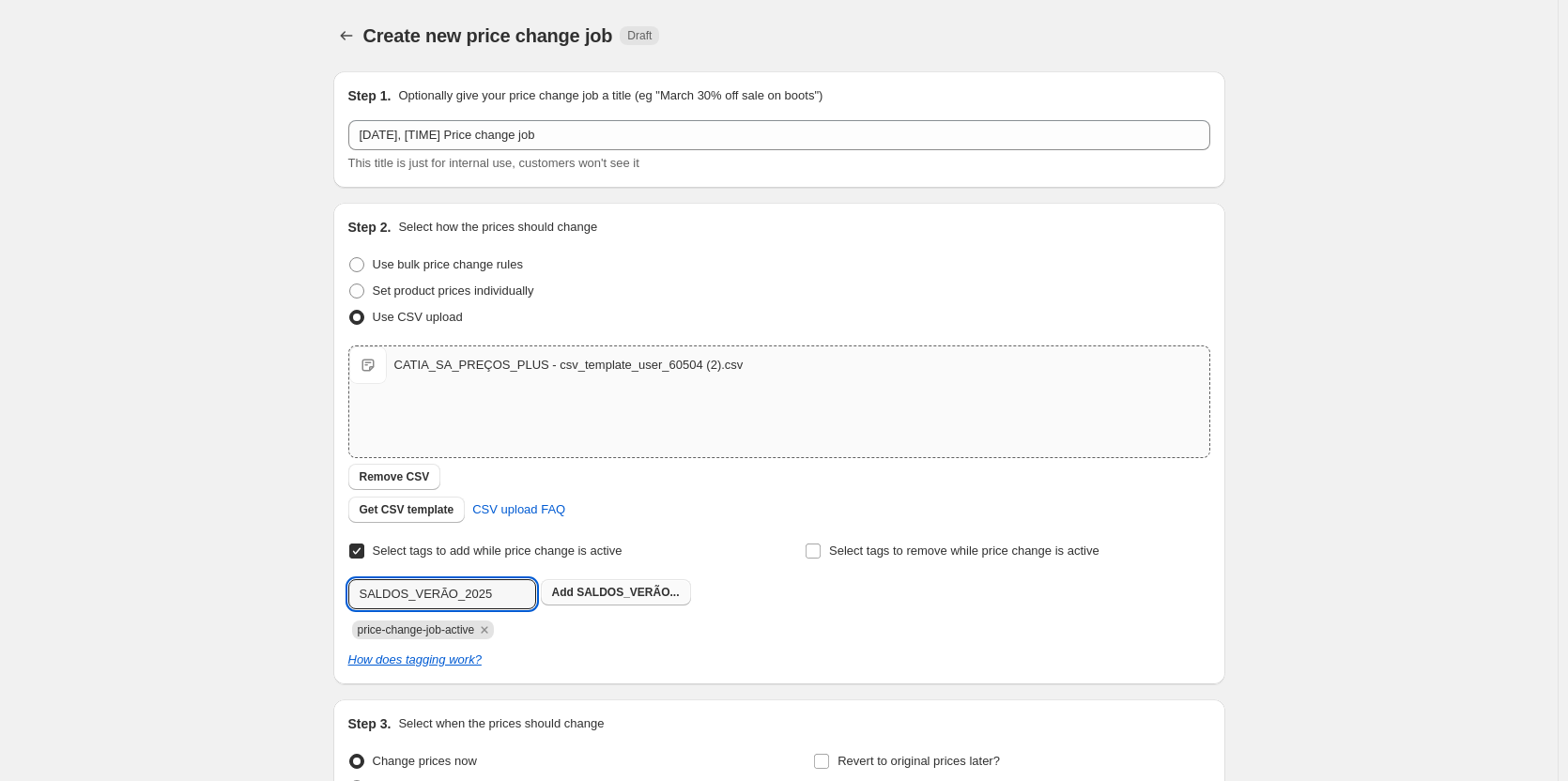 type on "SALDOS_VERÃO_2025" 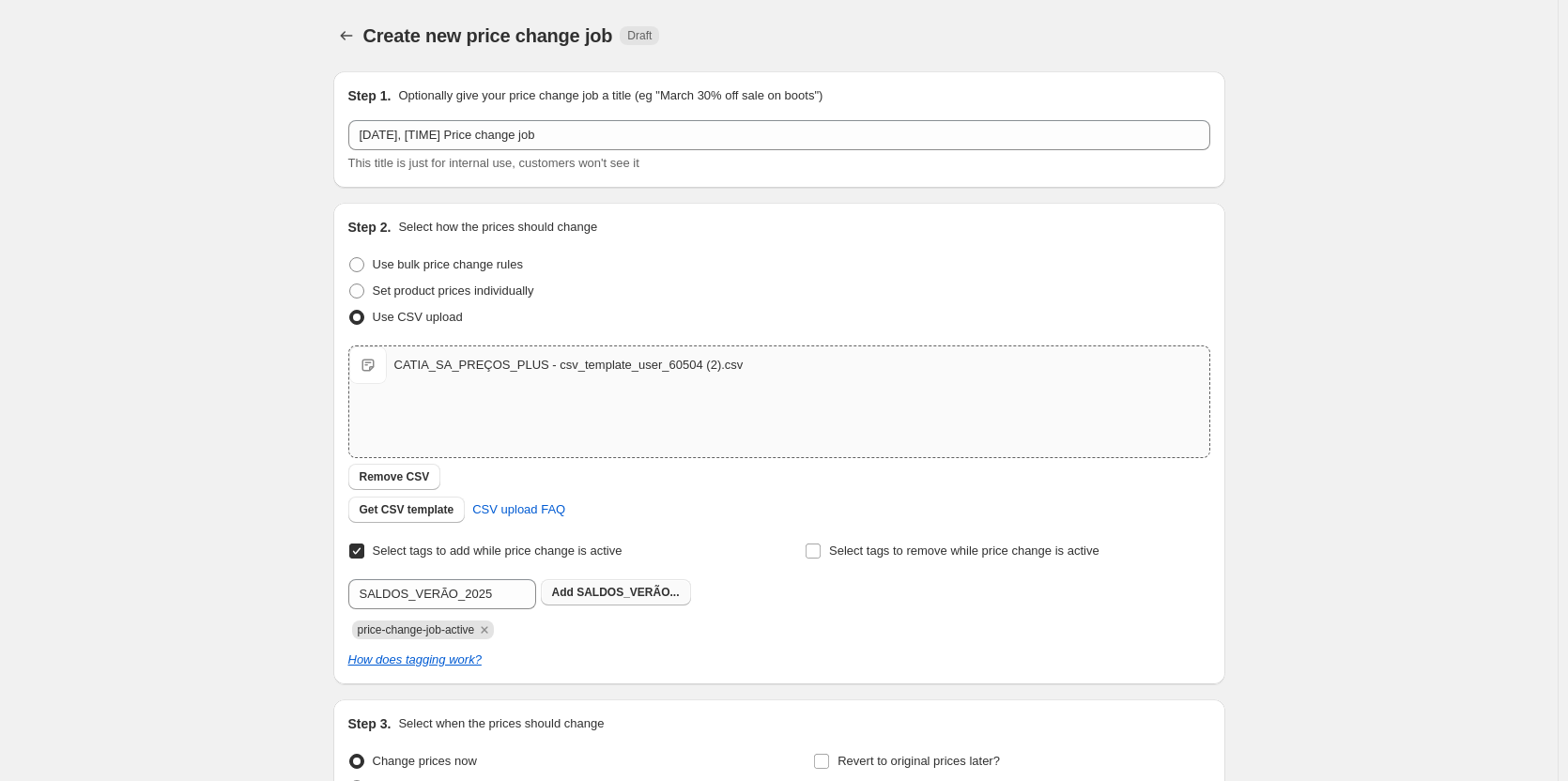 click on "Add   SALDOS_VERÃO..." at bounding box center (616, 592) 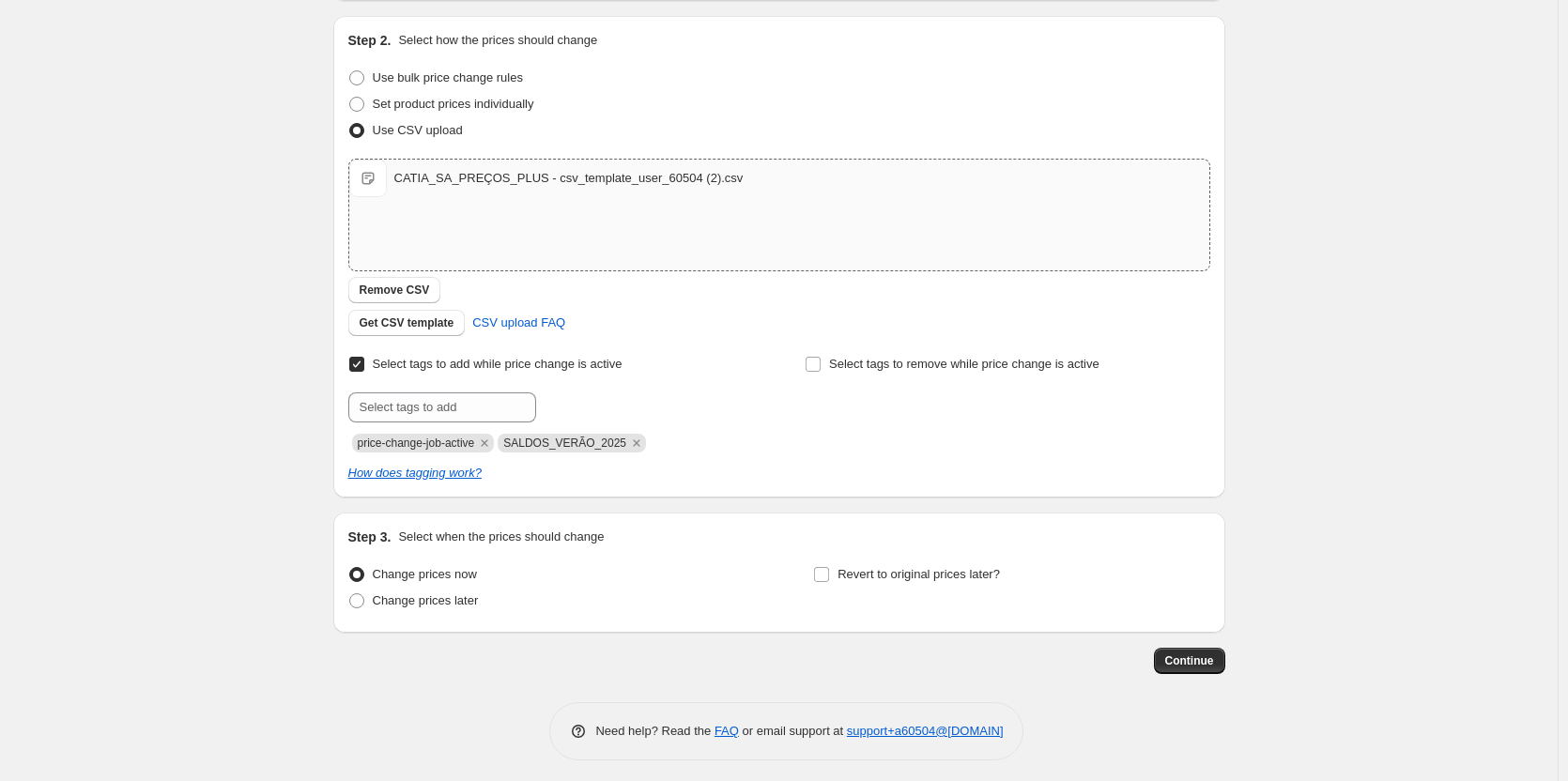 scroll, scrollTop: 188, scrollLeft: 0, axis: vertical 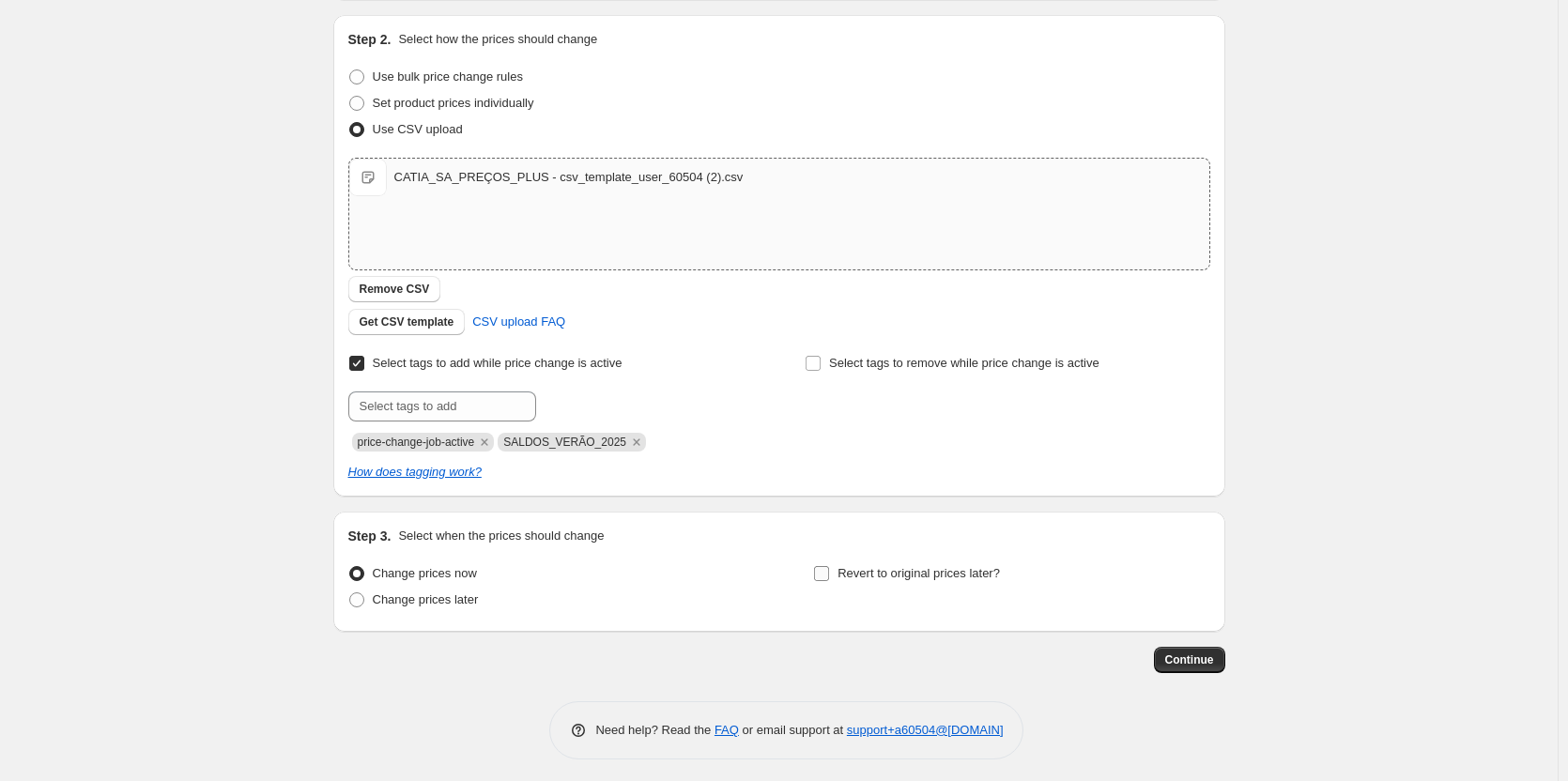 click on "Revert to original prices later?" at bounding box center [822, 574] 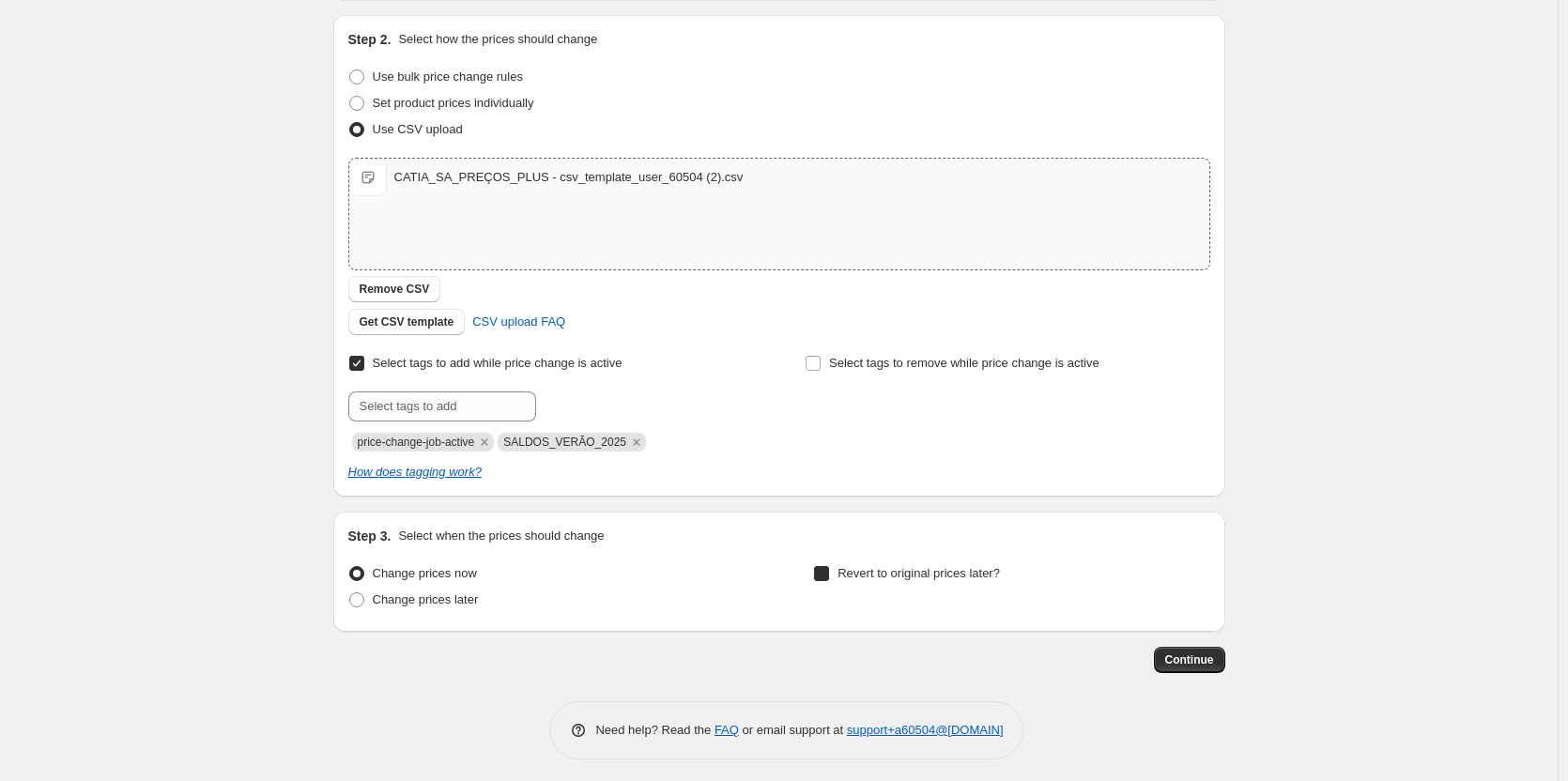 checkbox on "true" 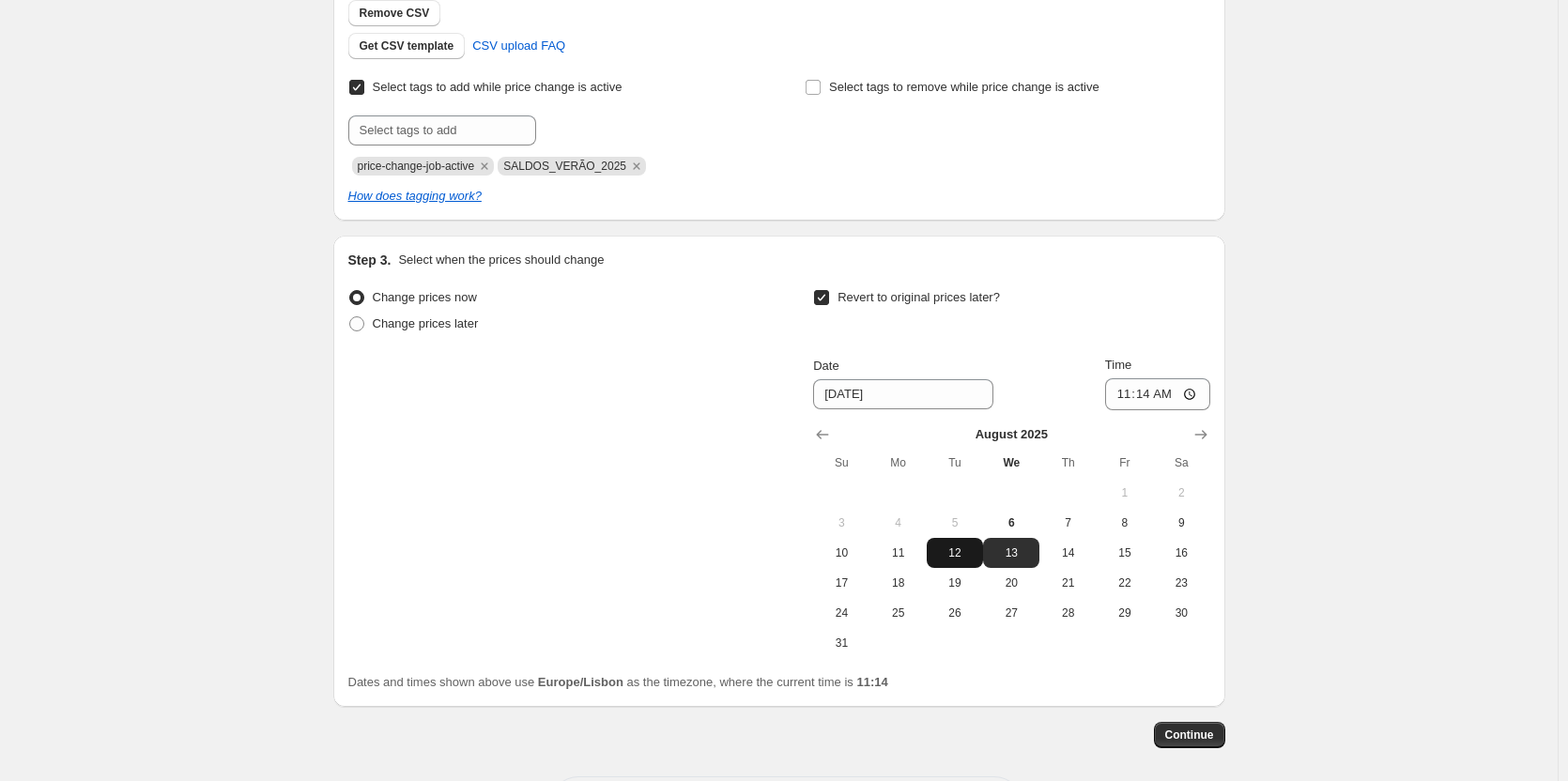 scroll, scrollTop: 469, scrollLeft: 0, axis: vertical 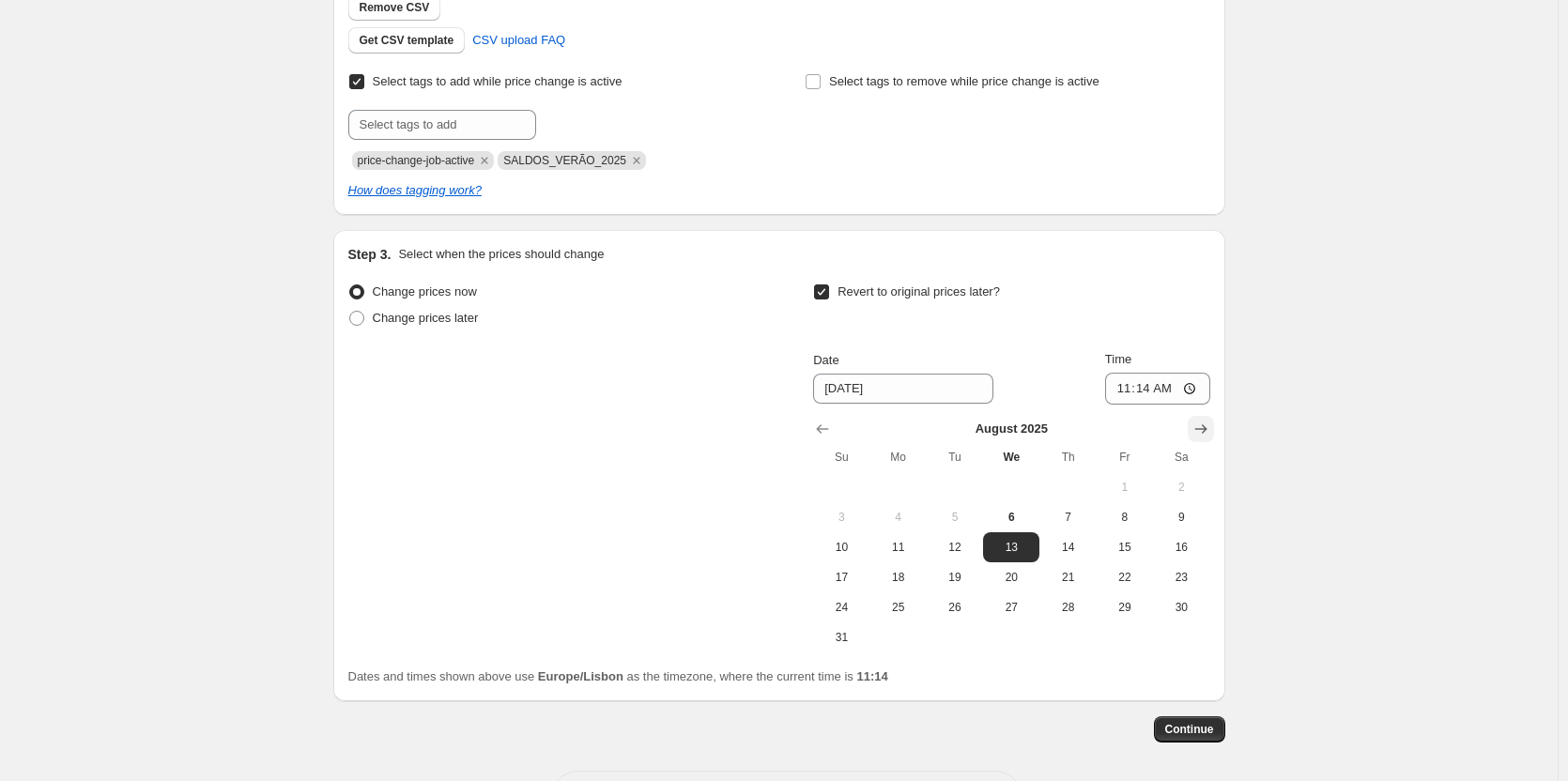 click 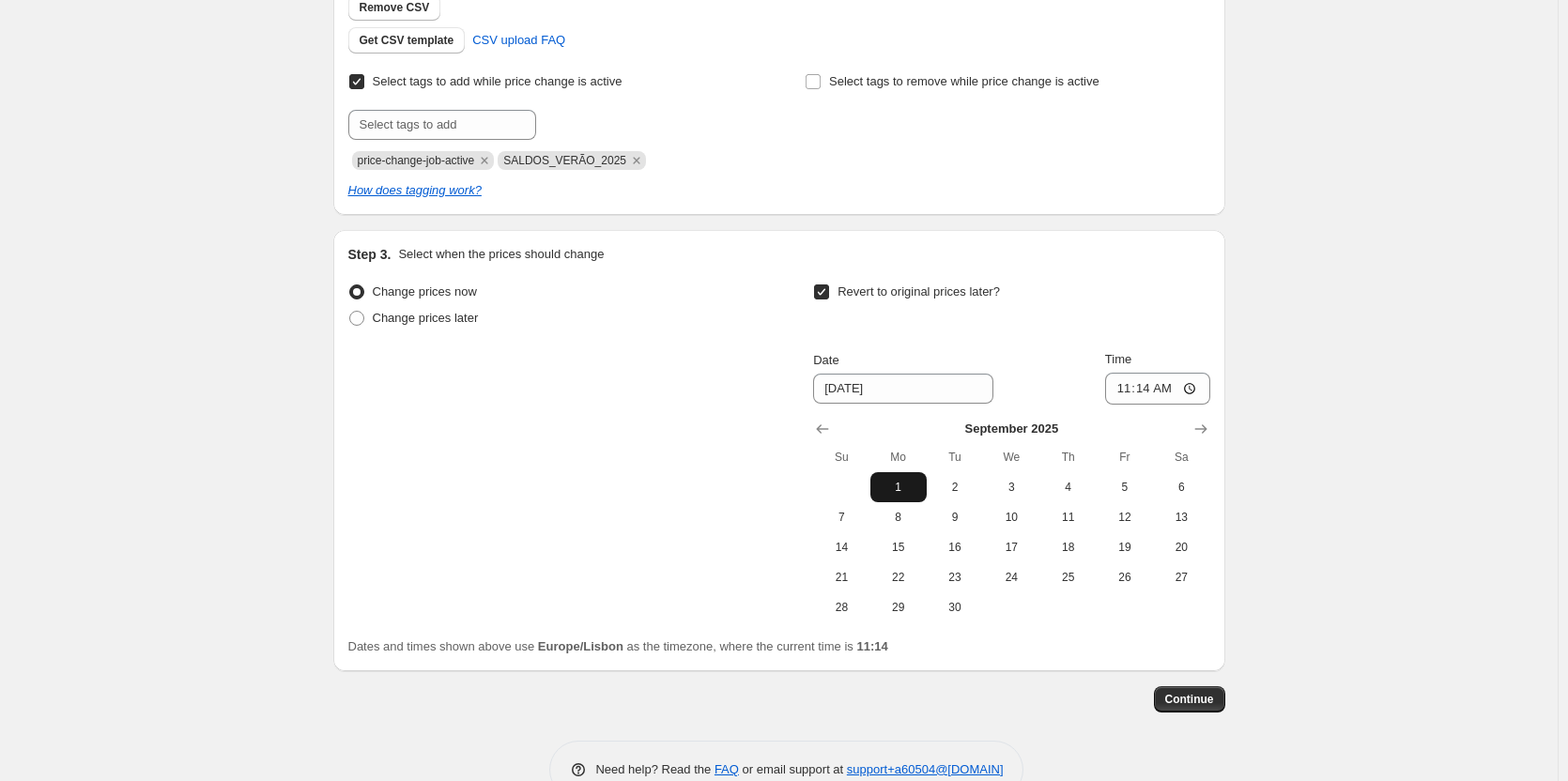 click on "1" at bounding box center (899, 487) 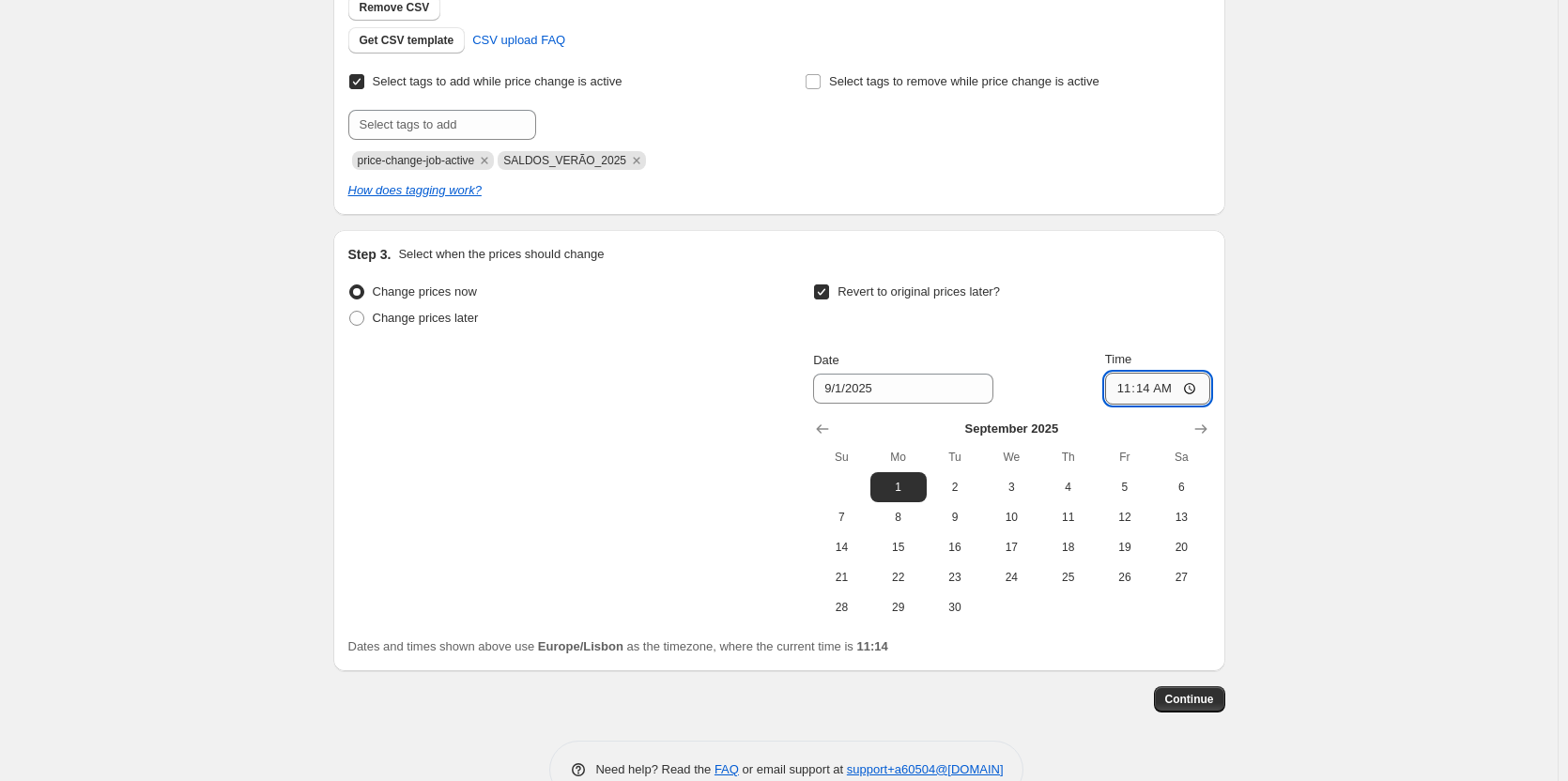 click on "11:14" at bounding box center (1158, 389) 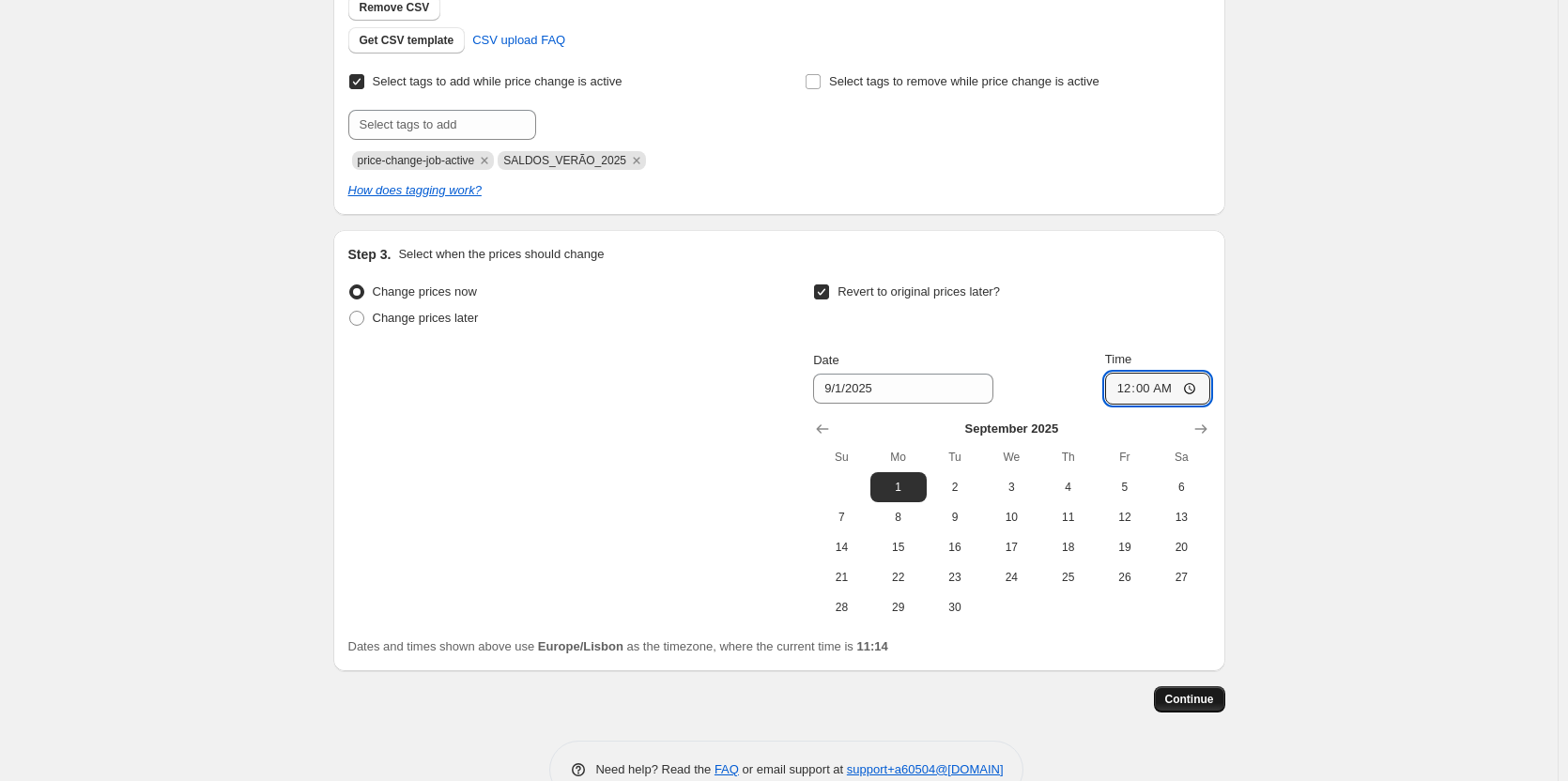 type on "00:00" 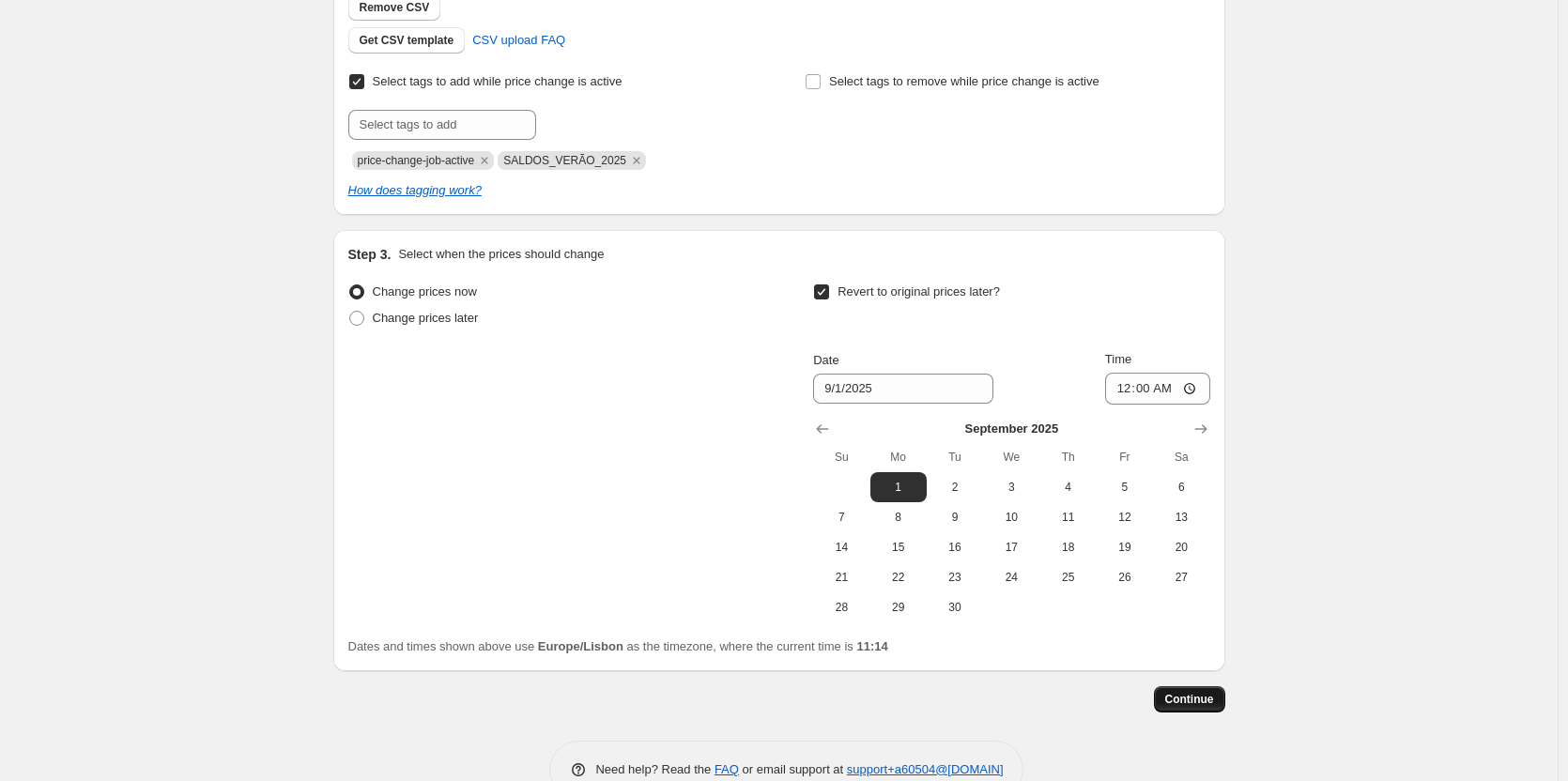 click on "Continue" at bounding box center [1190, 699] 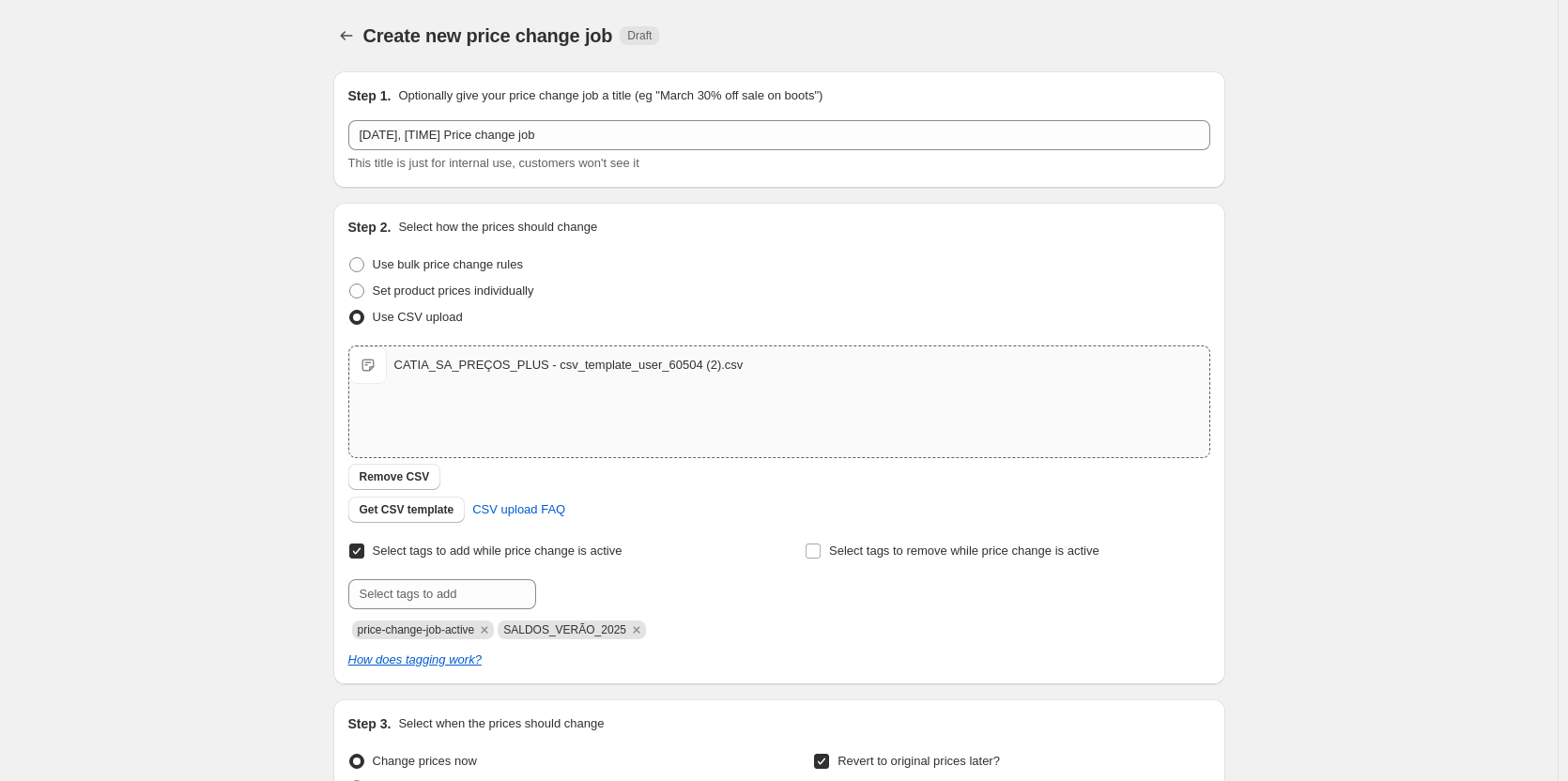 scroll, scrollTop: 469, scrollLeft: 0, axis: vertical 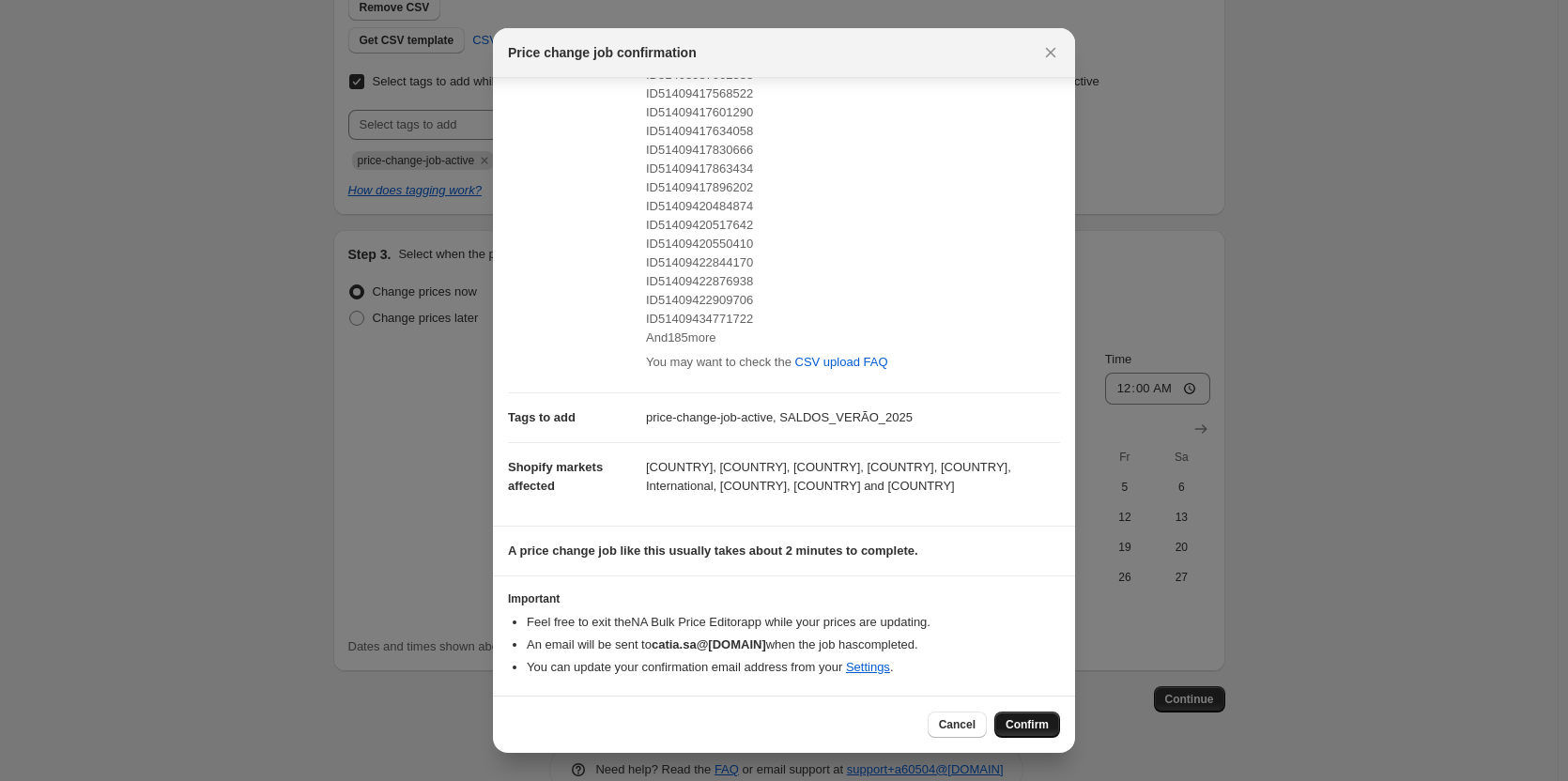 click on "Confirm" at bounding box center (1027, 725) 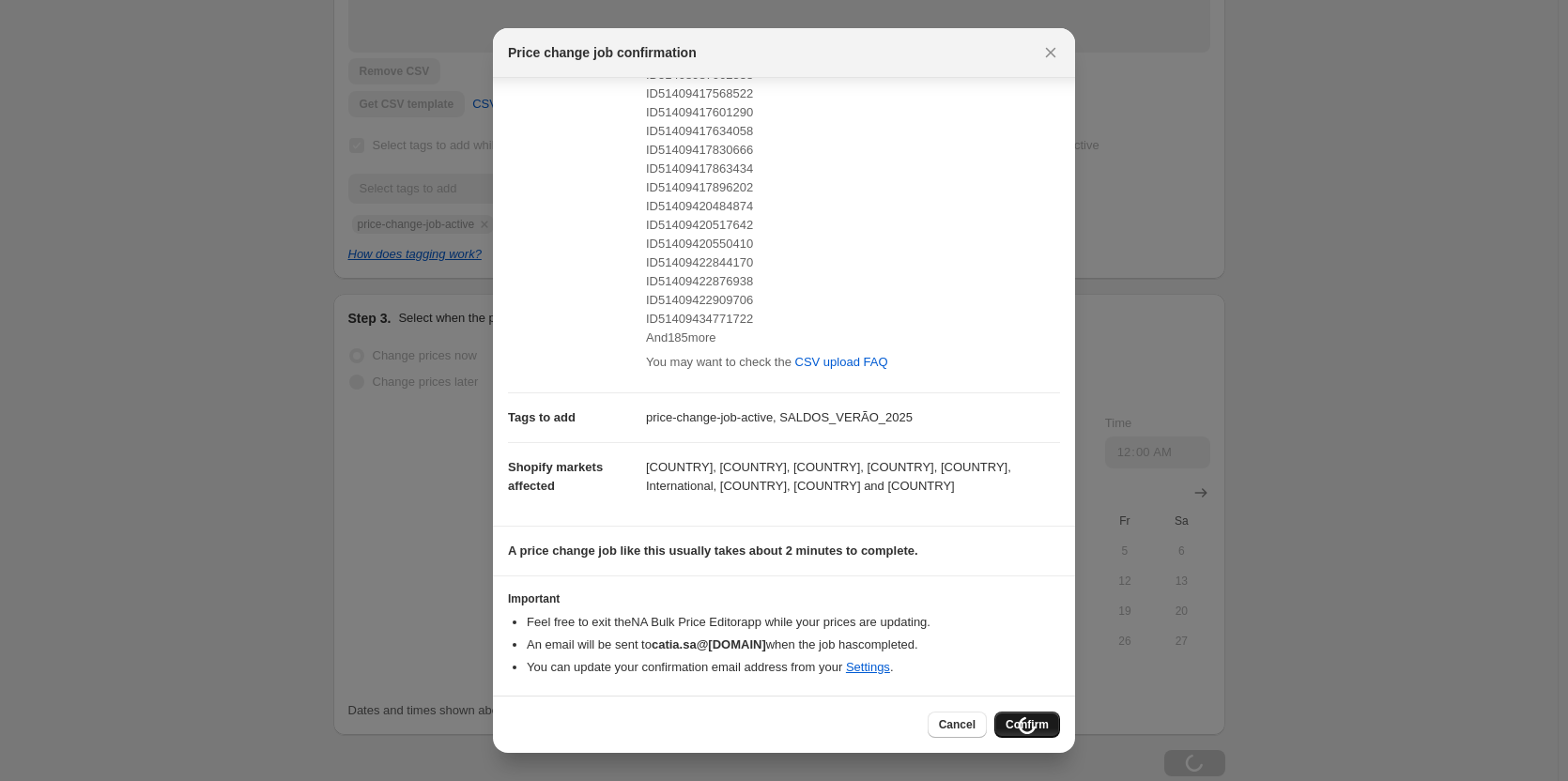 scroll, scrollTop: 533, scrollLeft: 0, axis: vertical 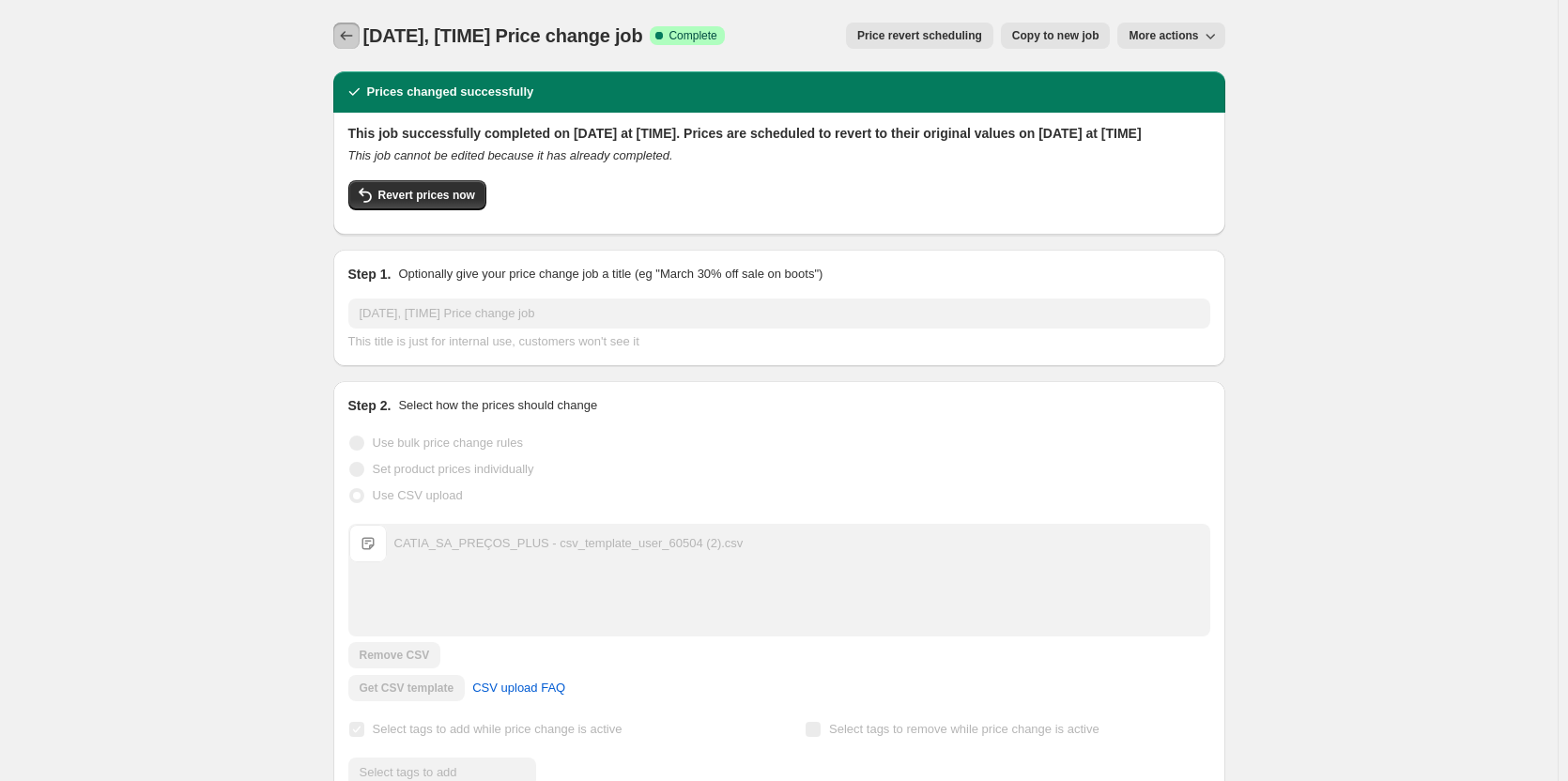 click 